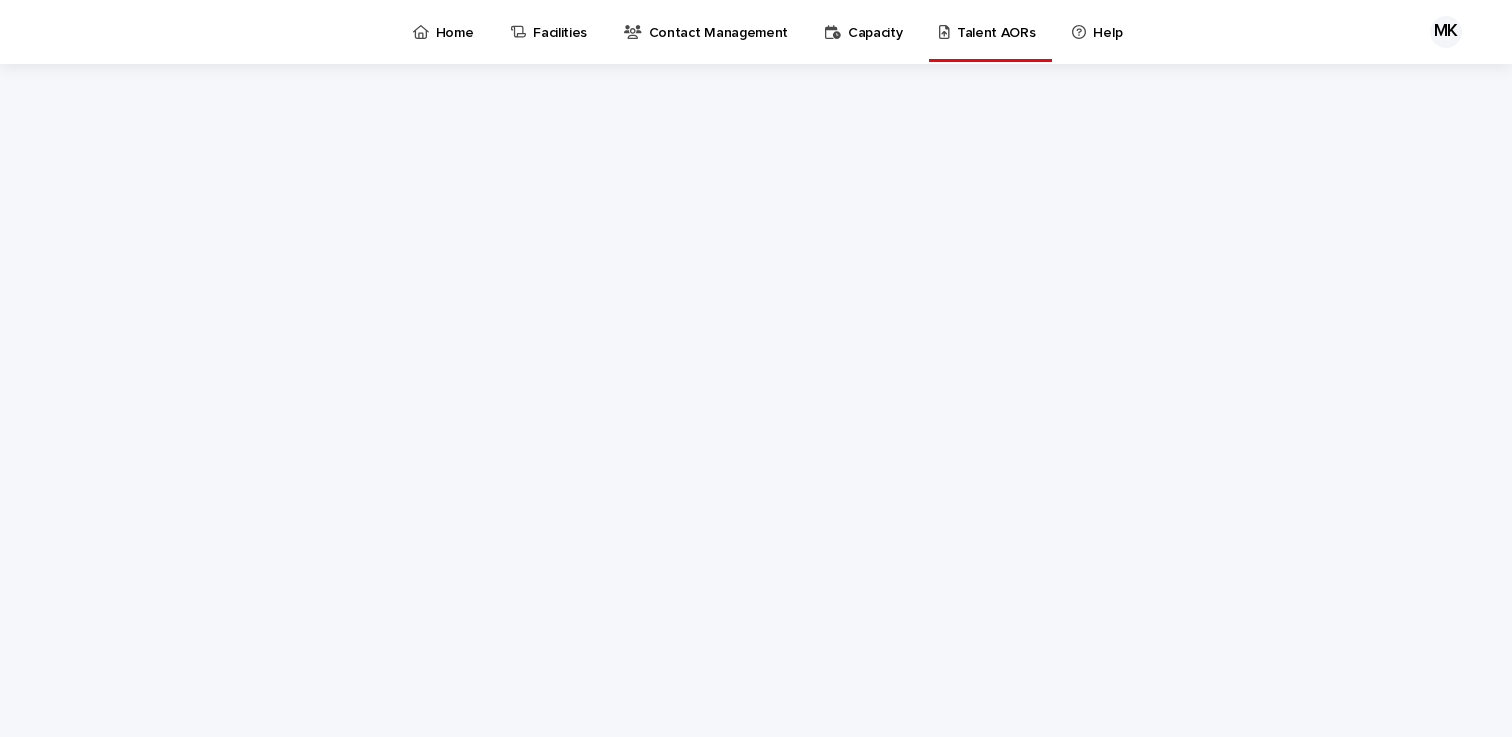 scroll, scrollTop: 0, scrollLeft: 0, axis: both 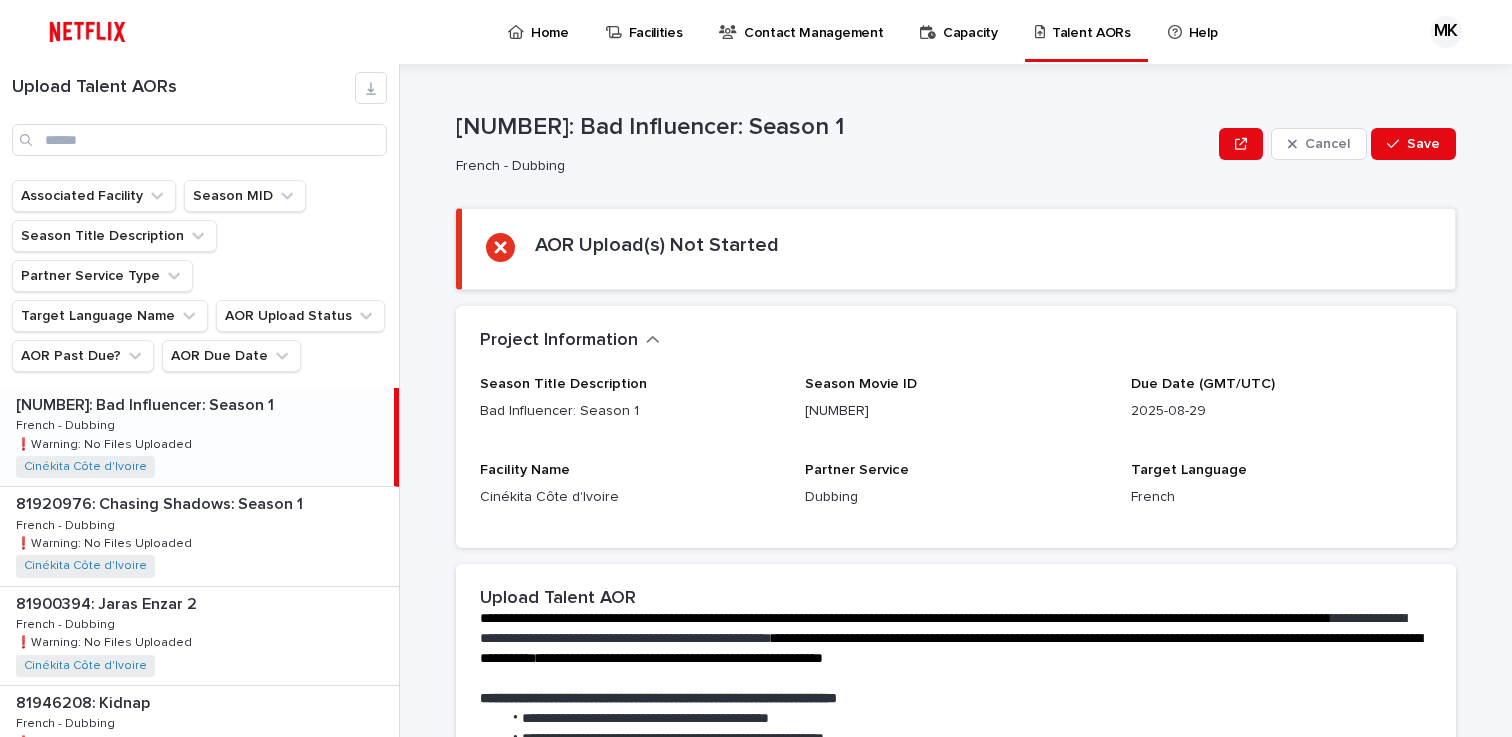 click on "Capacity" at bounding box center [970, 21] 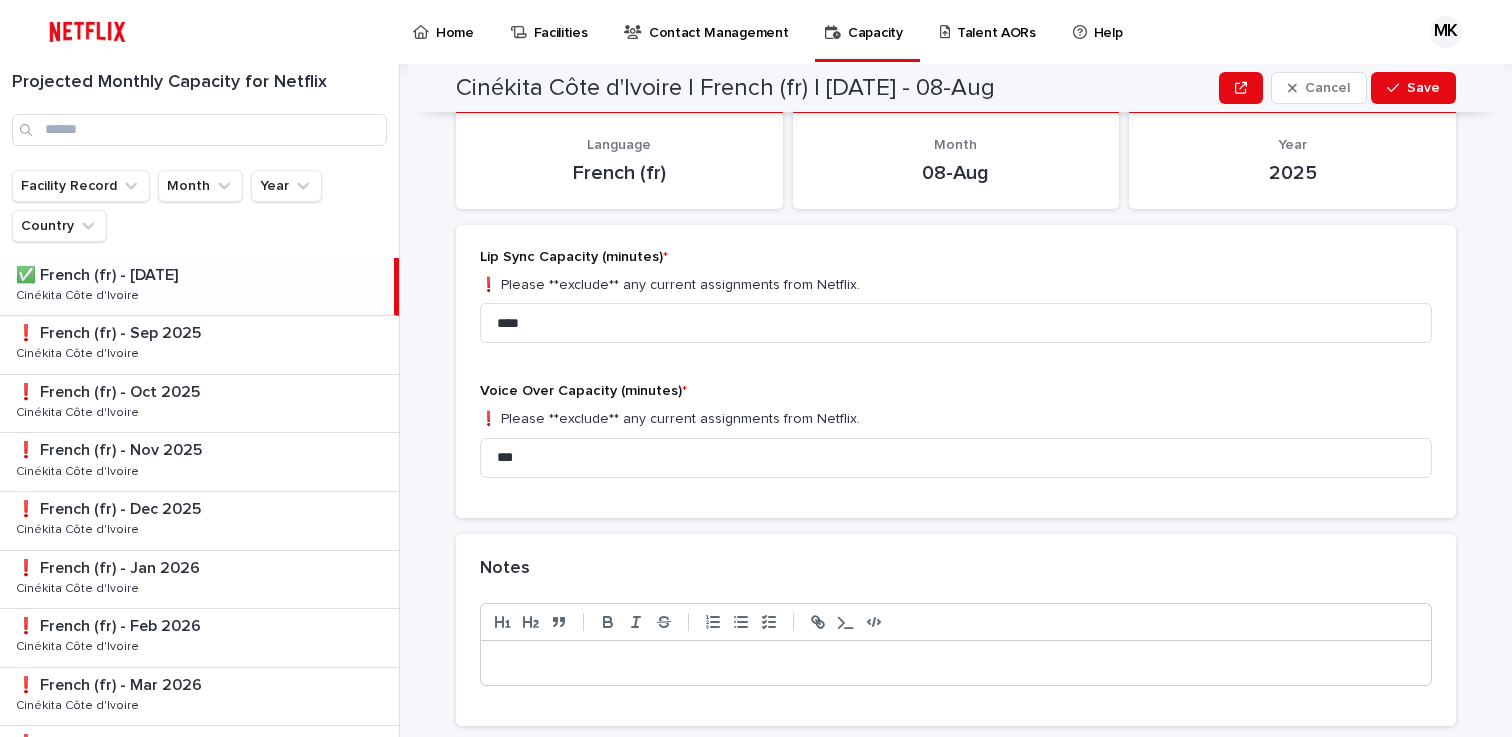 scroll, scrollTop: 415, scrollLeft: 0, axis: vertical 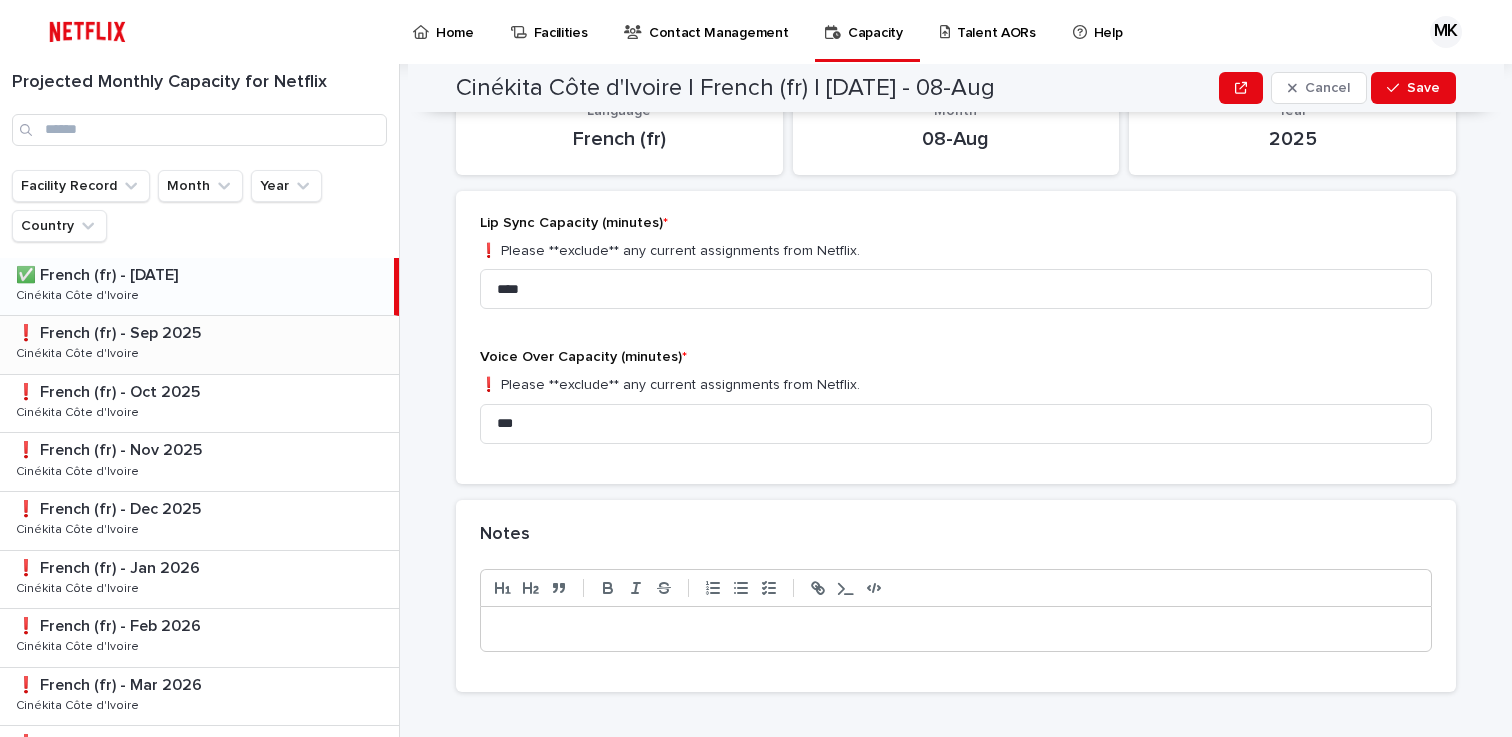 click on "❗️ French (fr) - Sep 2025" at bounding box center (110, 331) 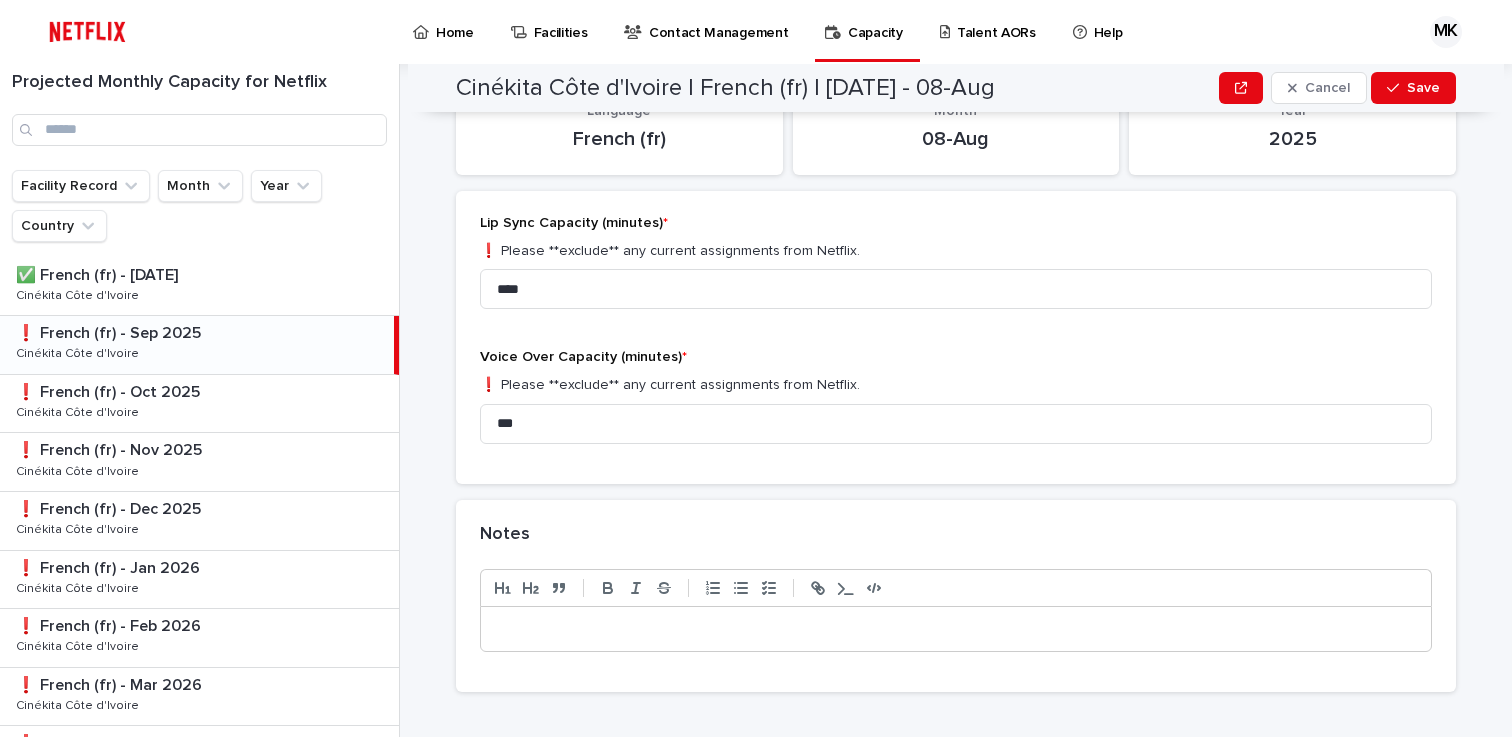 scroll, scrollTop: 300, scrollLeft: 0, axis: vertical 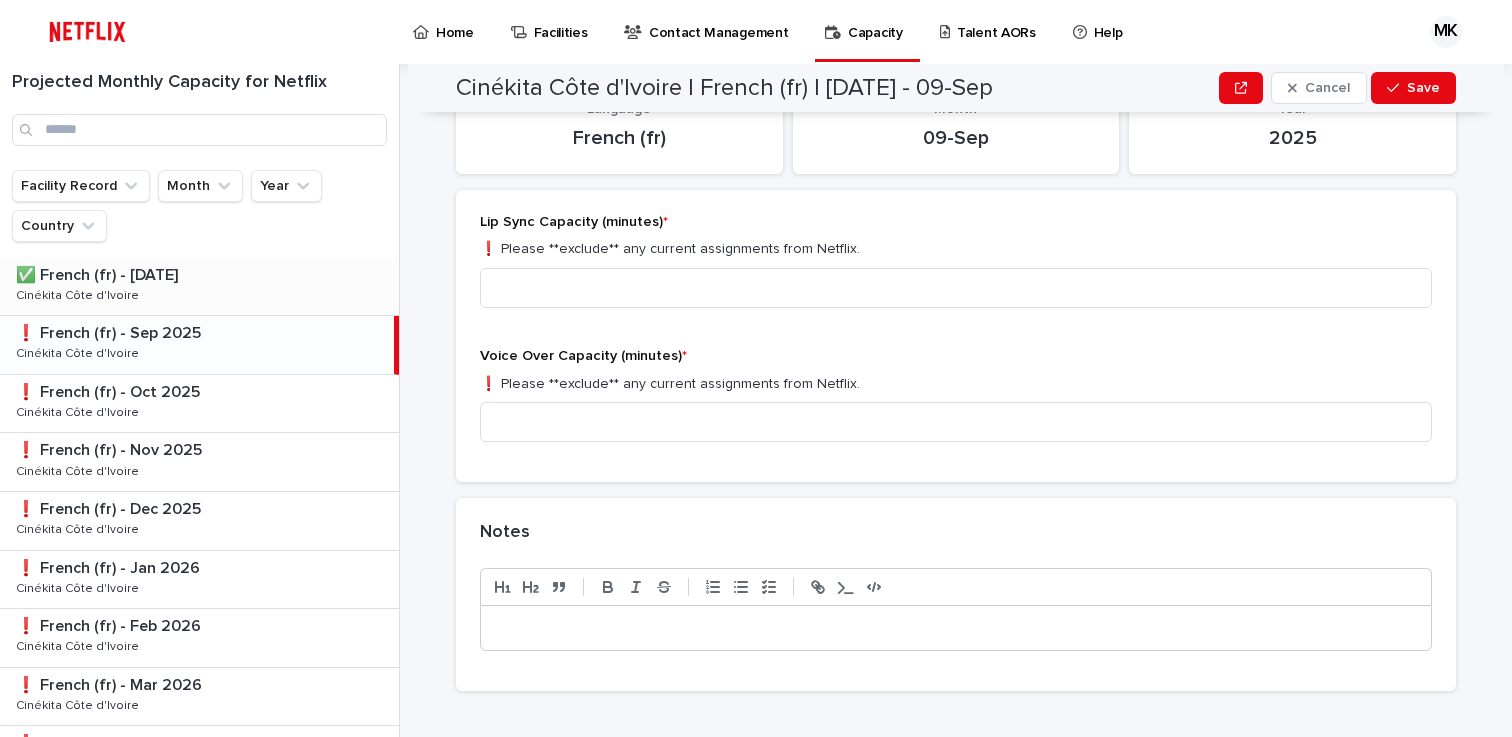 click on "✅ French (fr) - [DATE] ✅ French (fr) - [DATE]   Cinékita Côte d'Ivoire Cinékita Côte d'Ivoire" at bounding box center (199, 287) 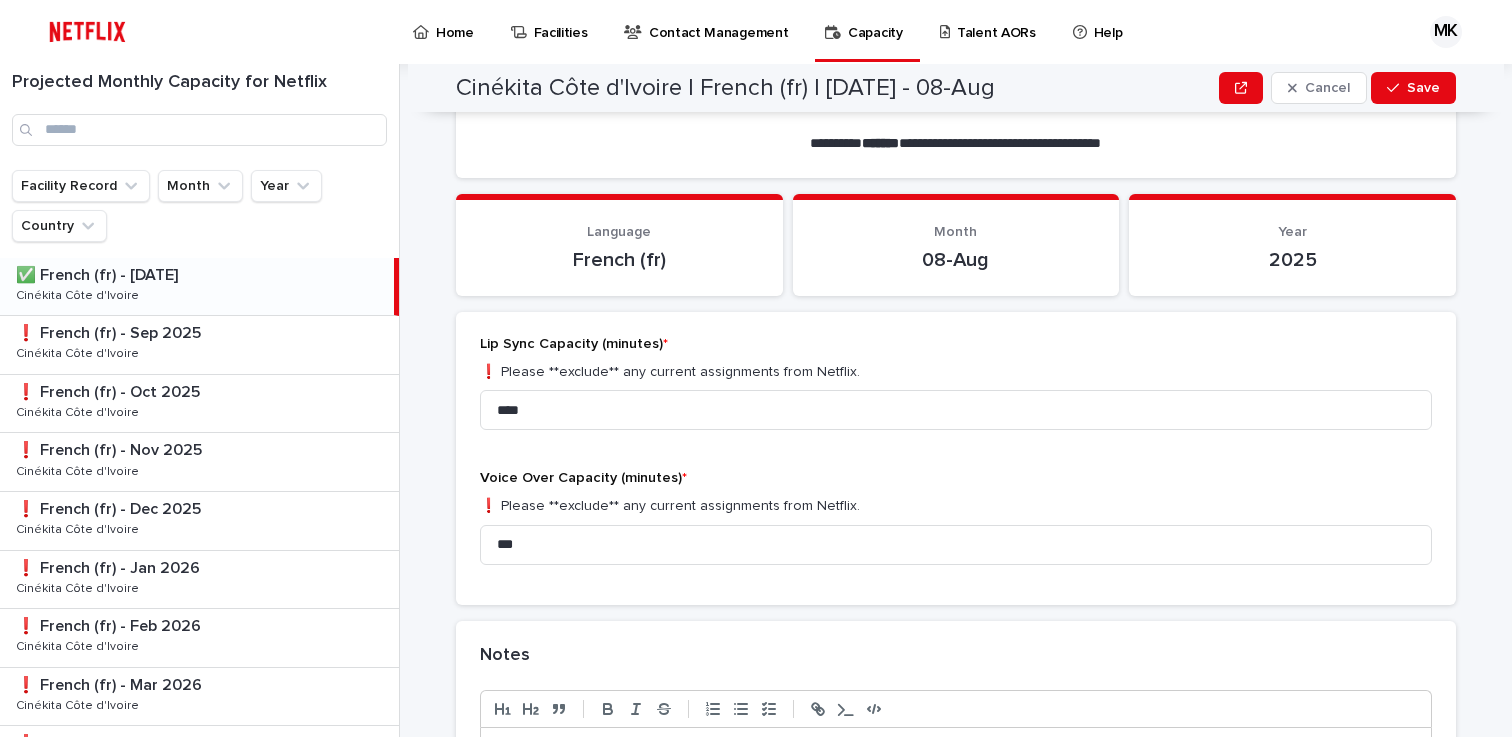 scroll, scrollTop: 303, scrollLeft: 0, axis: vertical 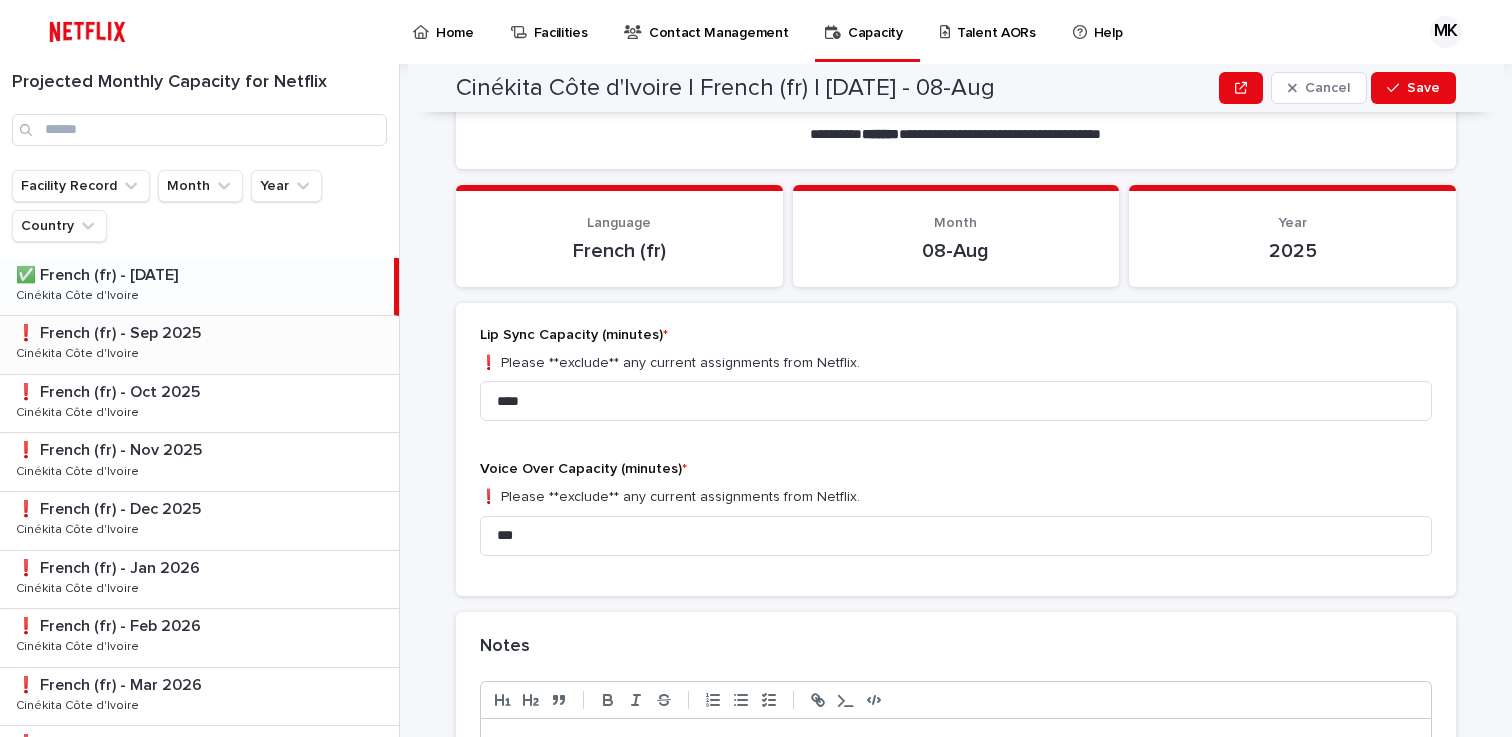 click on "❗️ French (fr) - [DATE] ❗️ French (fr) - [DATE]   Cinékita Côte d'Ivoire Cinékita Côte d'Ivoire" at bounding box center (199, 345) 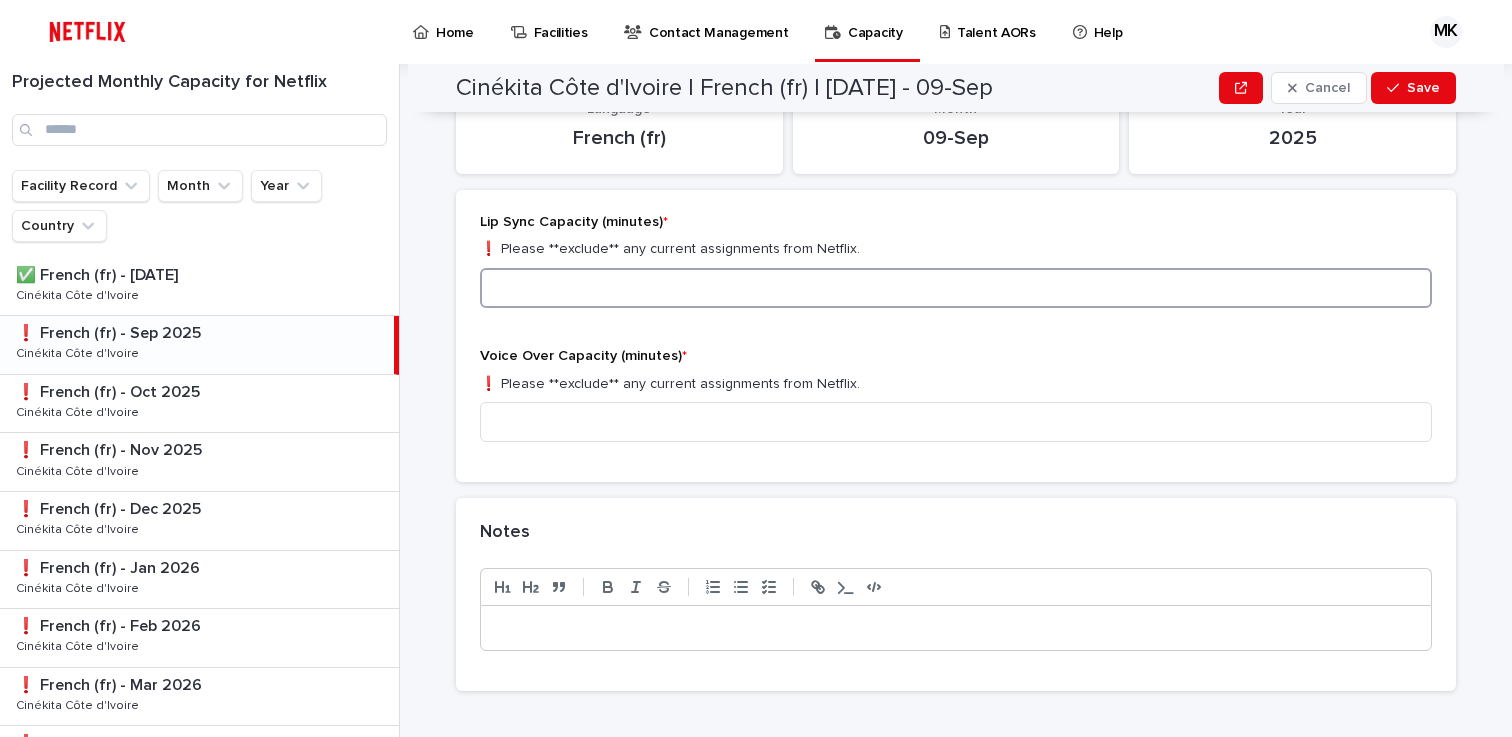 click at bounding box center [956, 288] 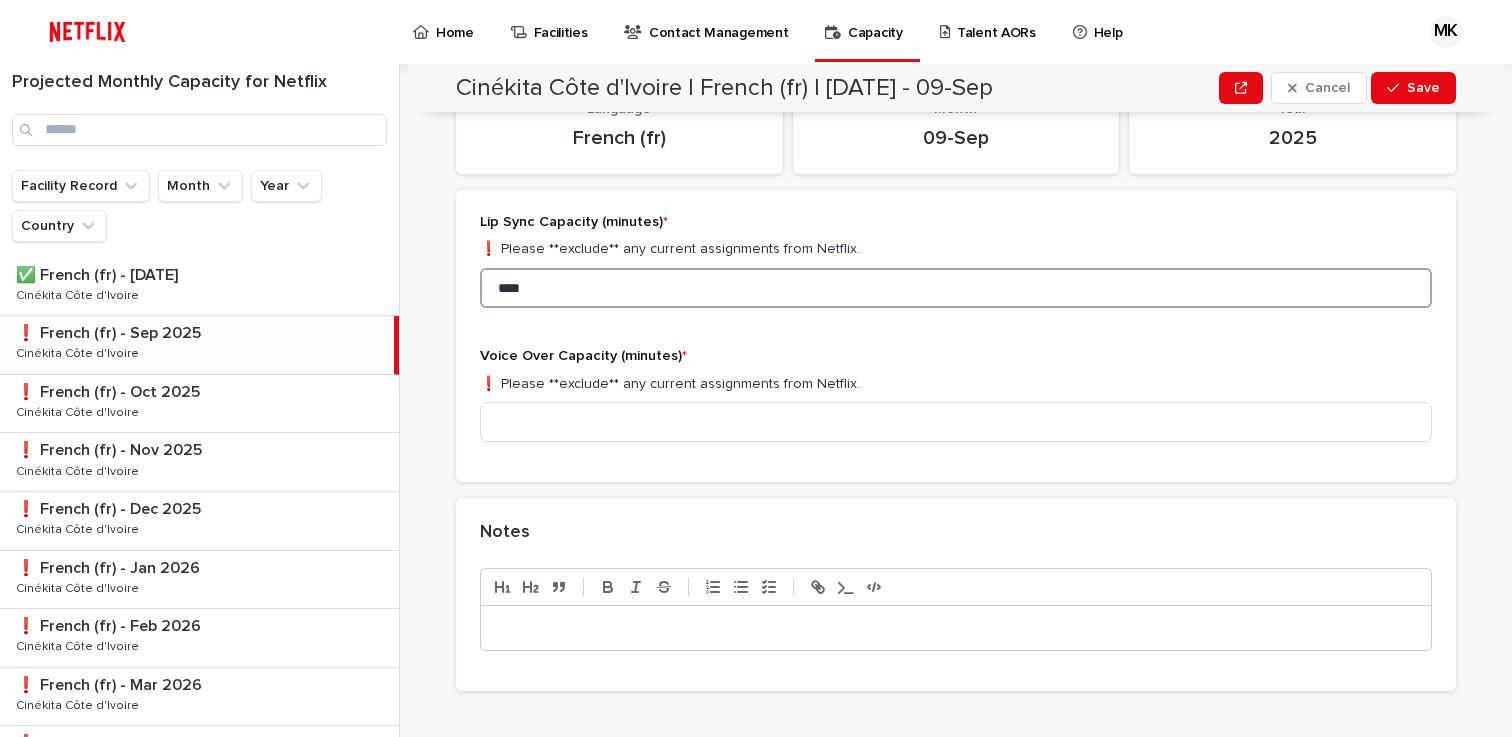 type on "****" 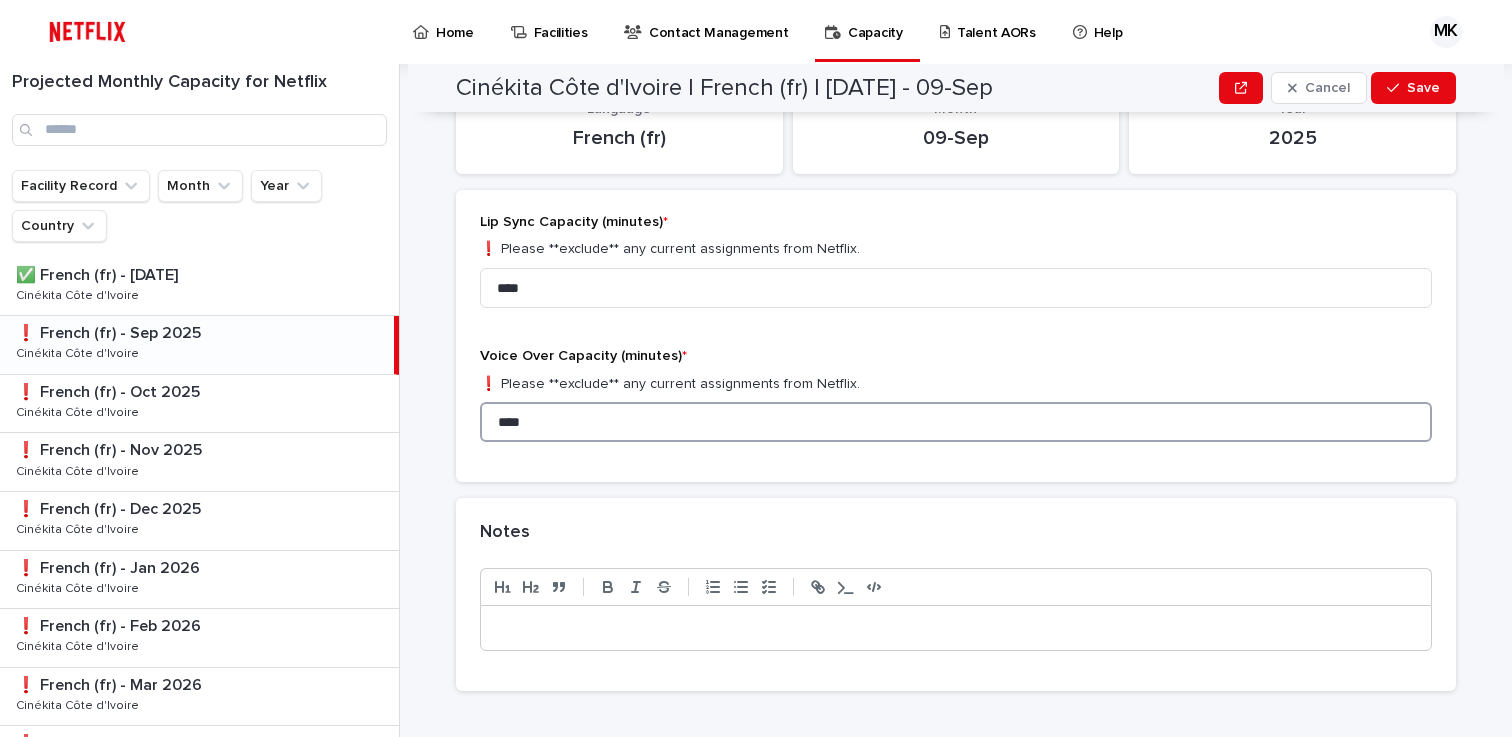 type on "****" 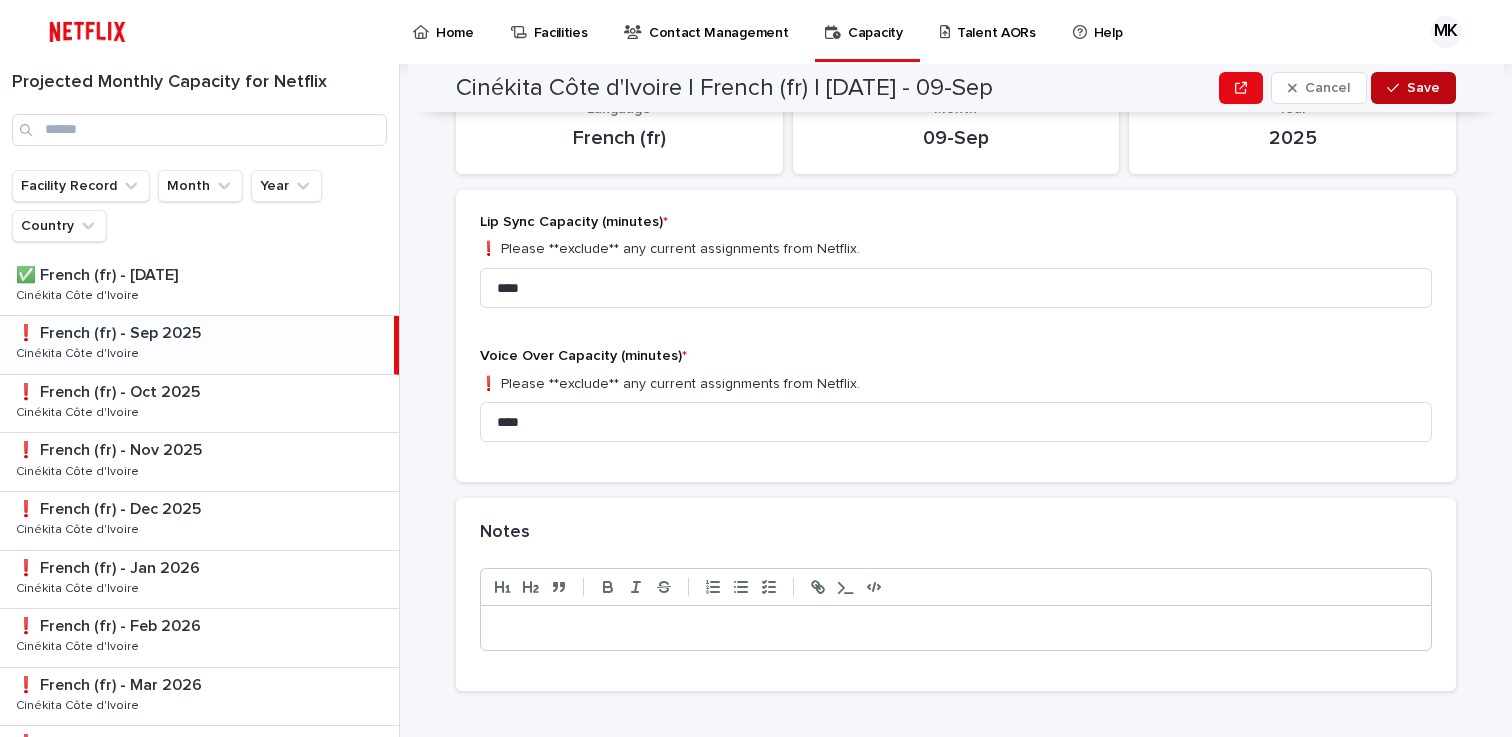 click at bounding box center [1397, 88] 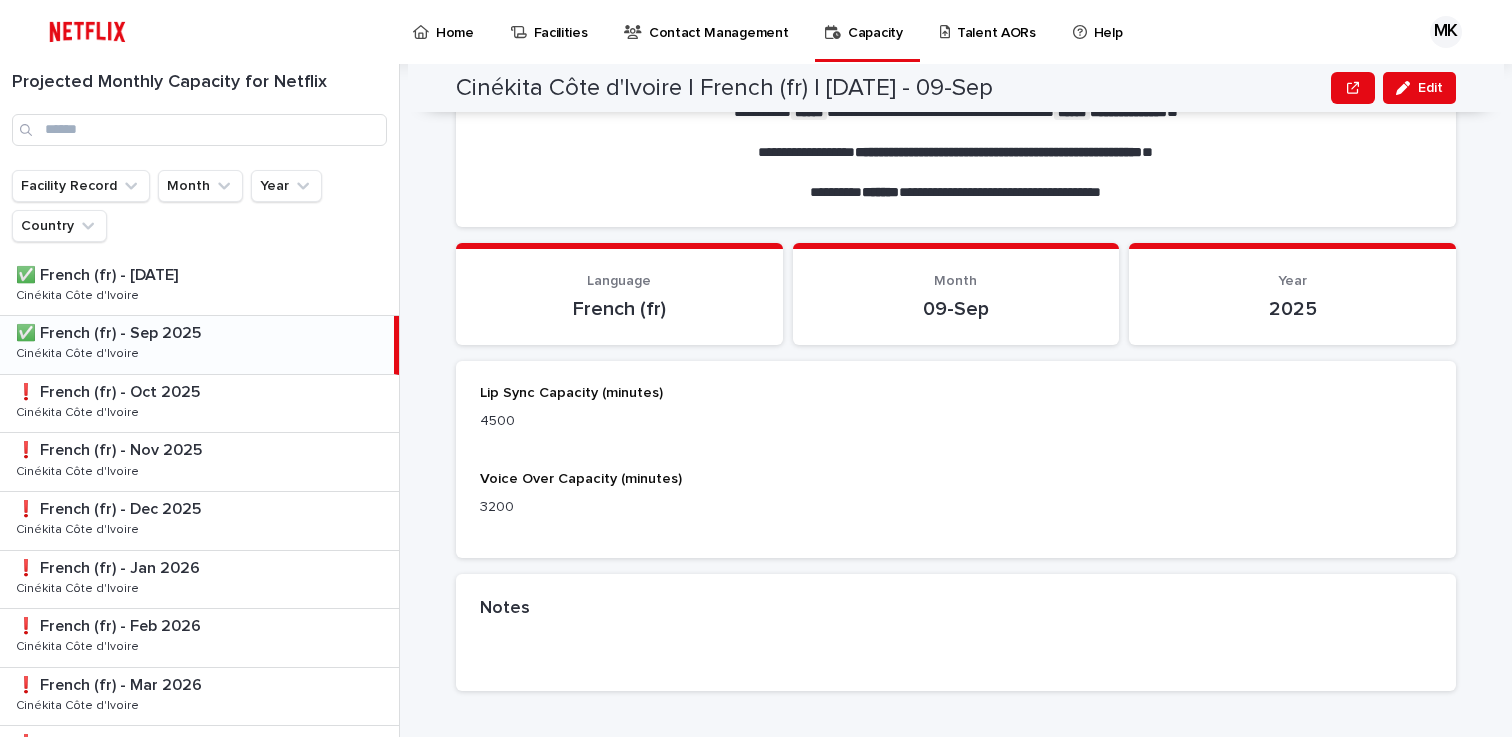 scroll, scrollTop: 193, scrollLeft: 0, axis: vertical 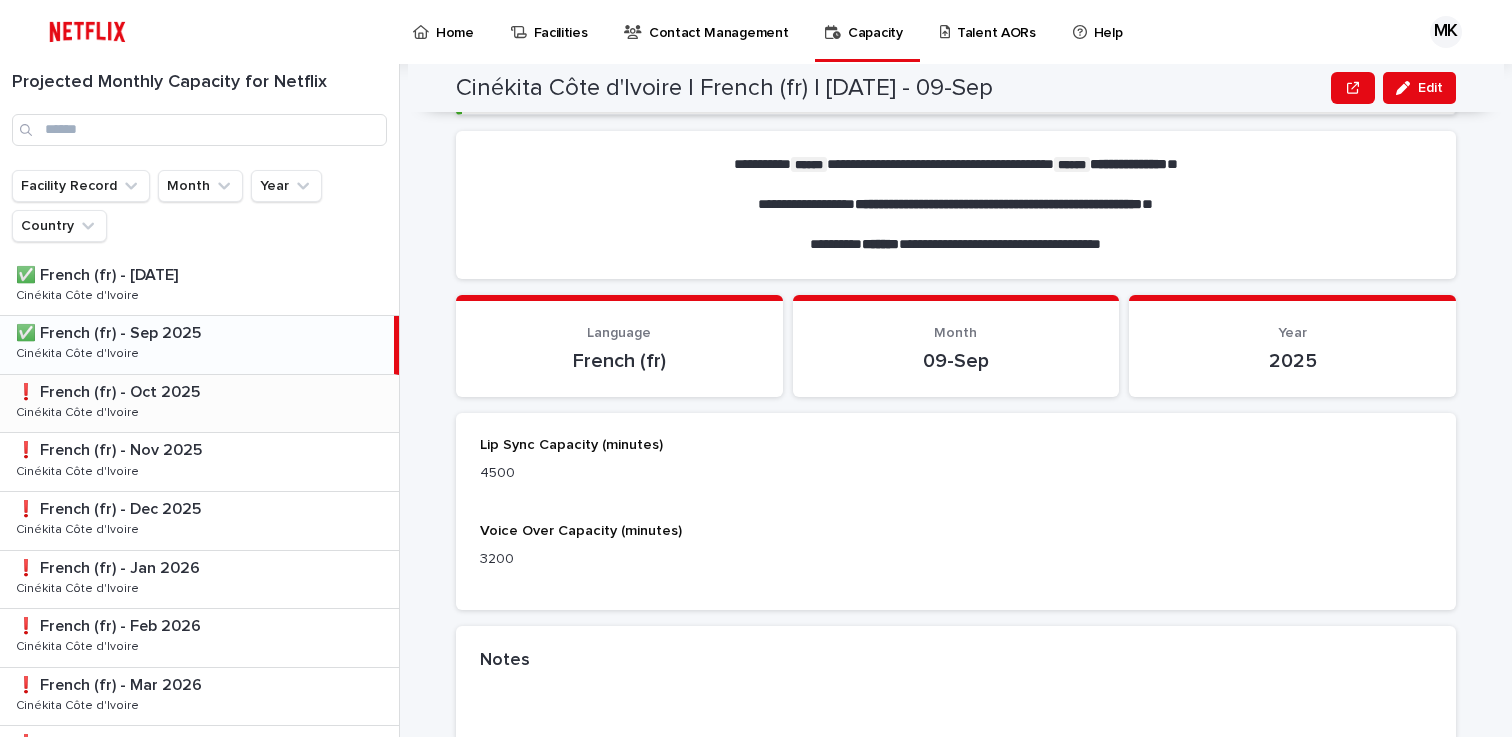 click on "❗️ French (fr) - [DATE] ❗️ French (fr) - [DATE]   Cinékita Côte d'Ivoire Cinékita Côte d'Ivoire" at bounding box center [199, 404] 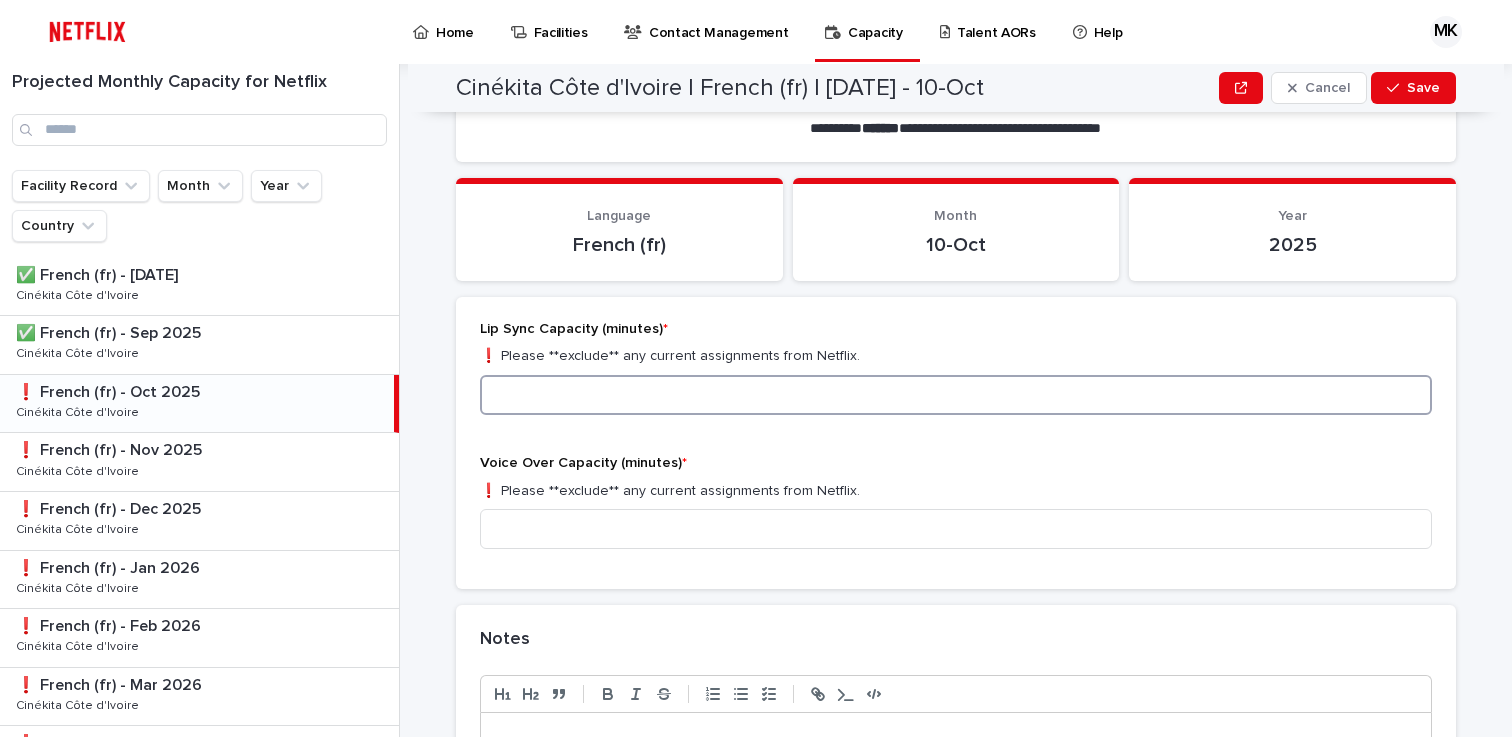 click at bounding box center [956, 395] 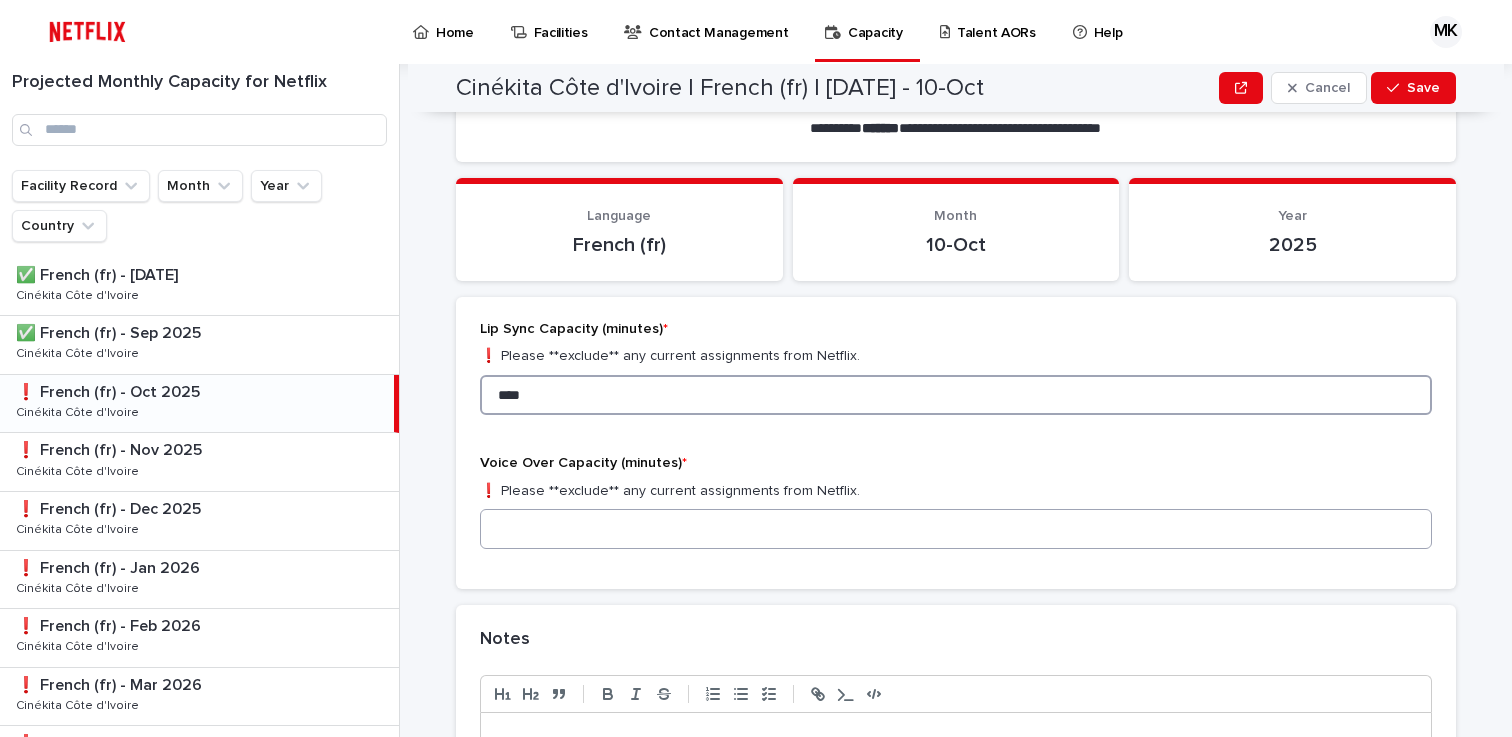 type on "****" 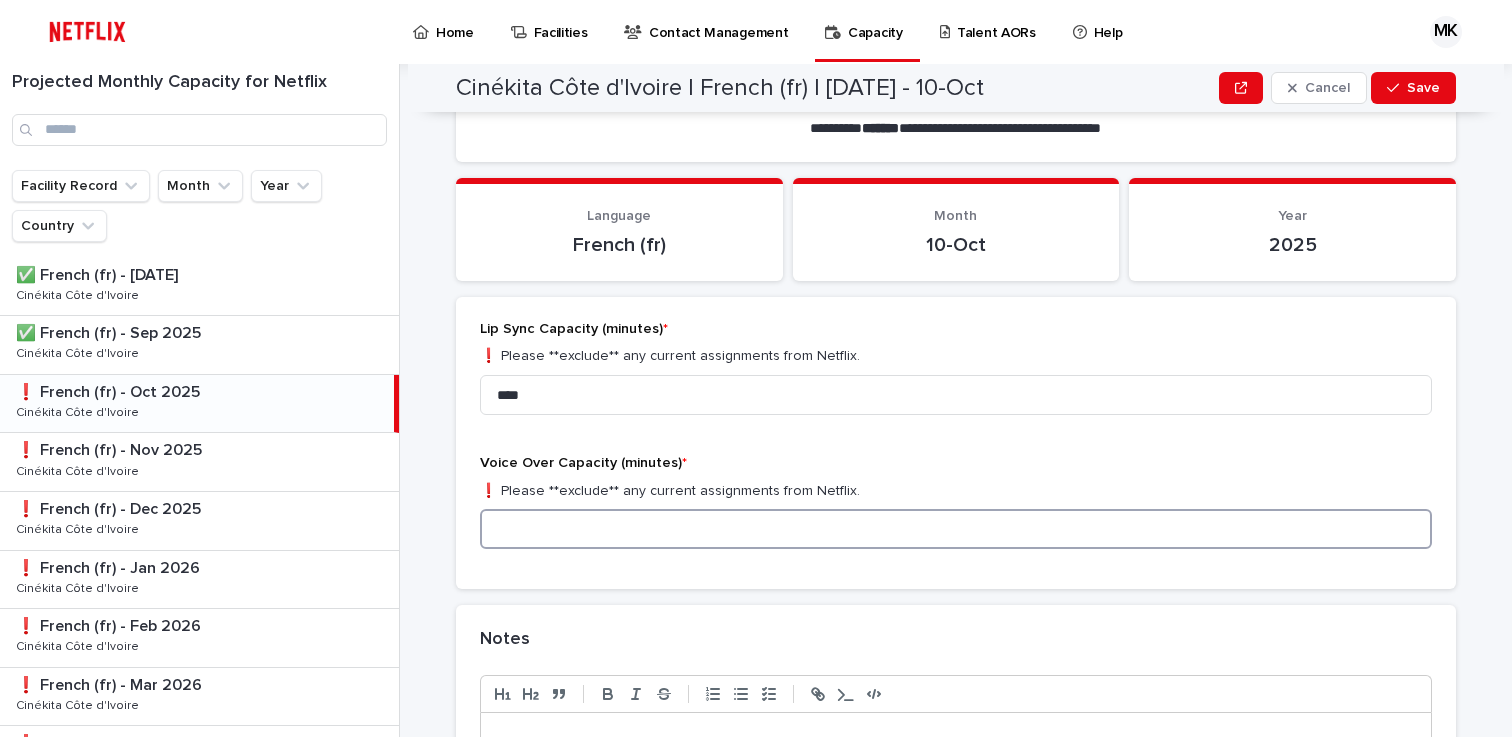 click at bounding box center (956, 529) 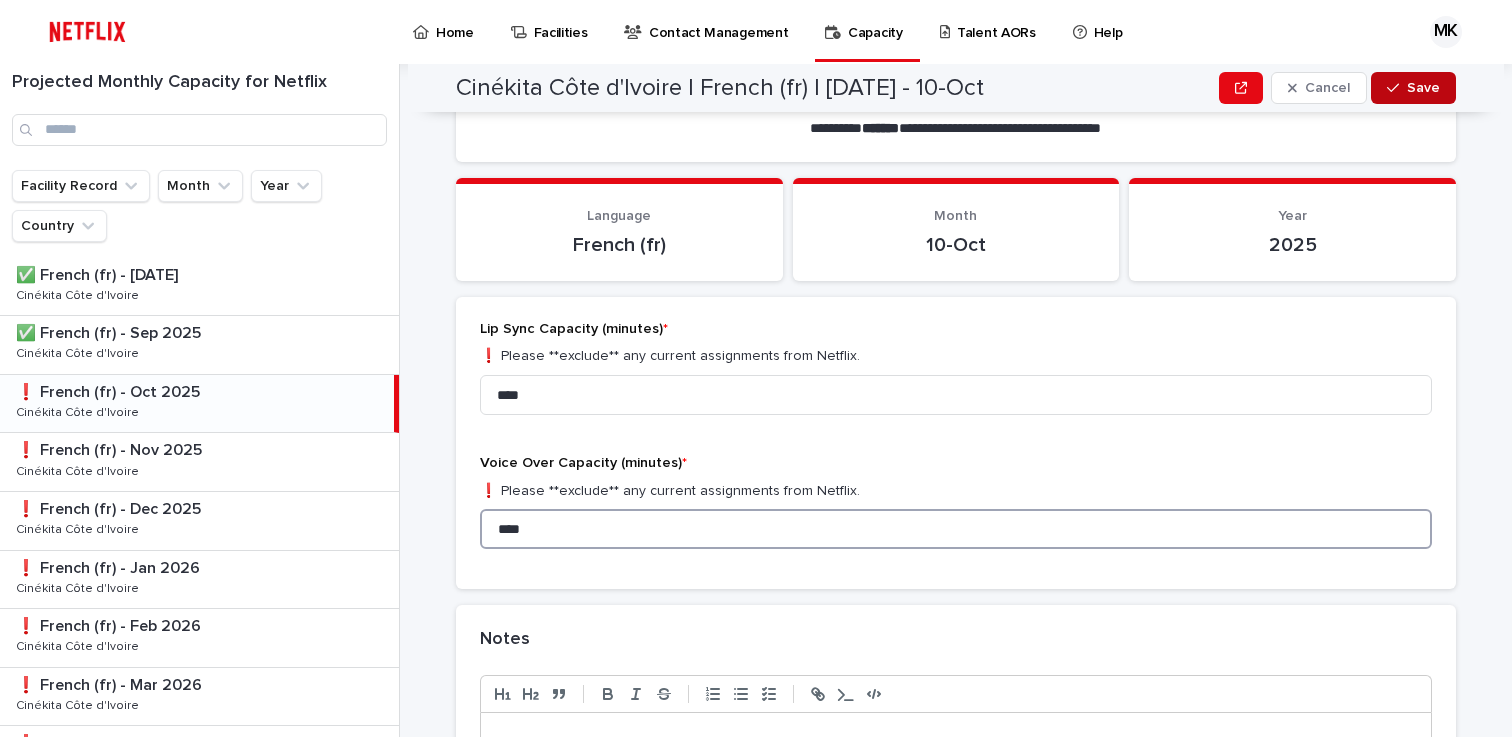 type on "****" 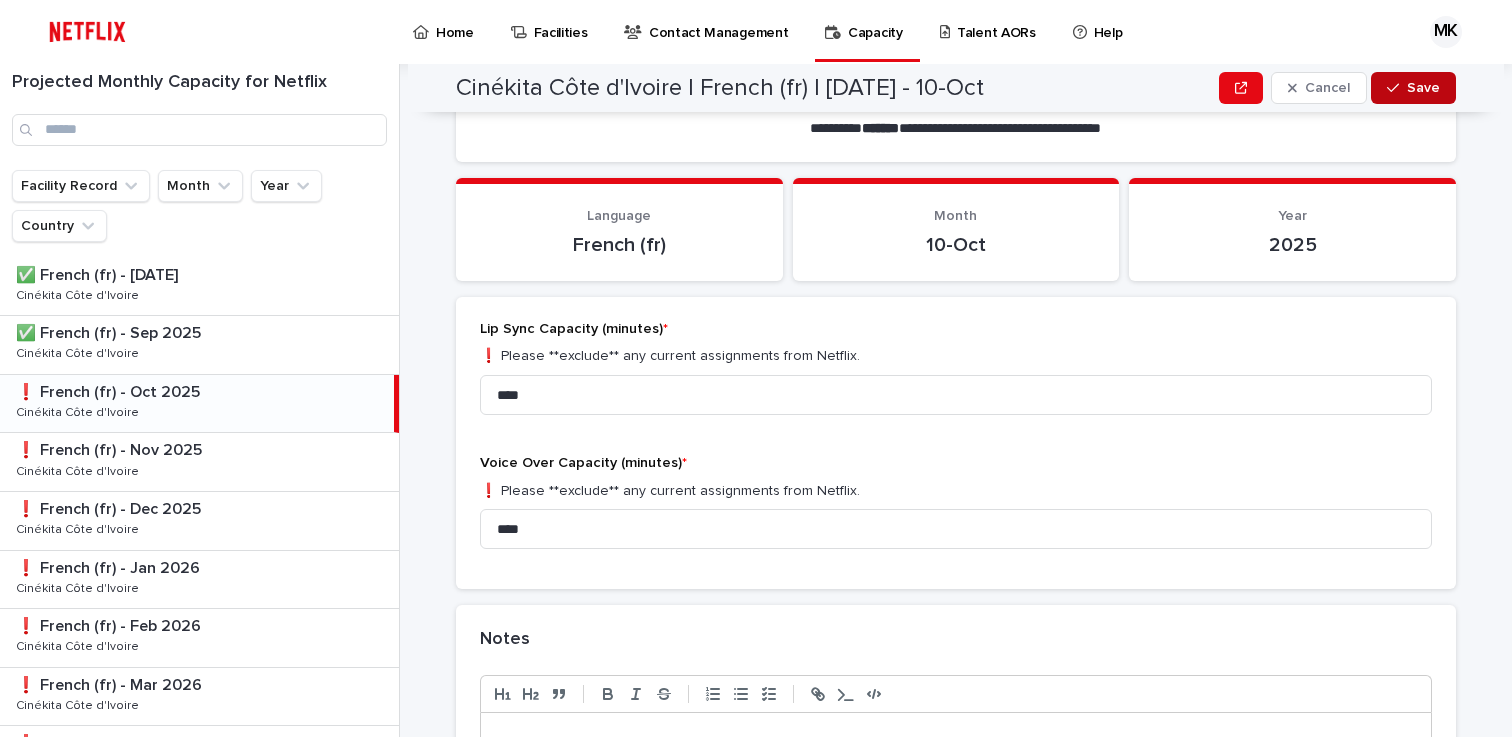 click on "Save" at bounding box center [1413, 88] 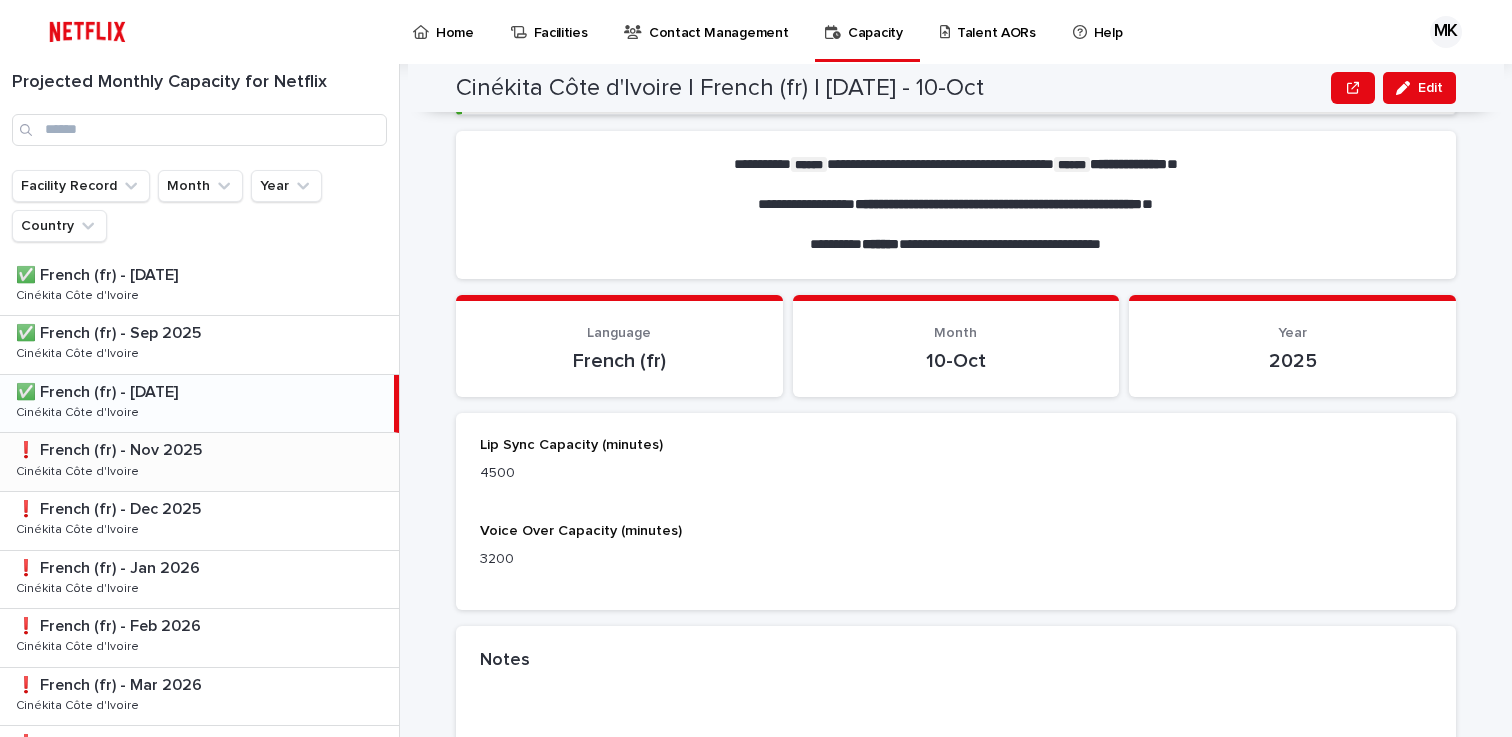 click on "❗️ French (fr) - Nov 2025" at bounding box center (111, 448) 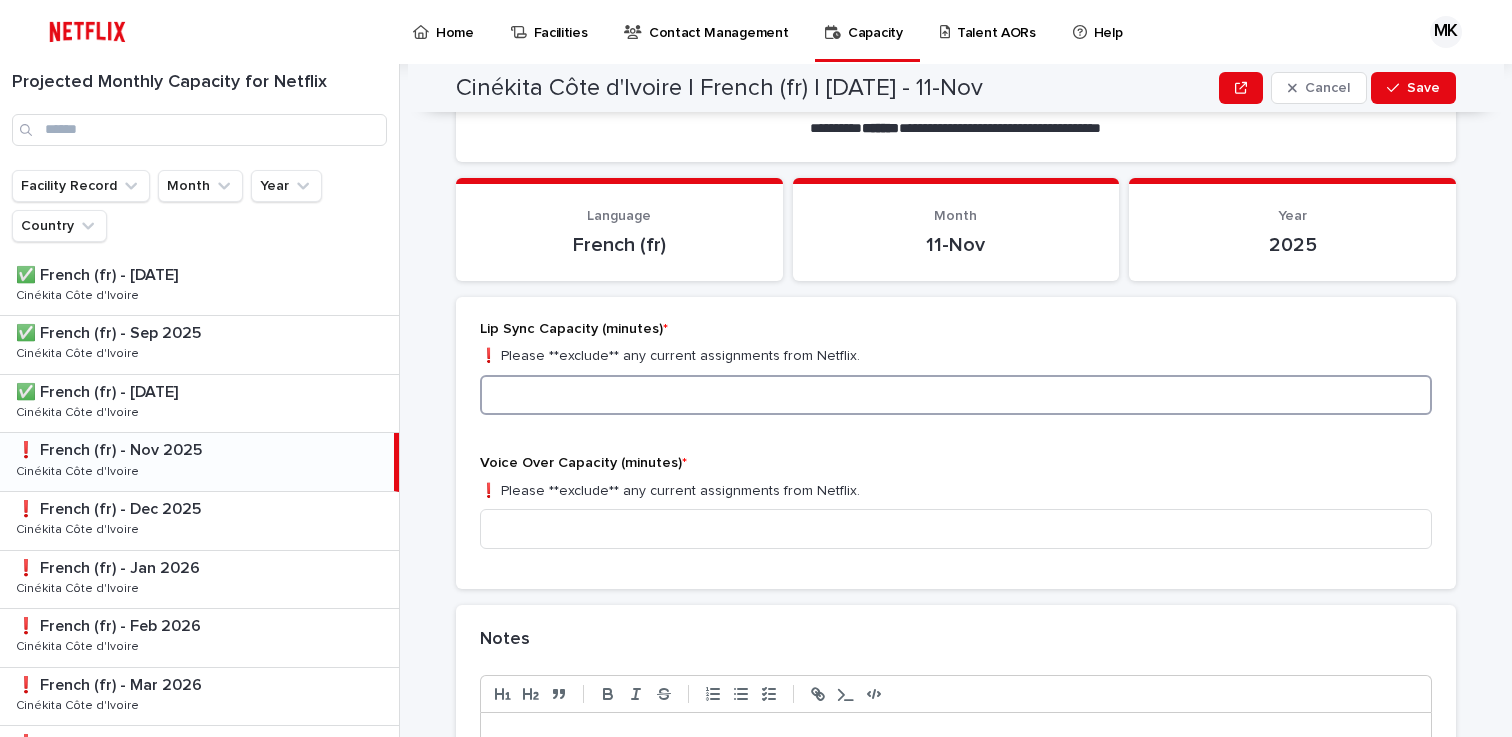 click at bounding box center [956, 395] 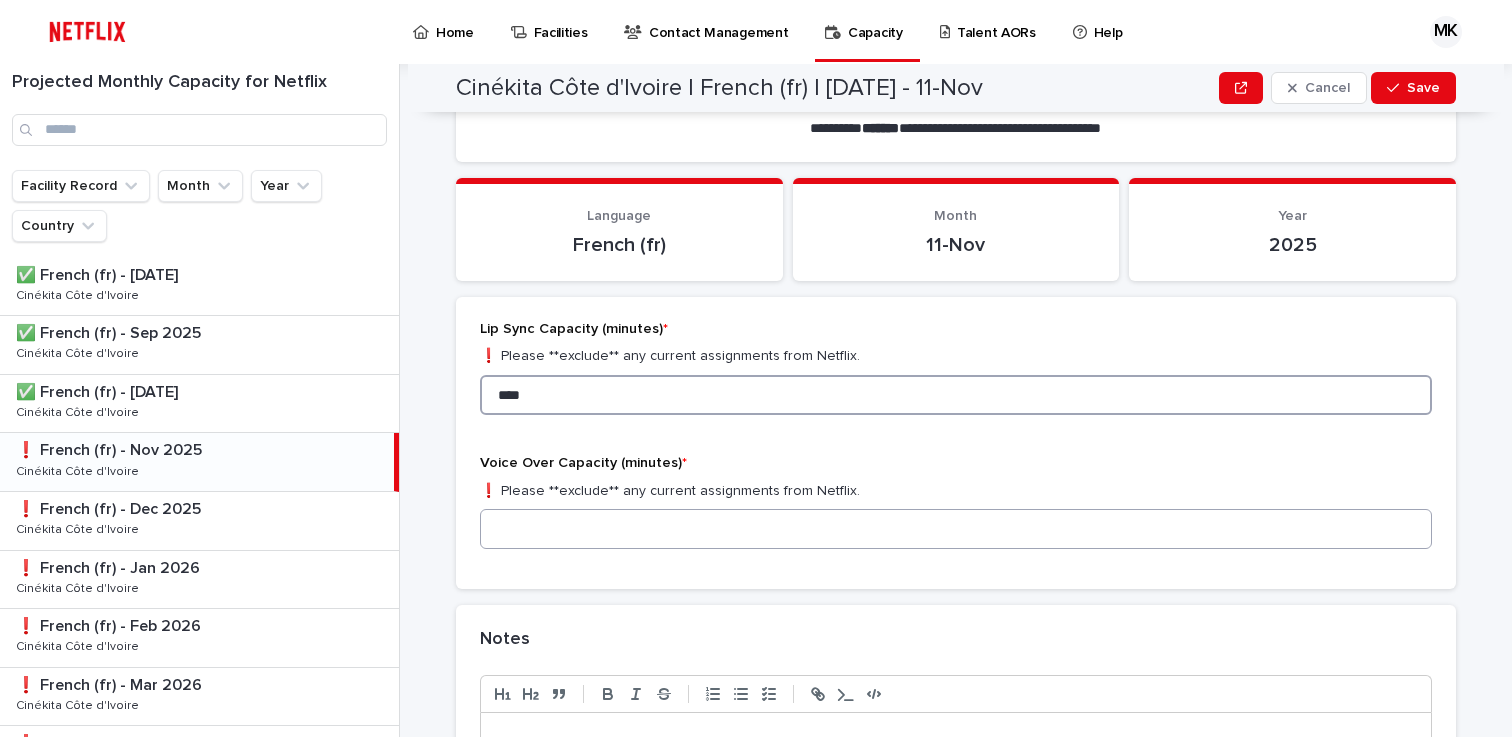 type on "****" 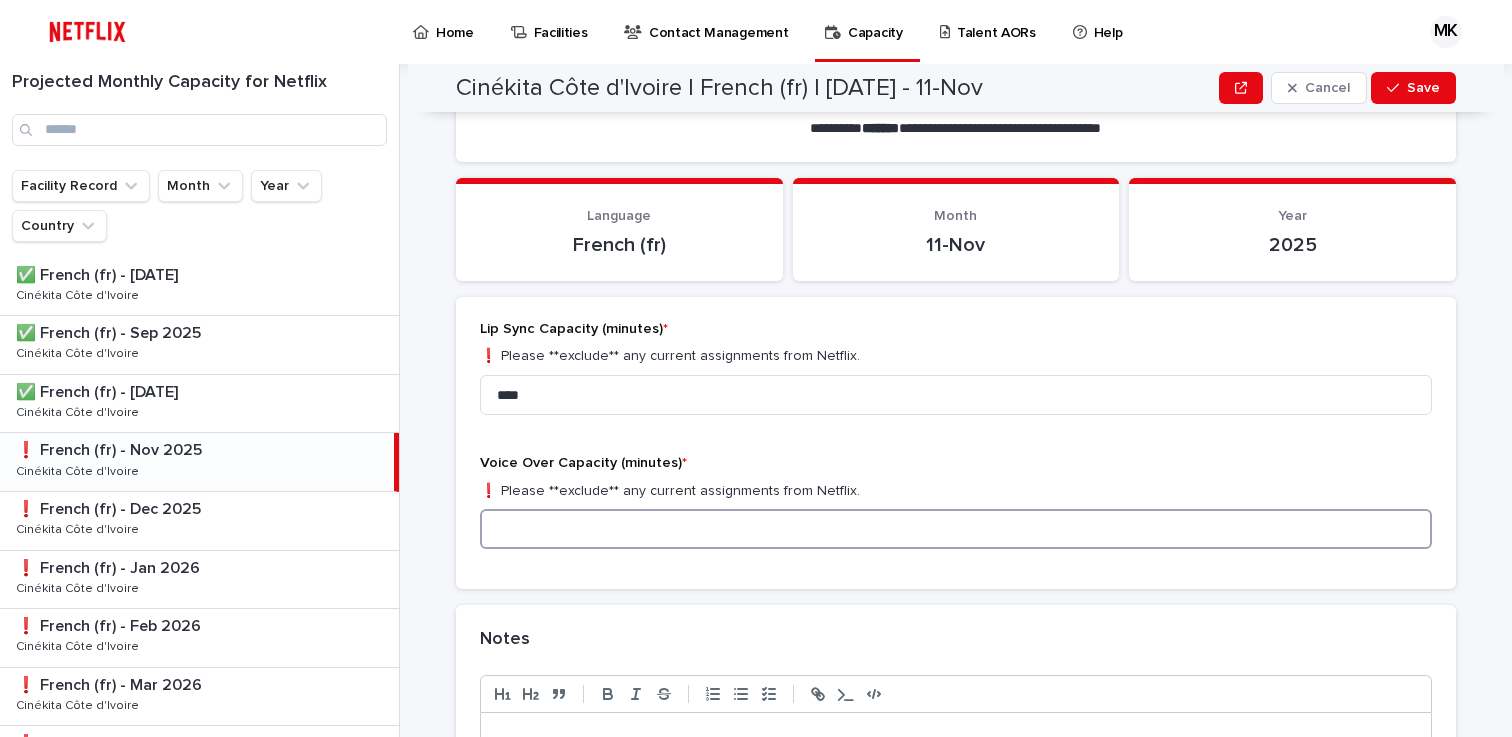 click at bounding box center (956, 529) 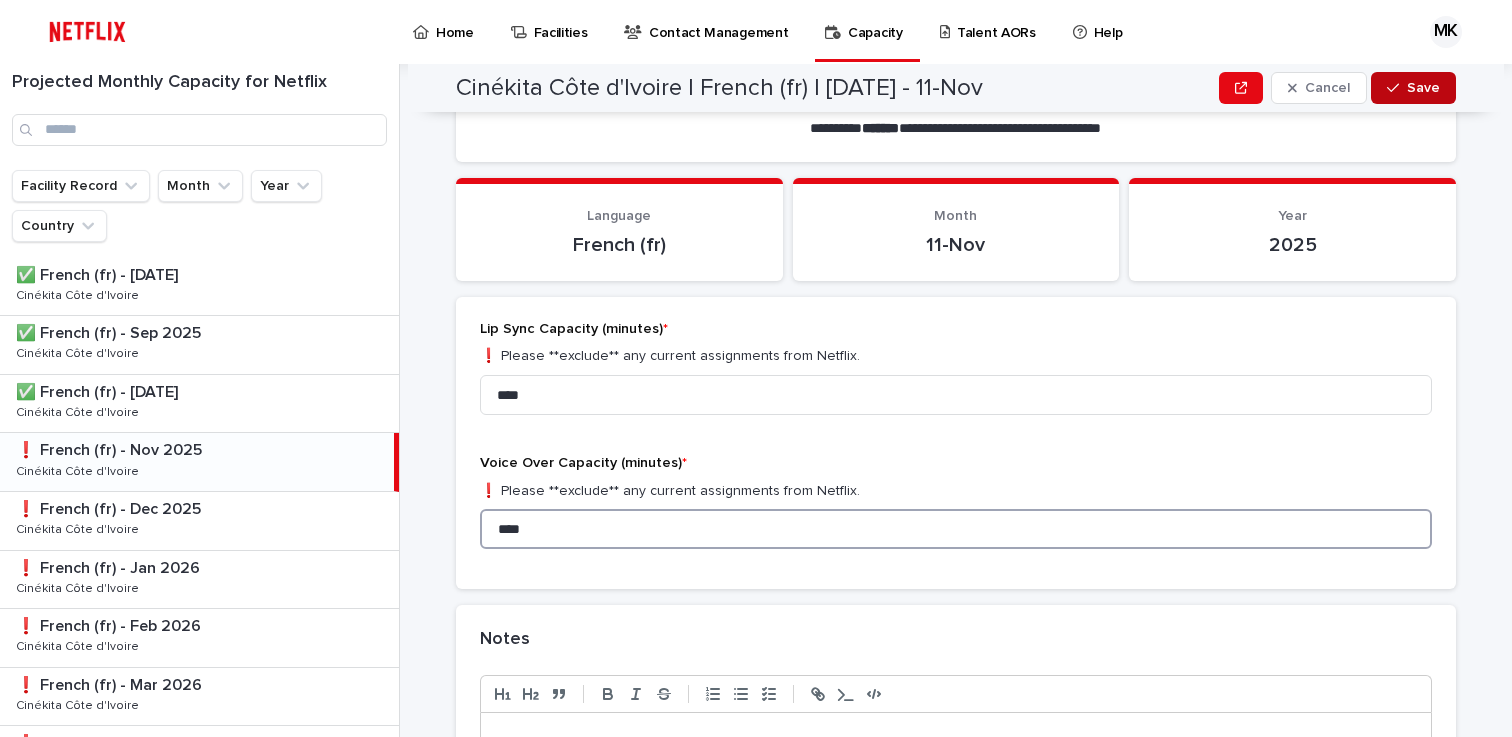 type on "****" 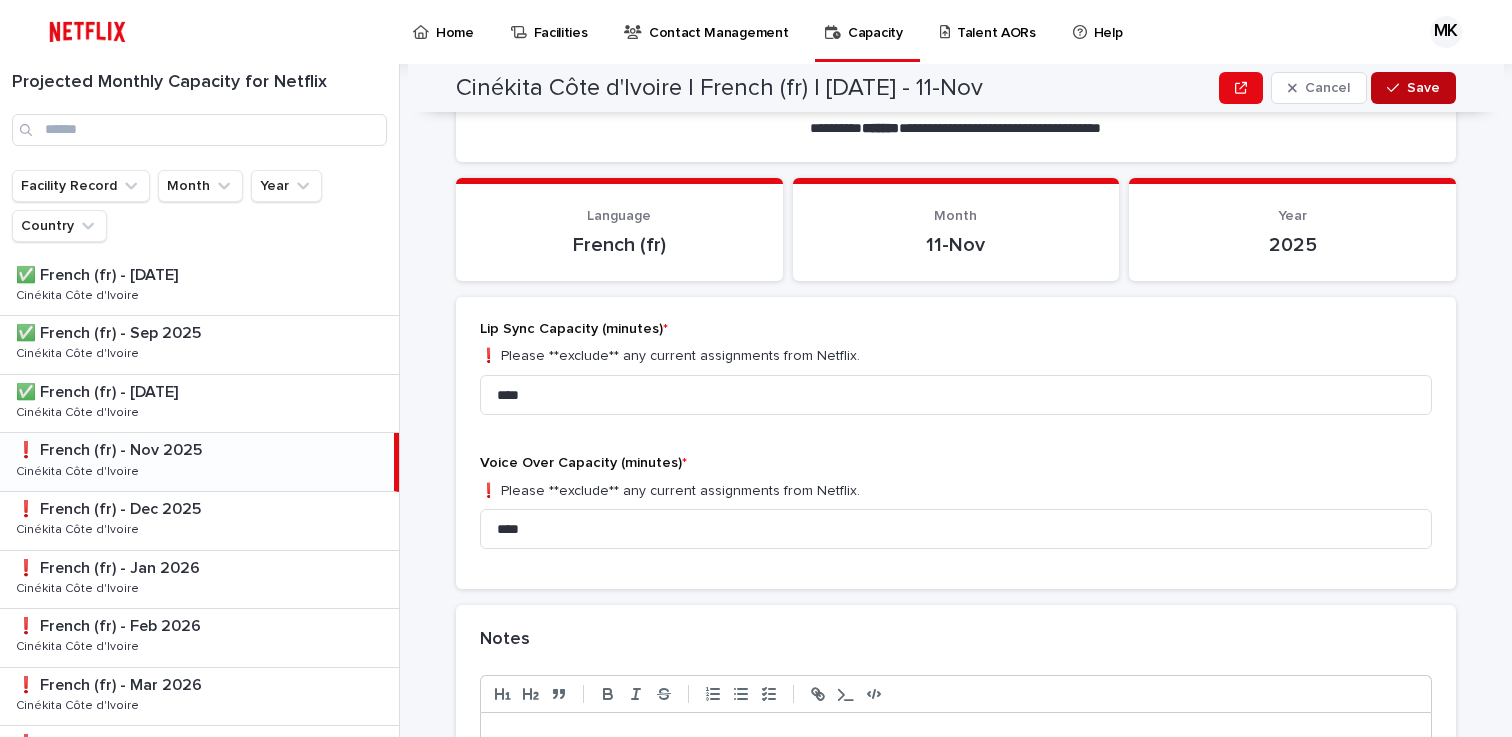 click on "Save" at bounding box center (1423, 88) 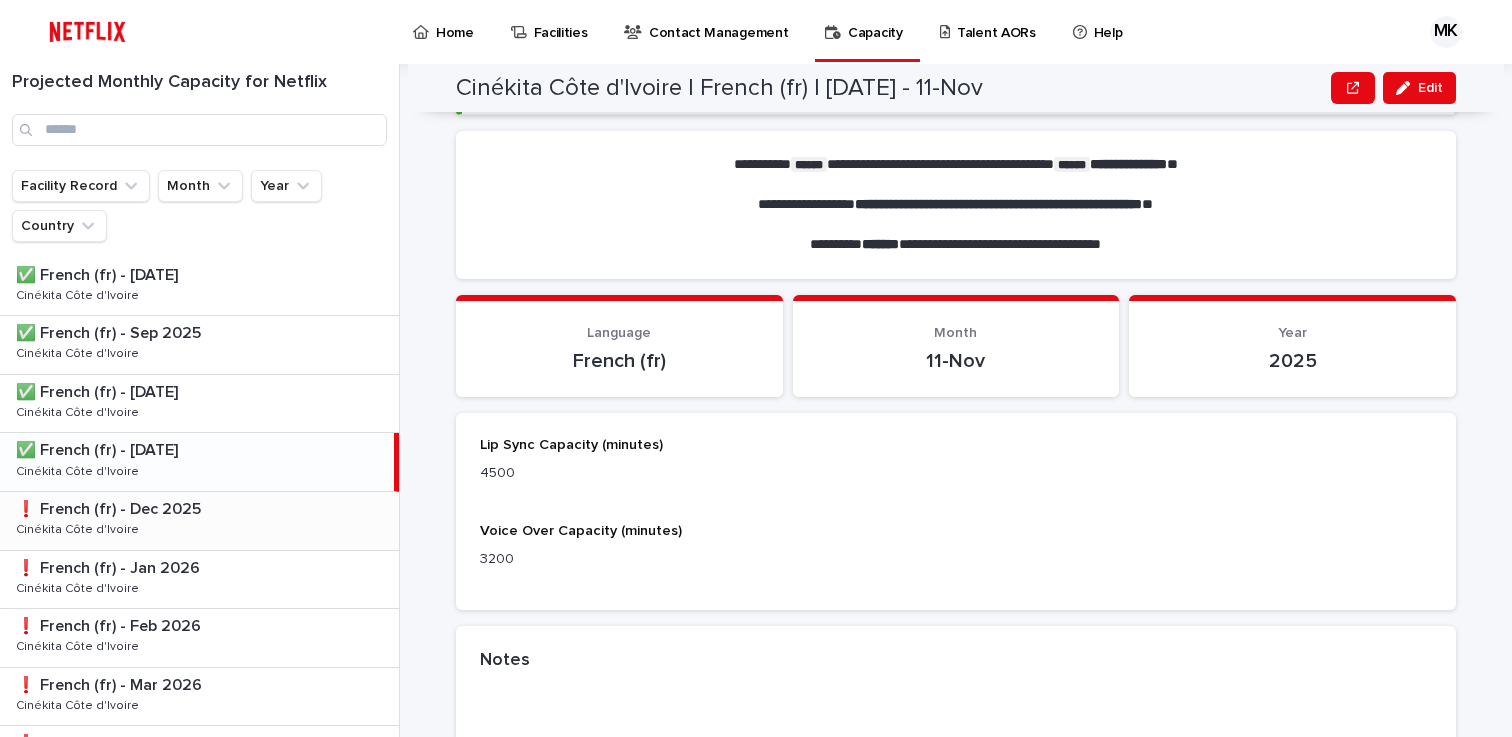click on "❗️ French (fr) - [DATE] ❗️ French (fr) - [DATE]   Cinékita Côte d'Ivoire Cinékita Côte d'Ivoire" at bounding box center (199, 521) 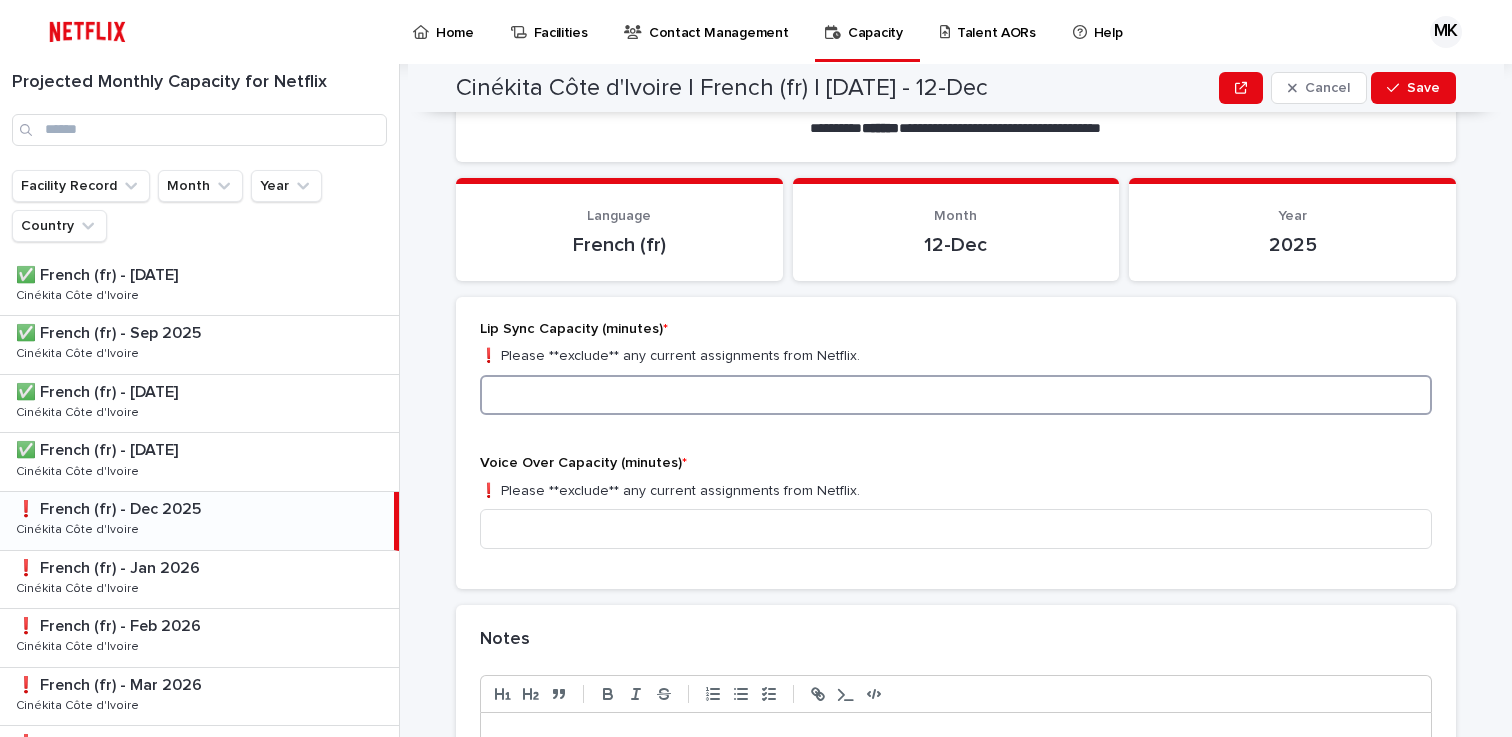 click at bounding box center [956, 395] 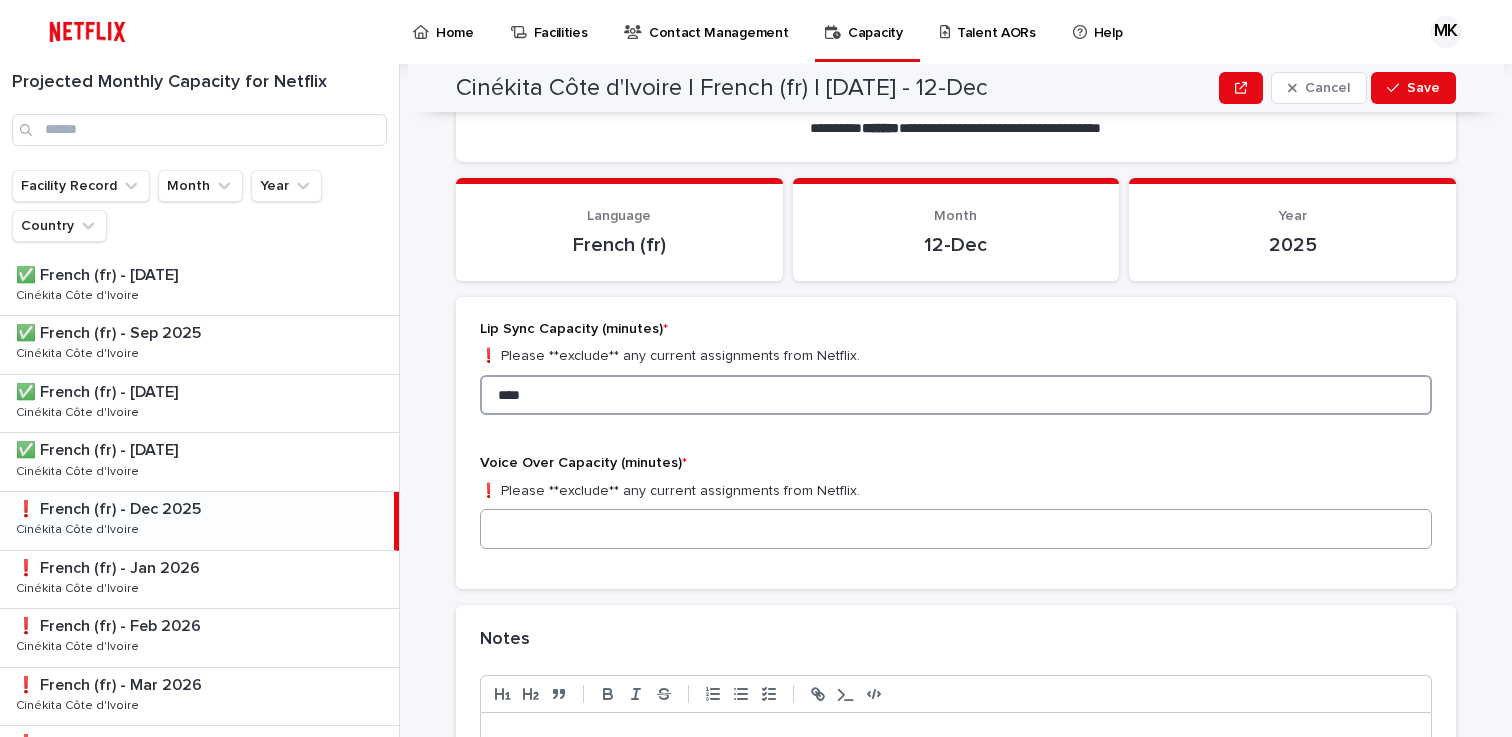 type on "****" 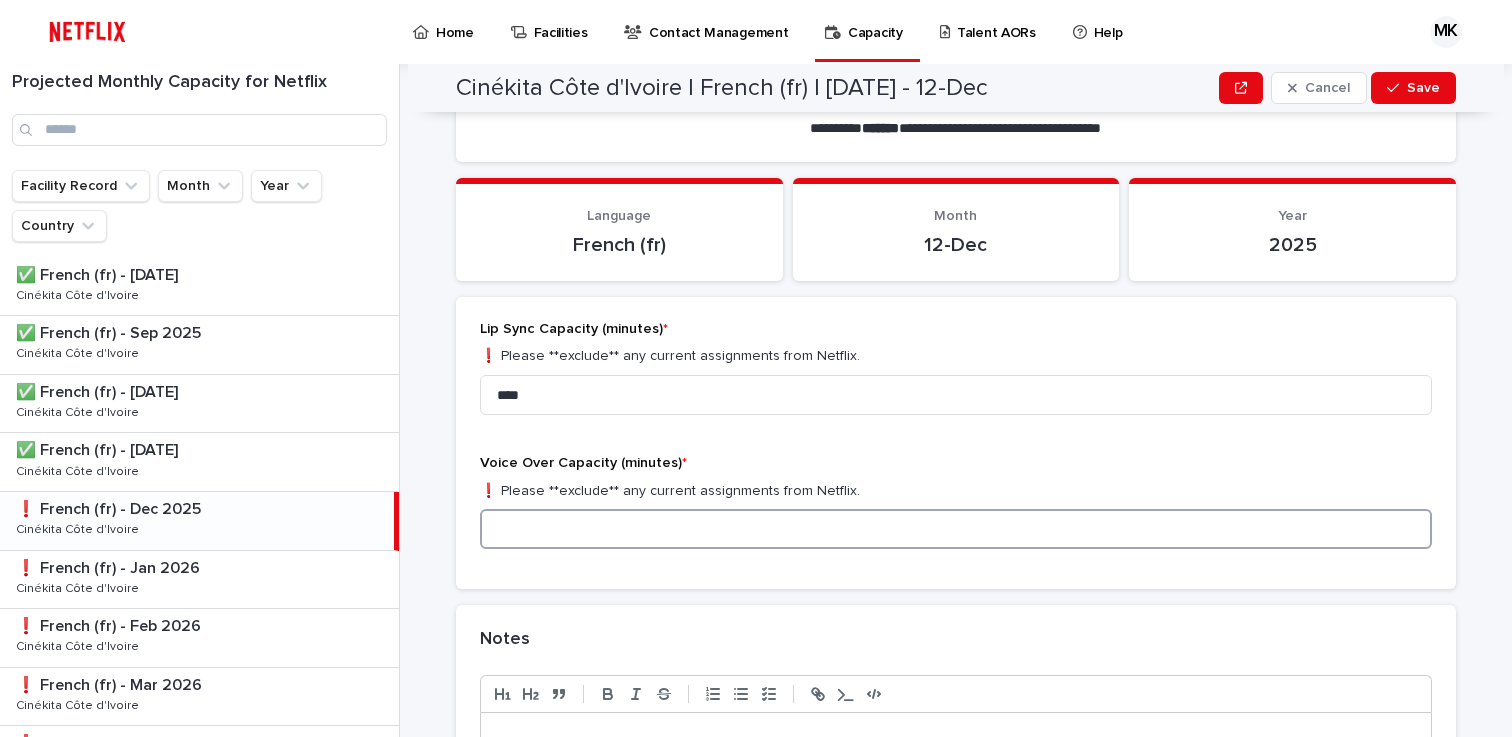 click at bounding box center [956, 529] 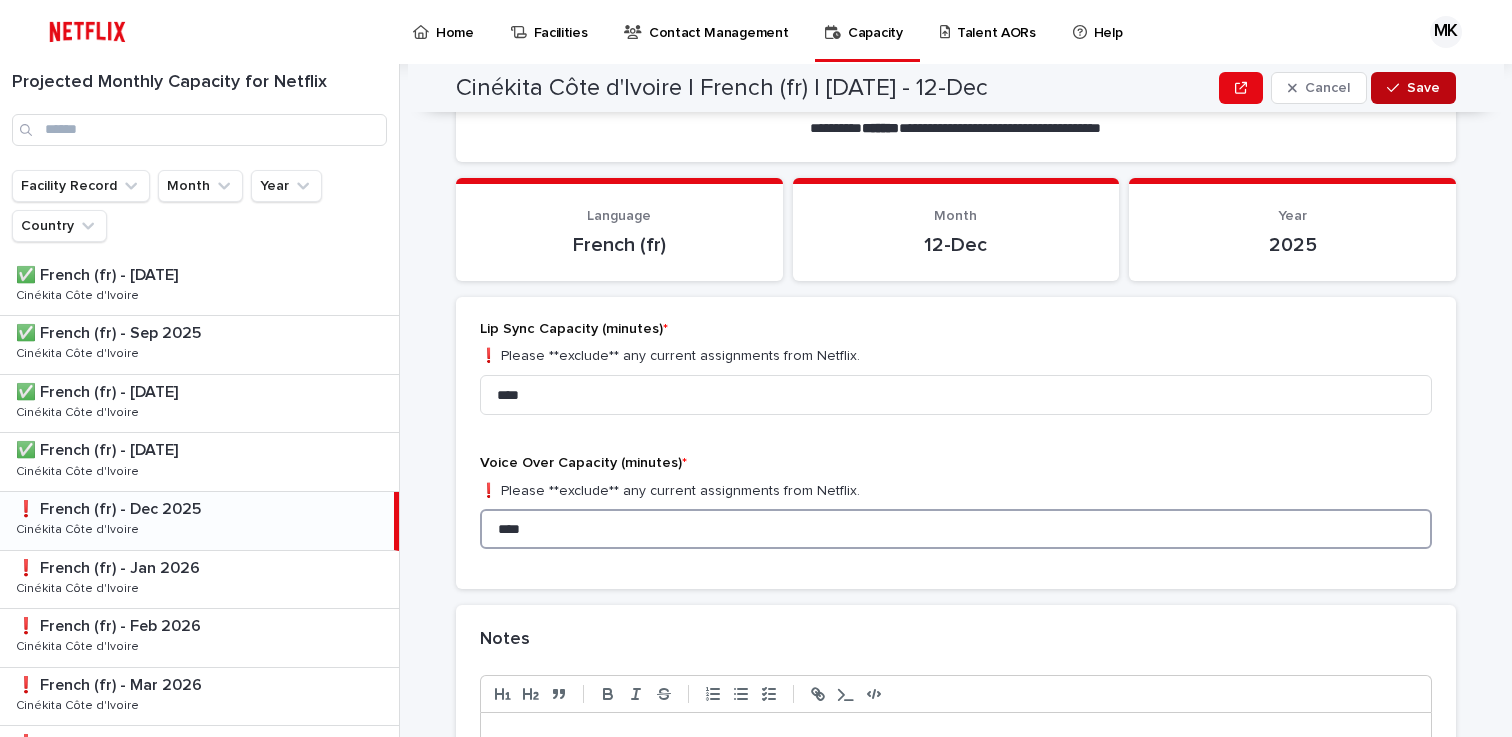 type on "****" 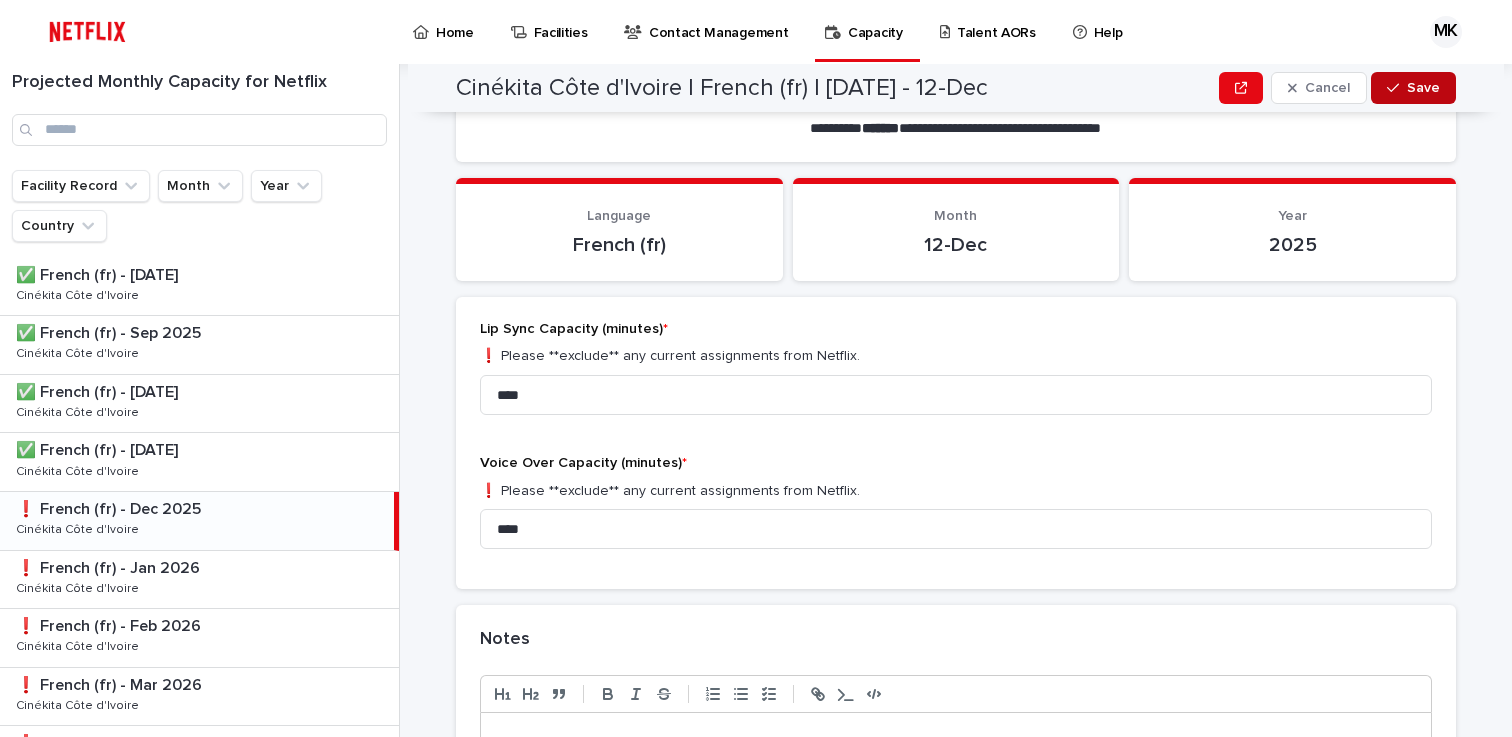 click at bounding box center [1397, 88] 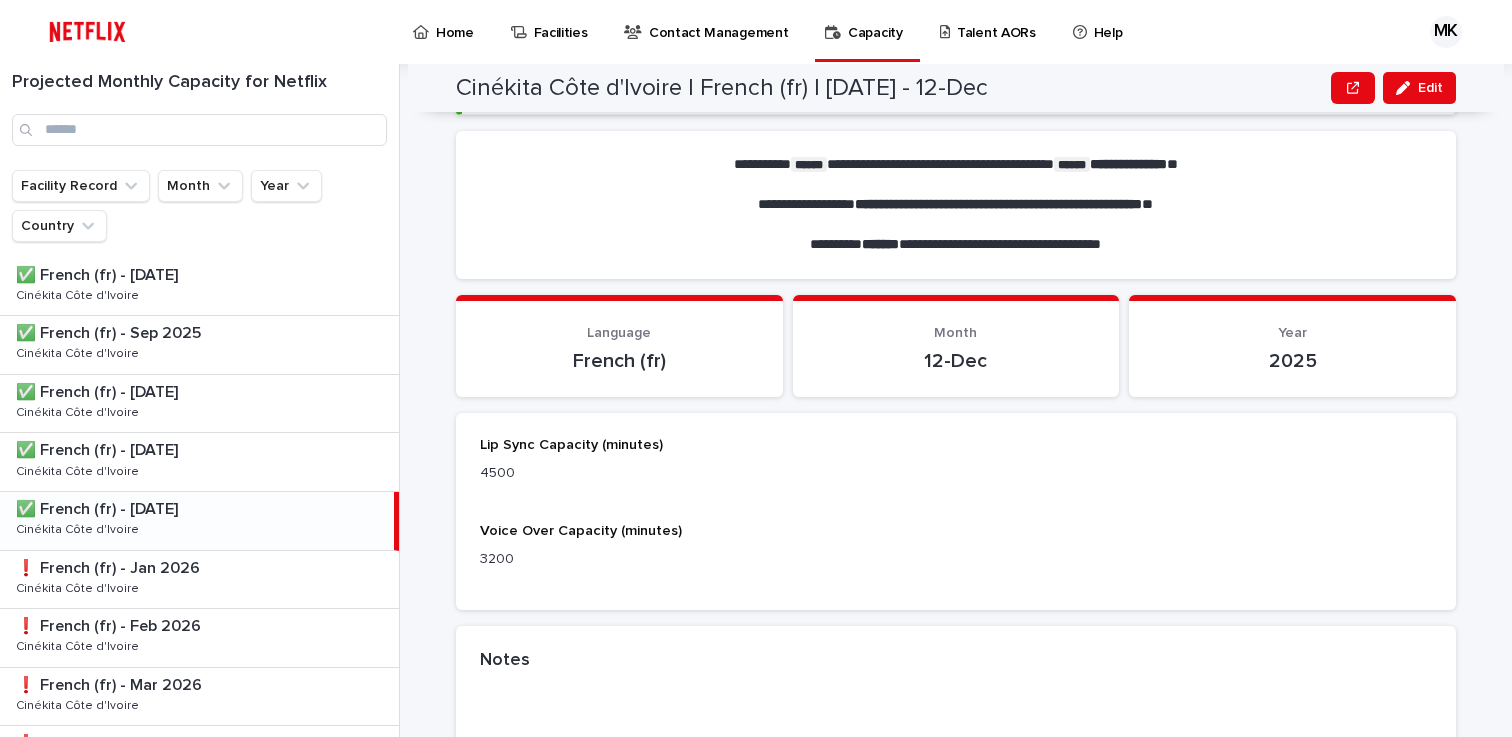 click on "Talent AORs" at bounding box center [996, 21] 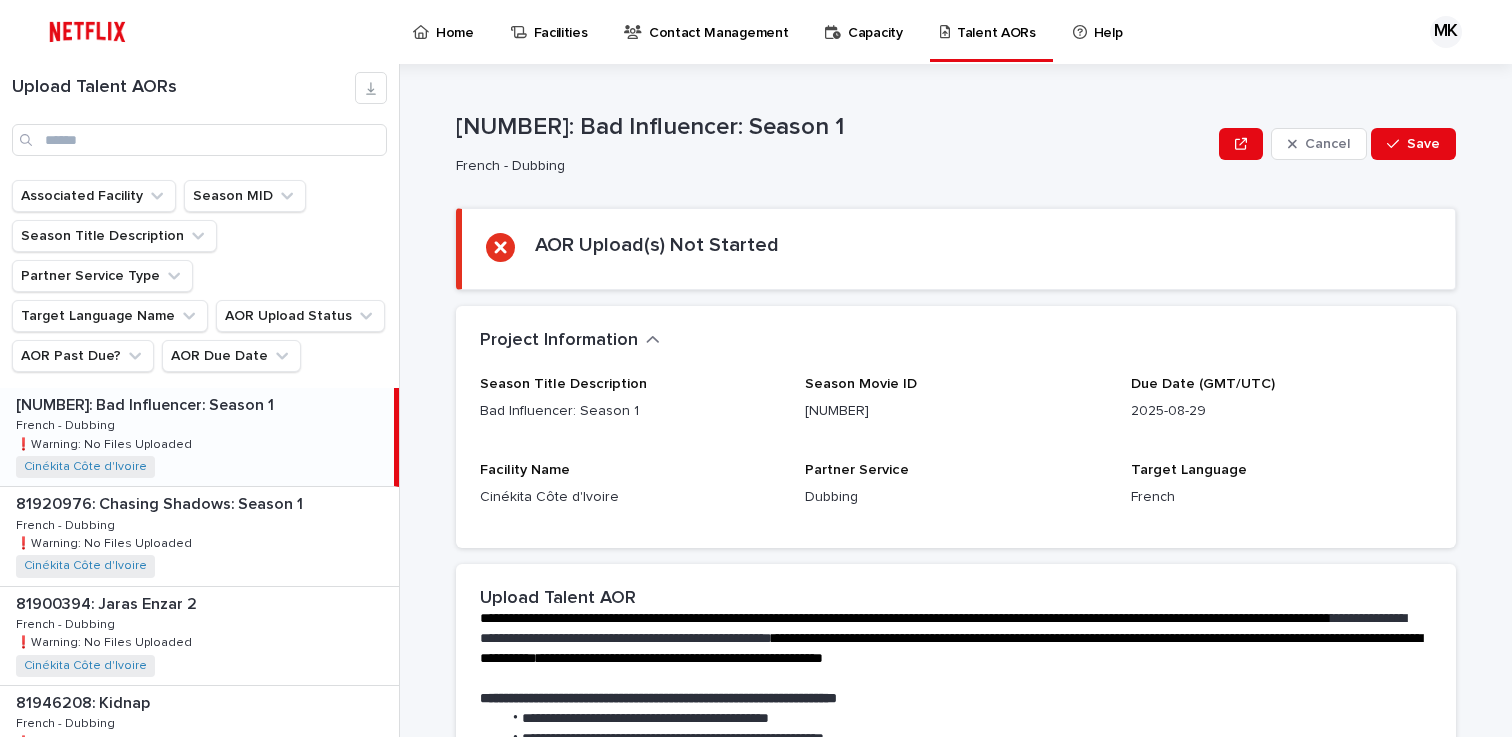 click on "Home" at bounding box center (447, 31) 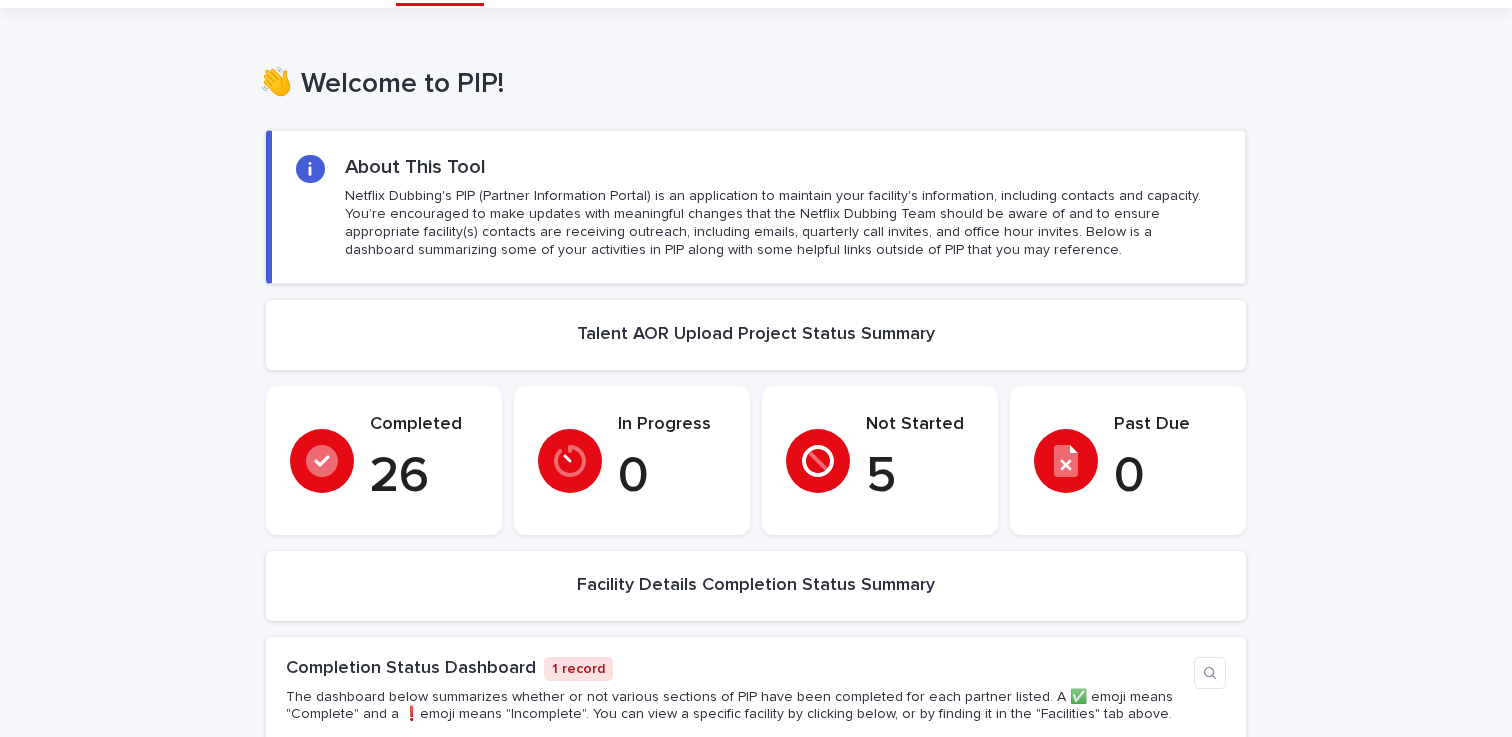 scroll, scrollTop: 0, scrollLeft: 0, axis: both 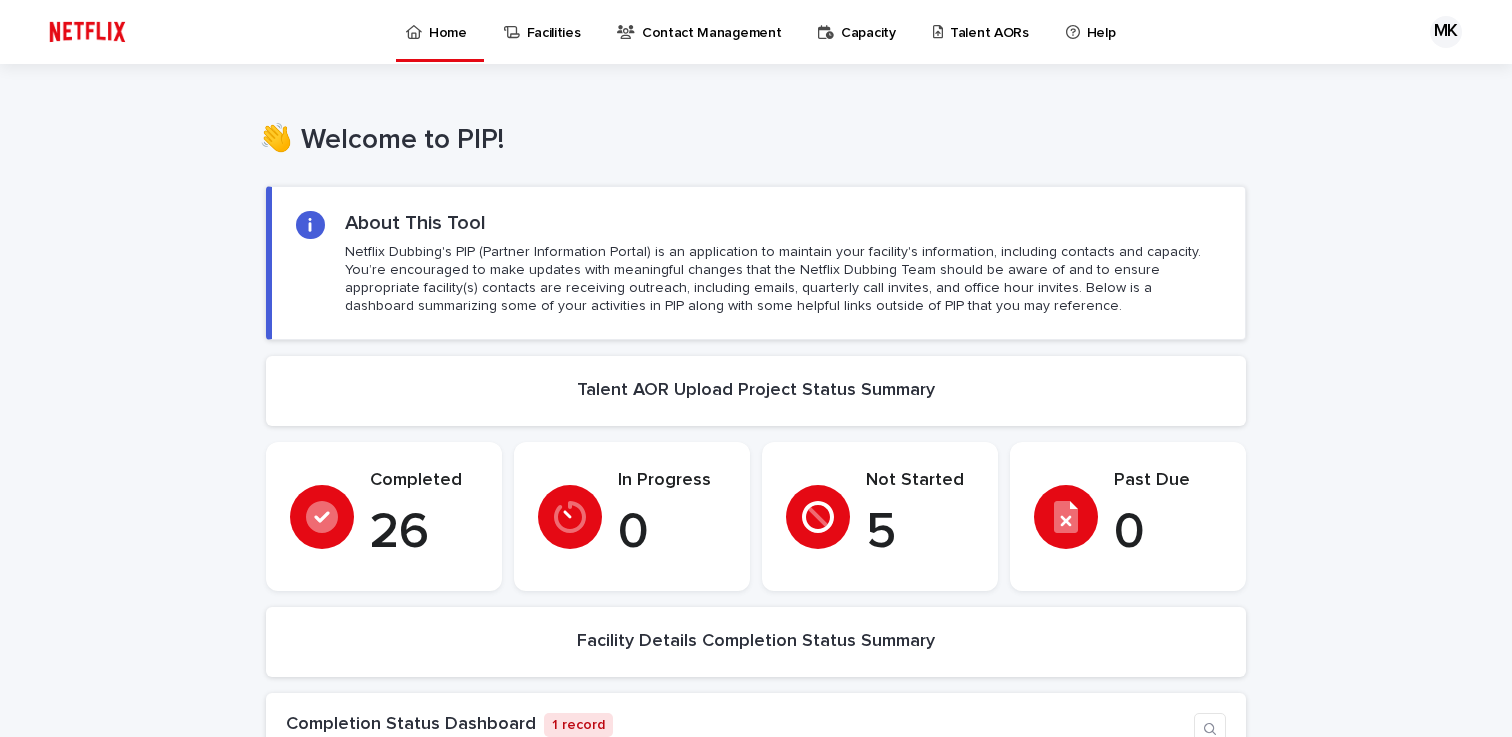 click 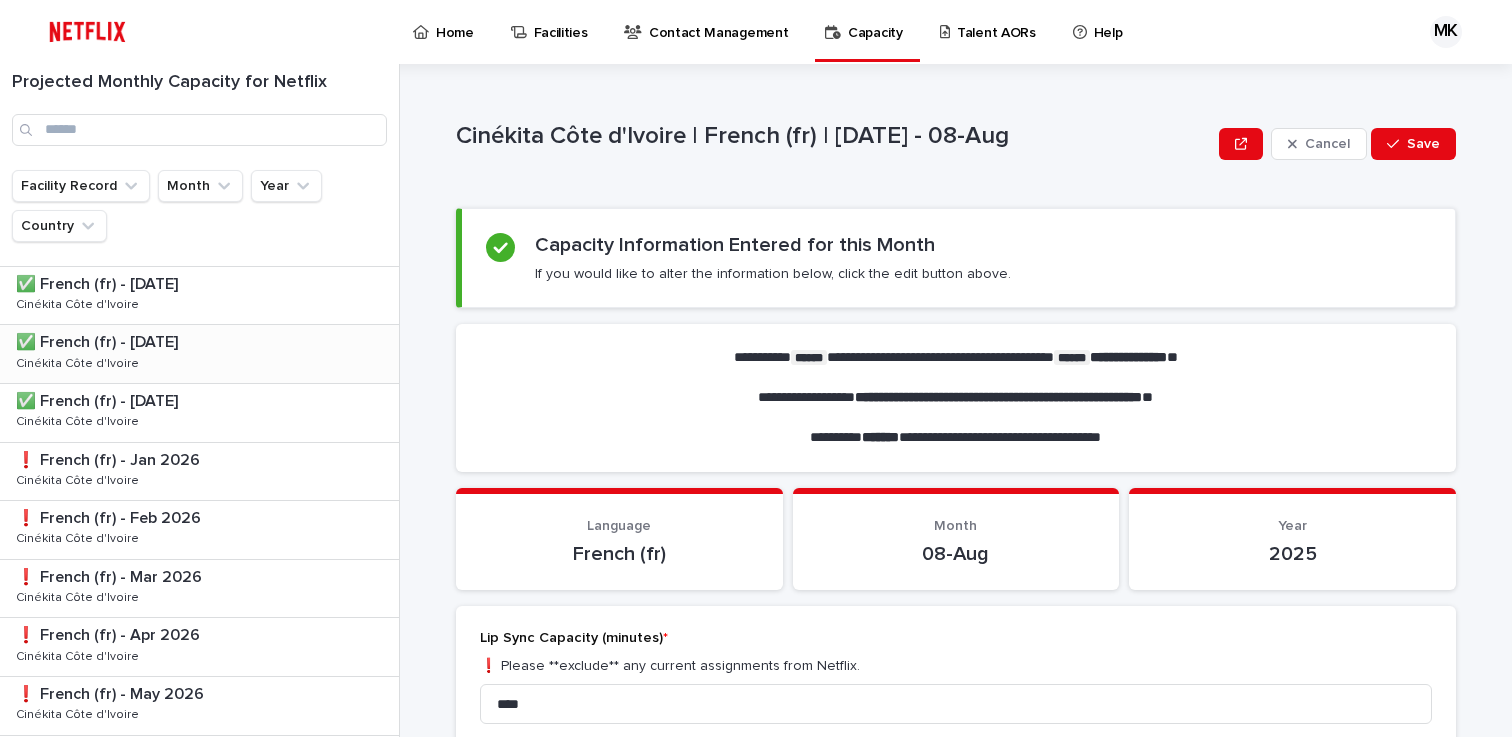 scroll, scrollTop: 107, scrollLeft: 0, axis: vertical 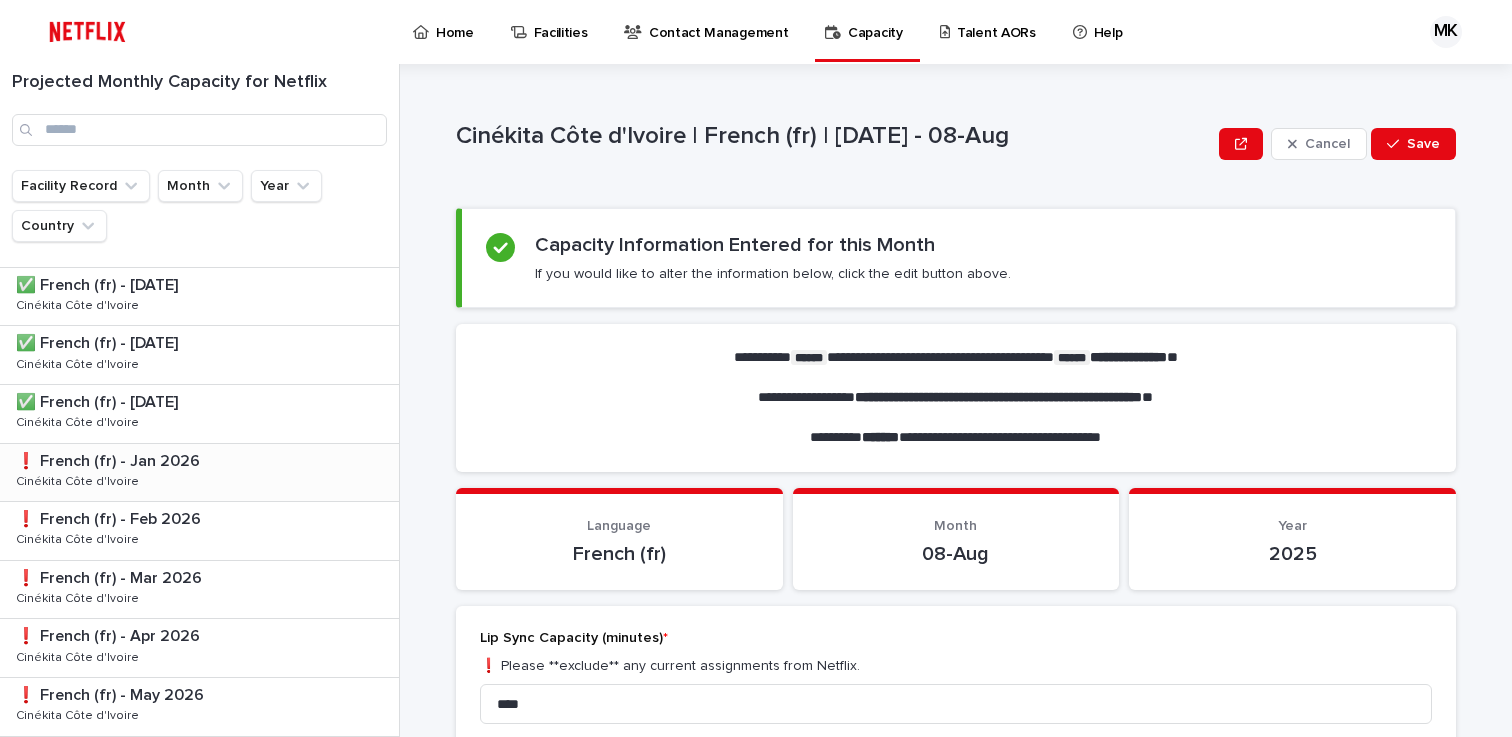 click on "❗️ French (fr) - Jan 2026" at bounding box center [110, 459] 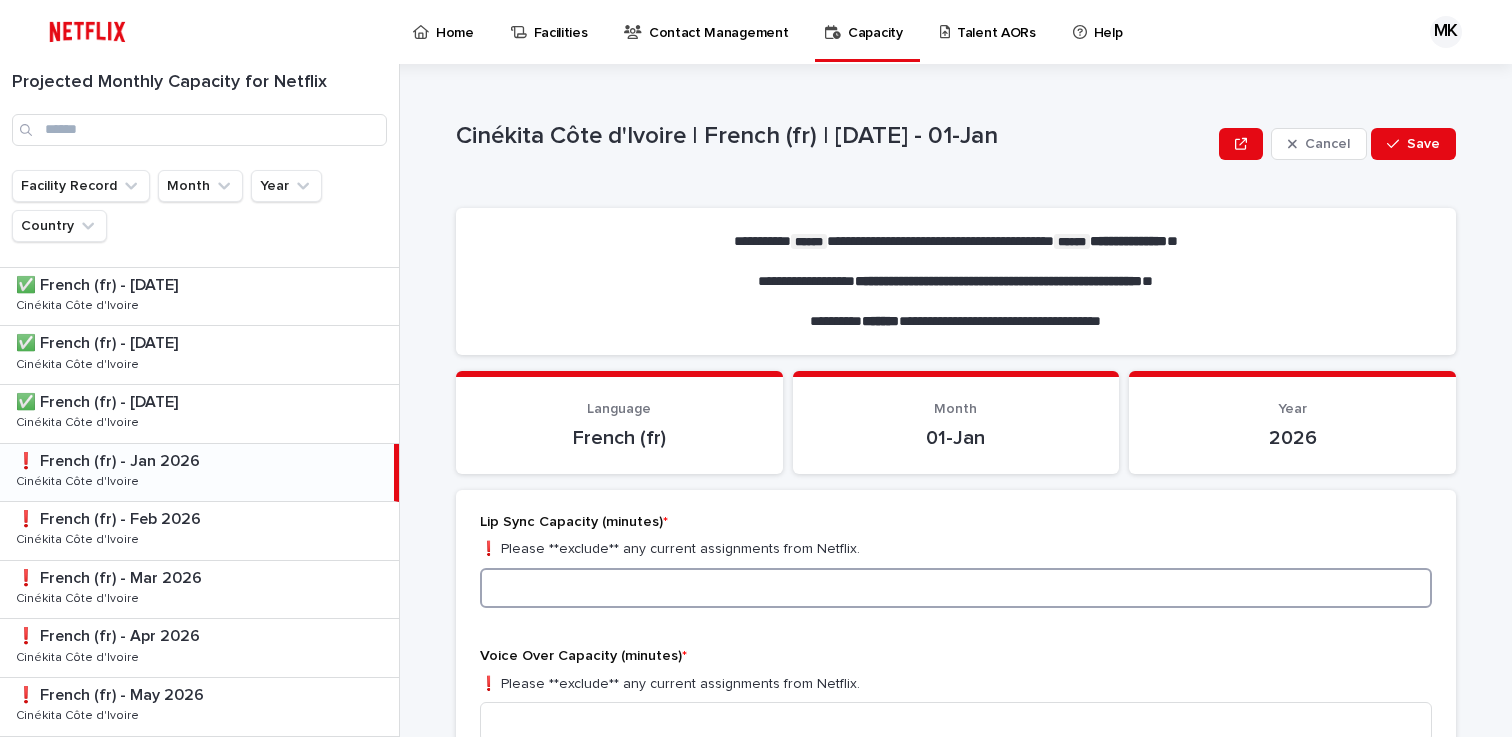click at bounding box center (956, 588) 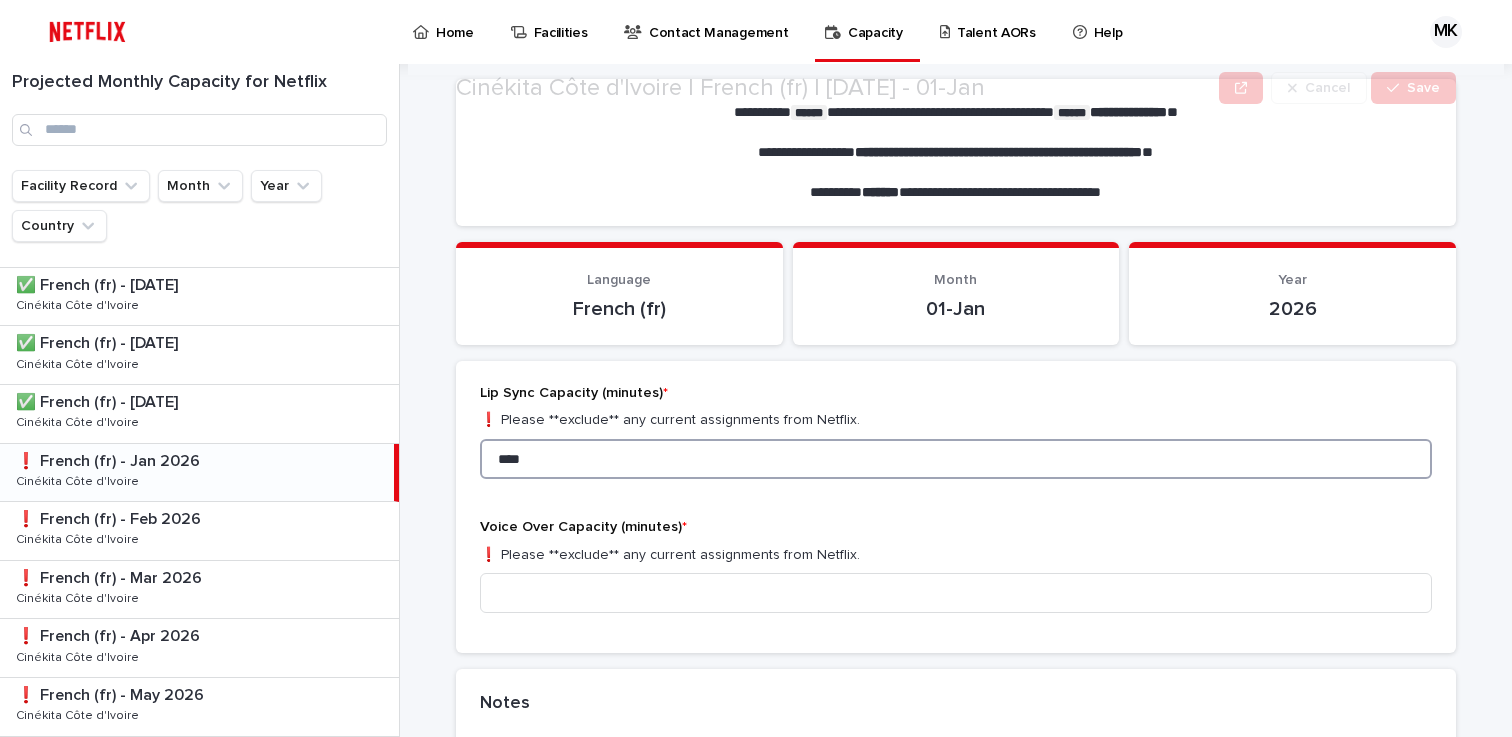 scroll, scrollTop: 165, scrollLeft: 0, axis: vertical 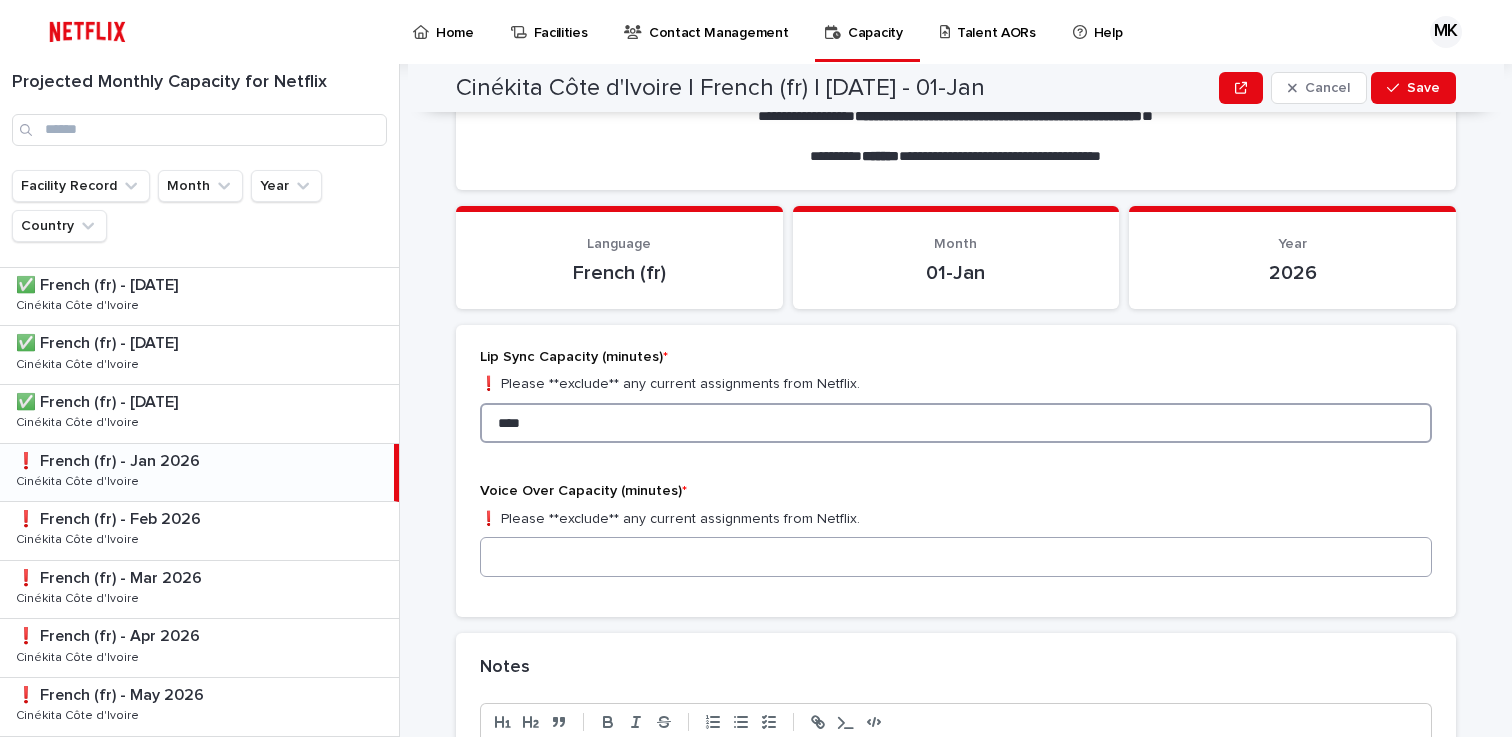 type on "****" 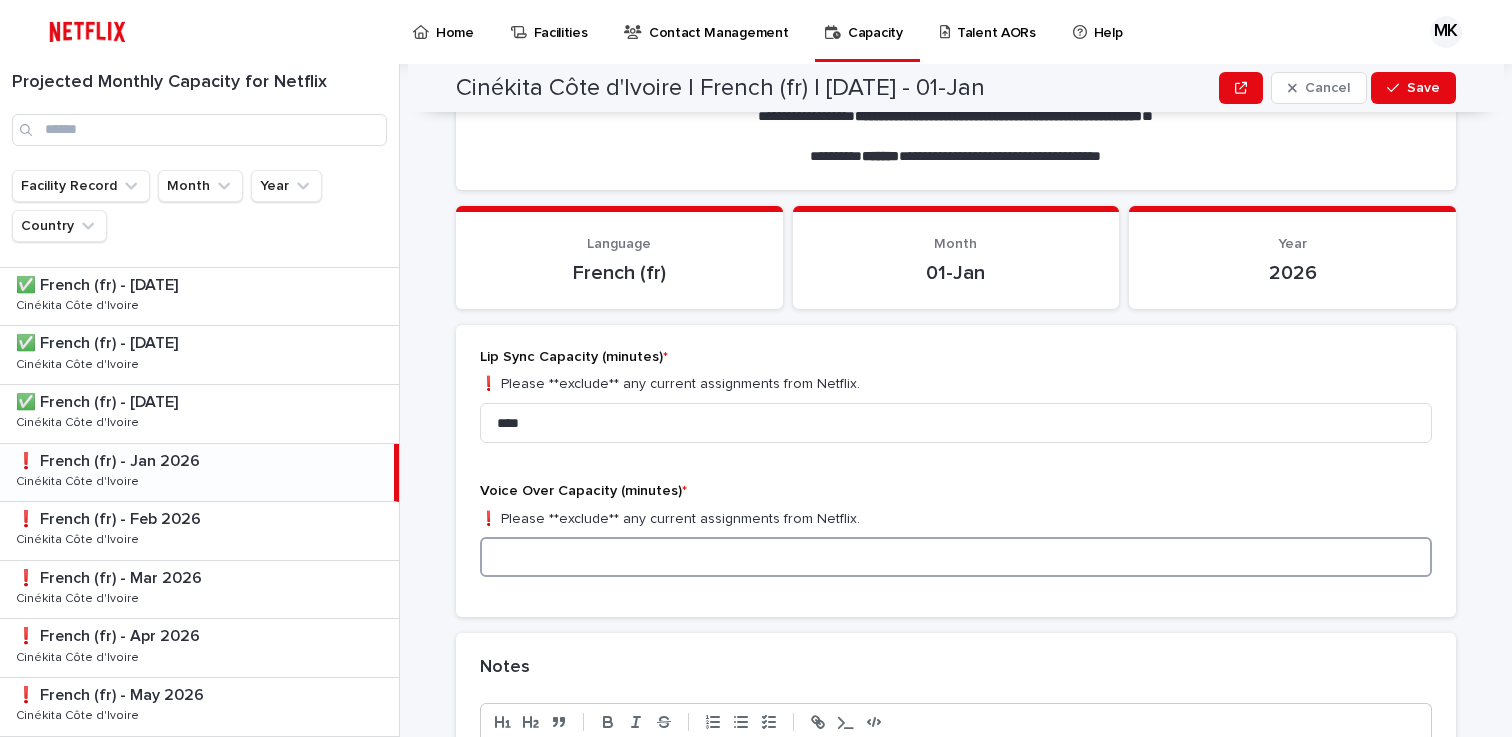 click at bounding box center [956, 557] 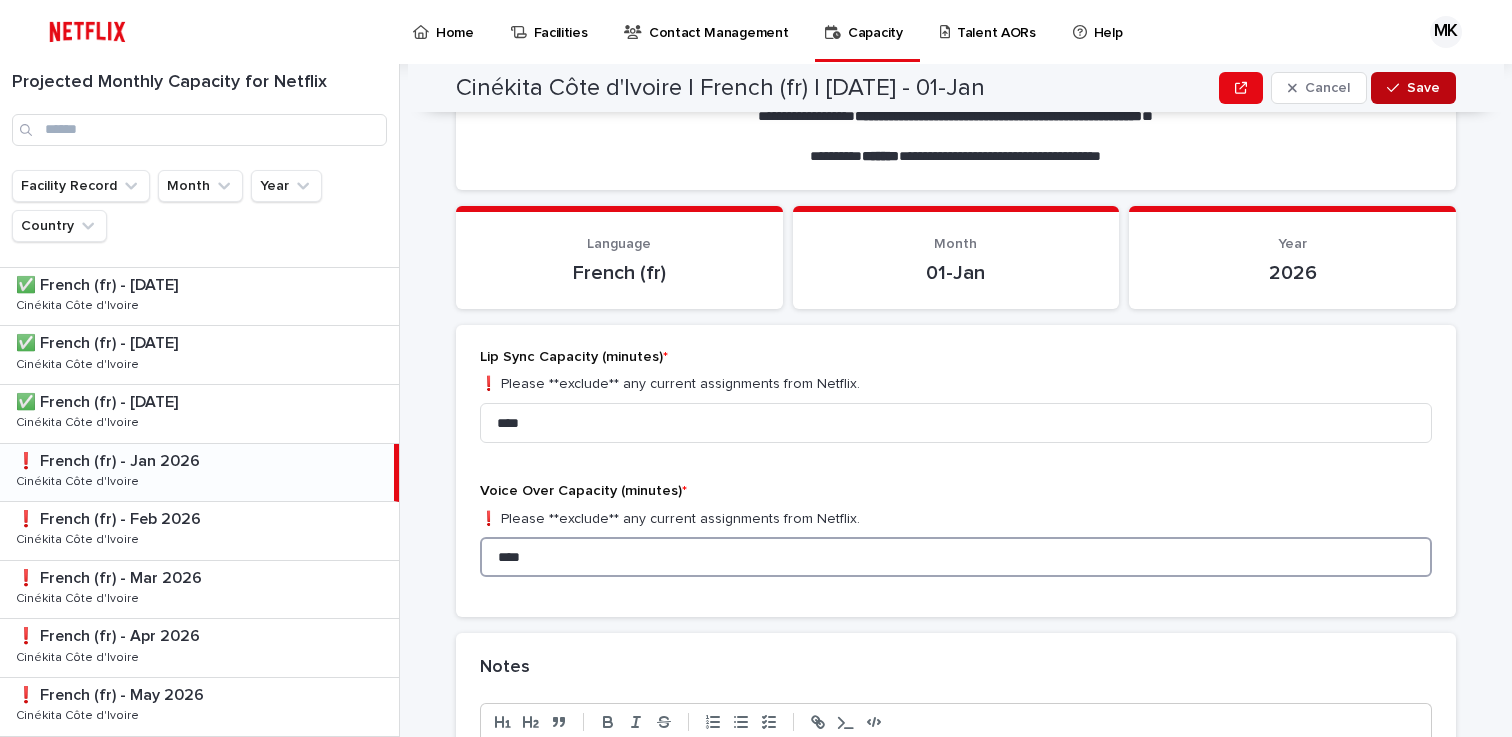 type on "****" 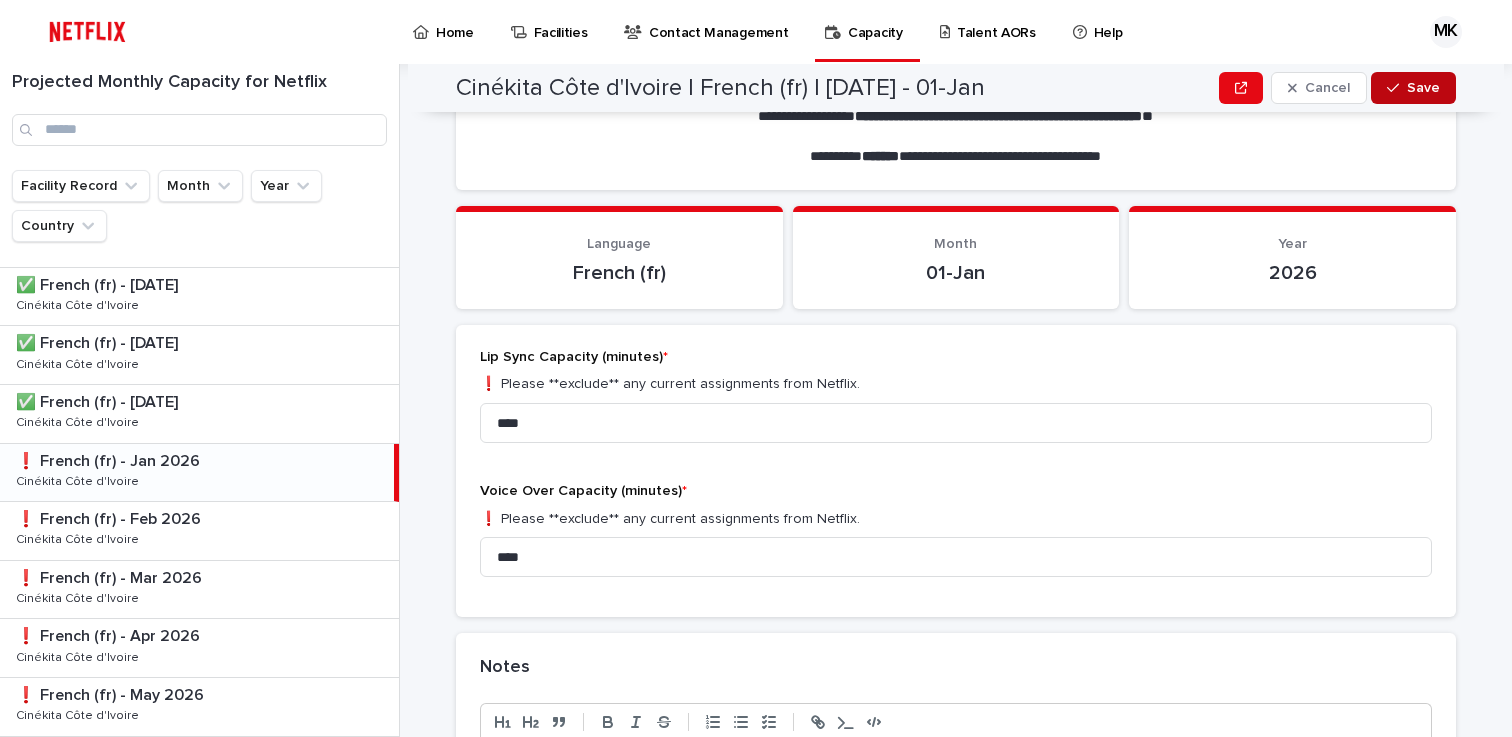click at bounding box center (1397, 88) 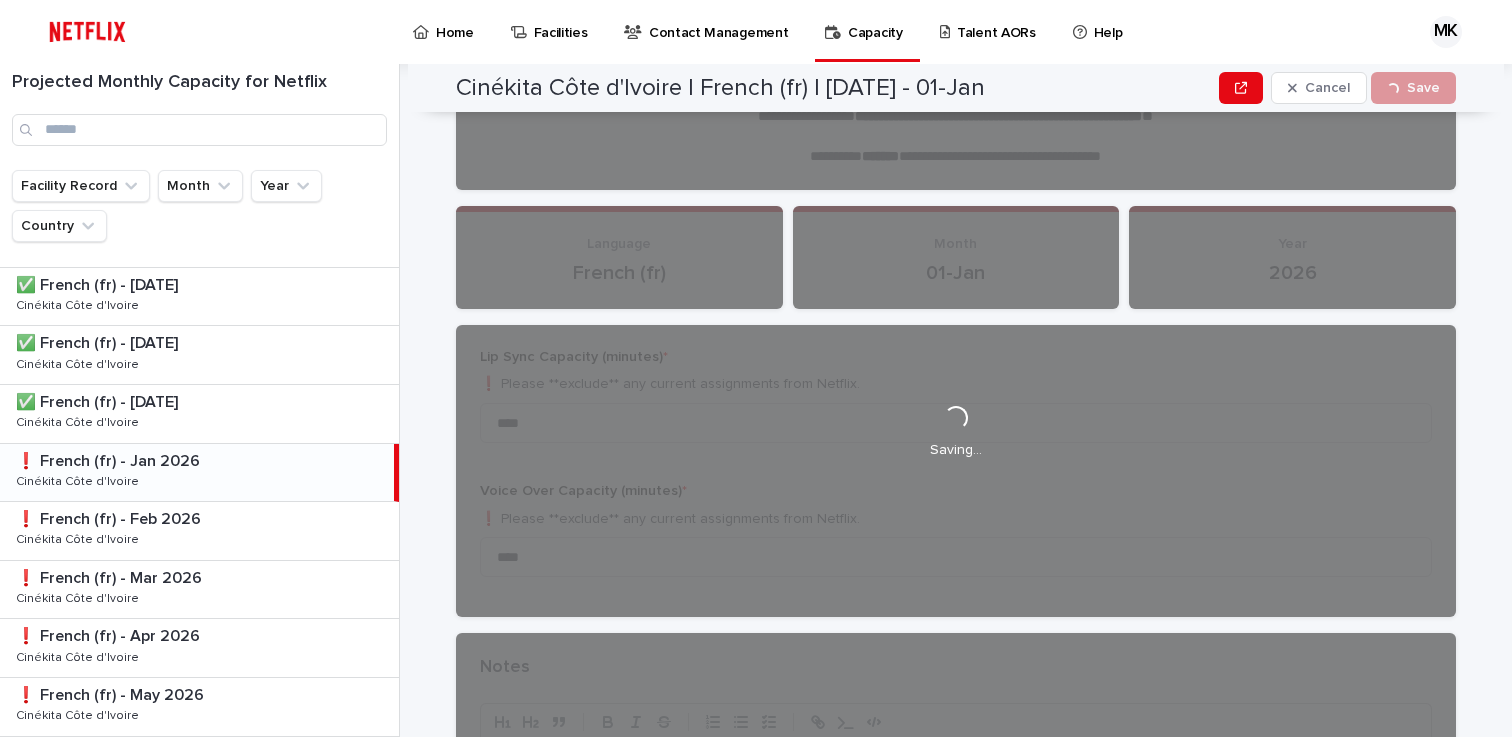 scroll, scrollTop: 193, scrollLeft: 0, axis: vertical 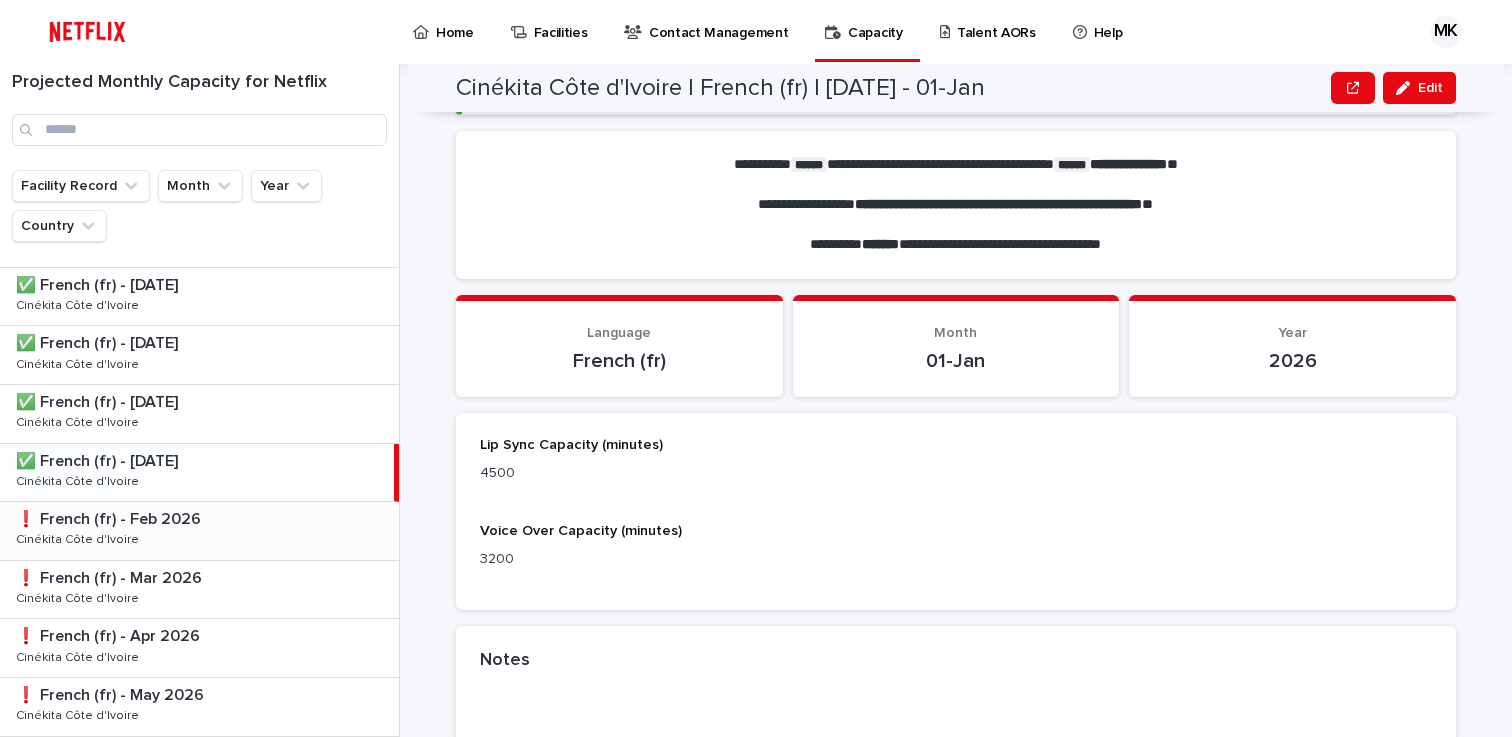 click at bounding box center (203, 519) 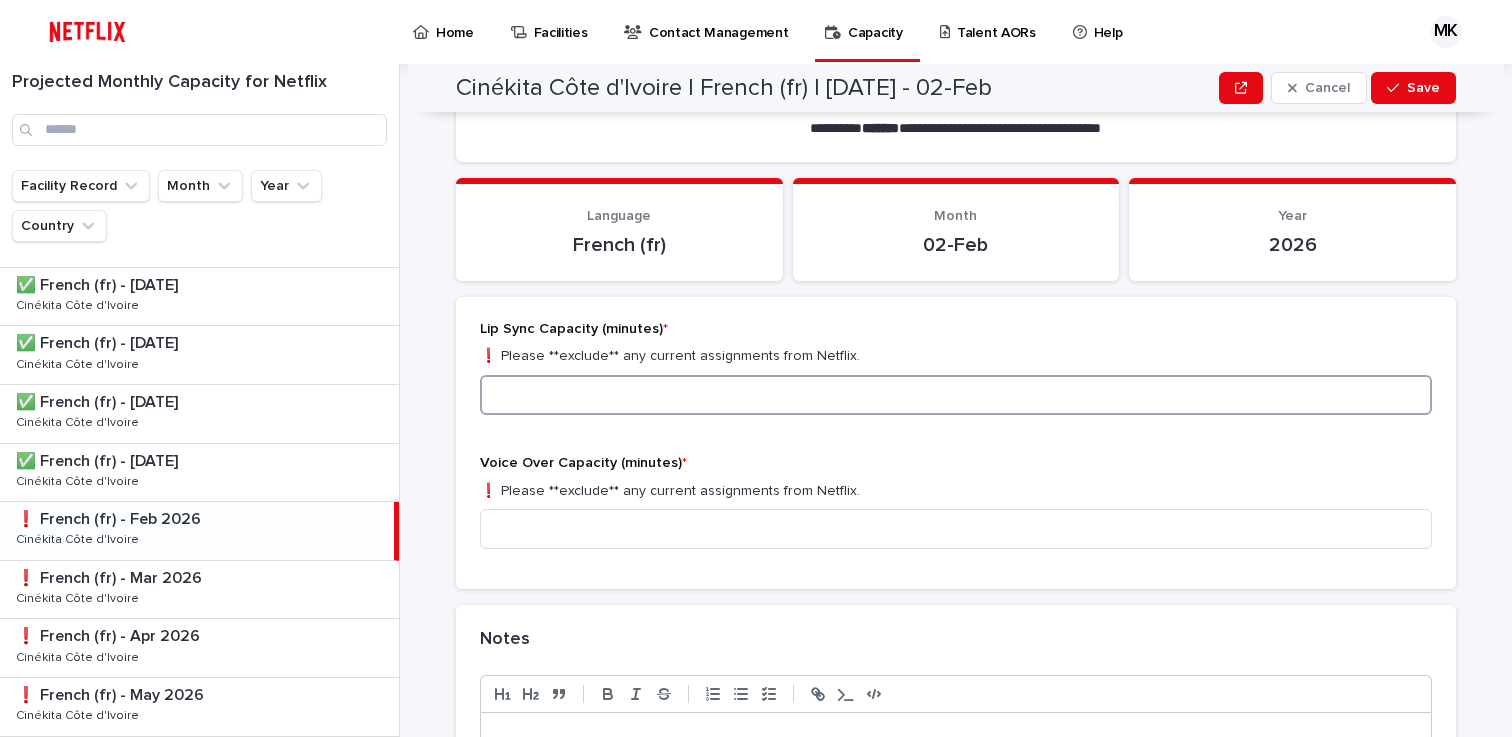 click at bounding box center [956, 395] 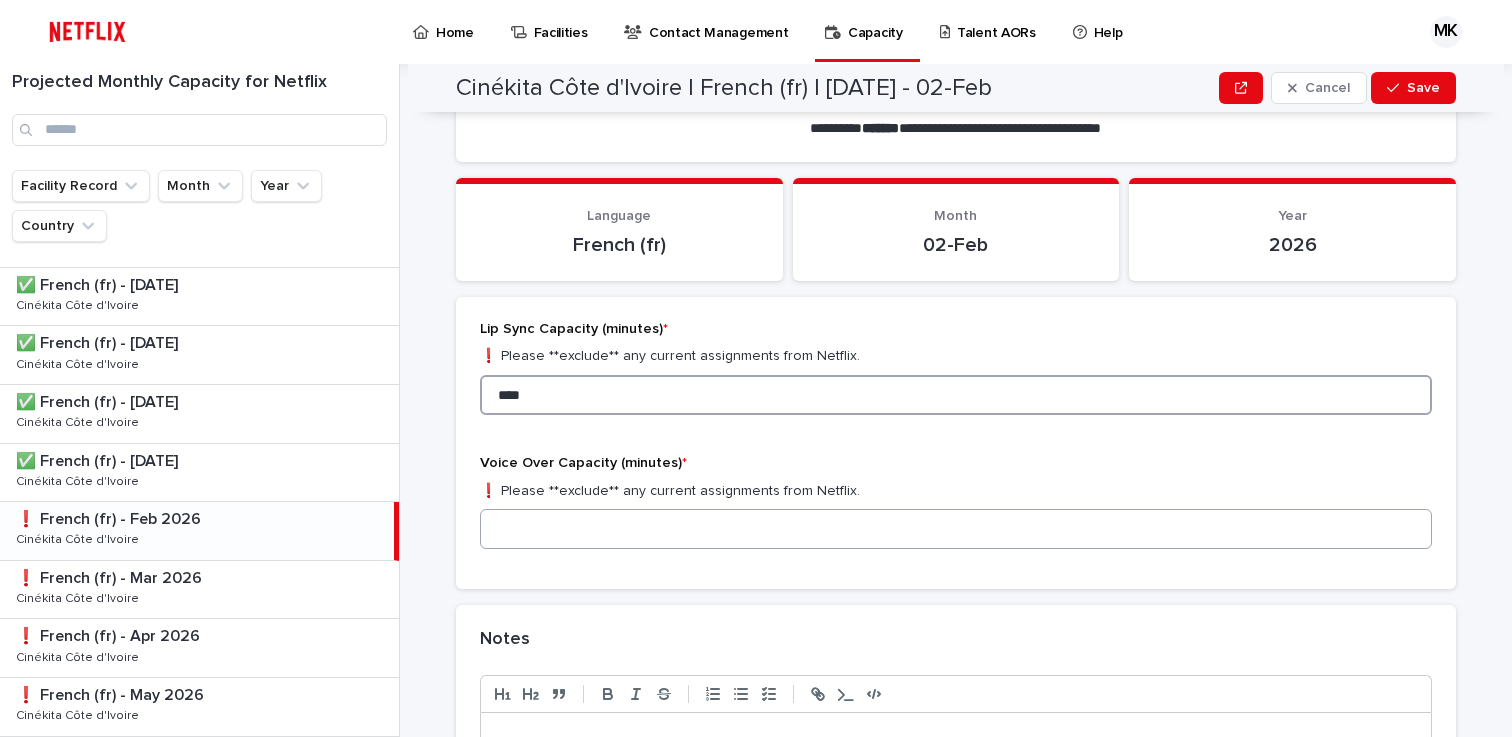 type on "****" 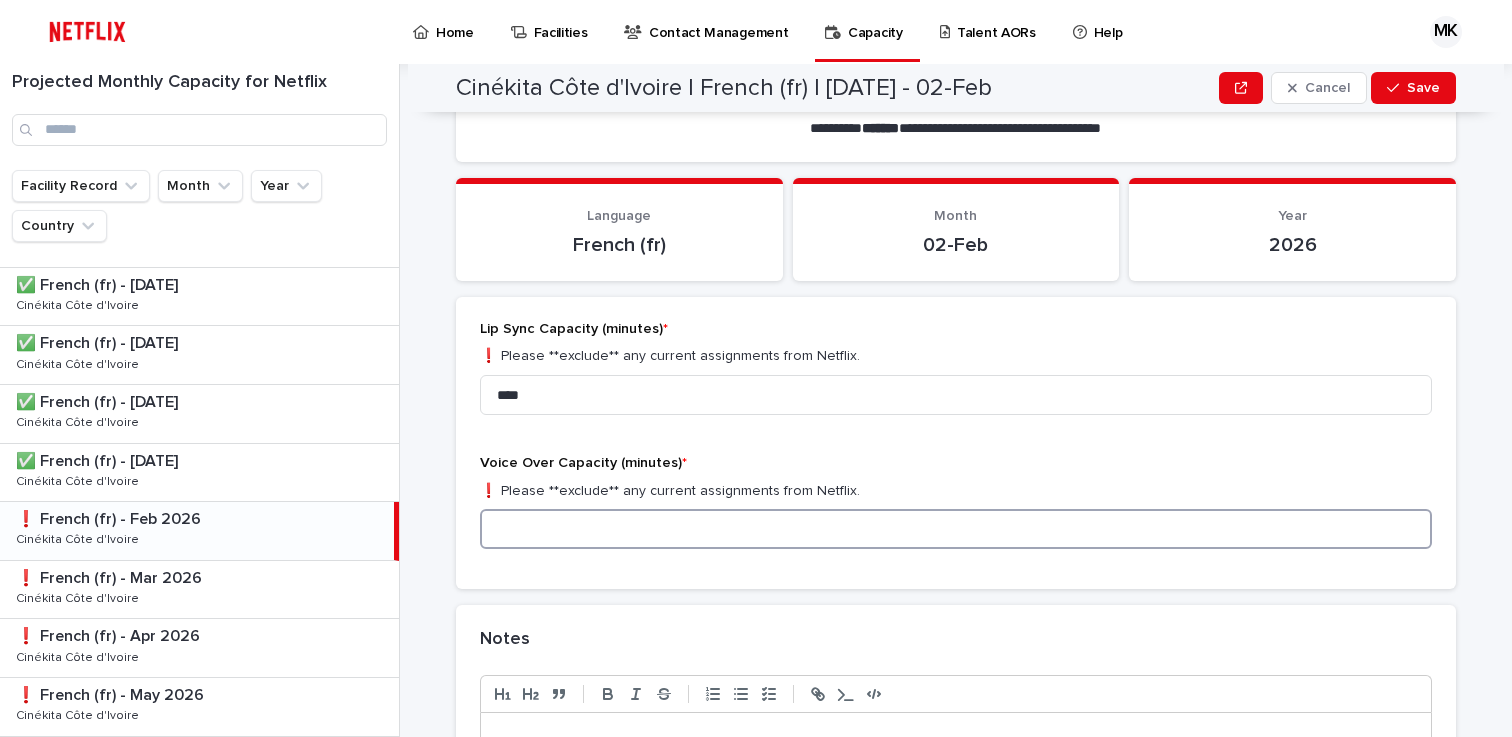 click at bounding box center (956, 529) 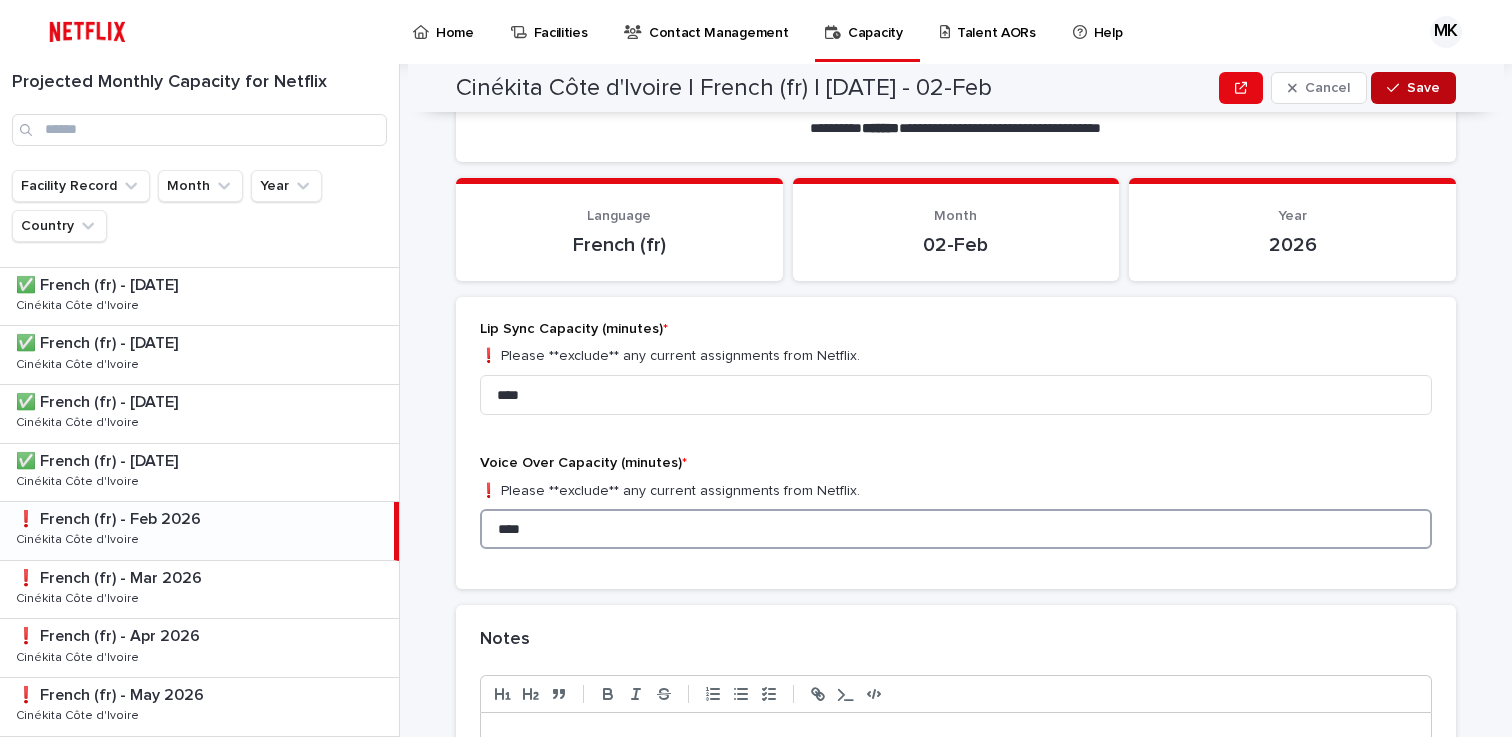 type on "****" 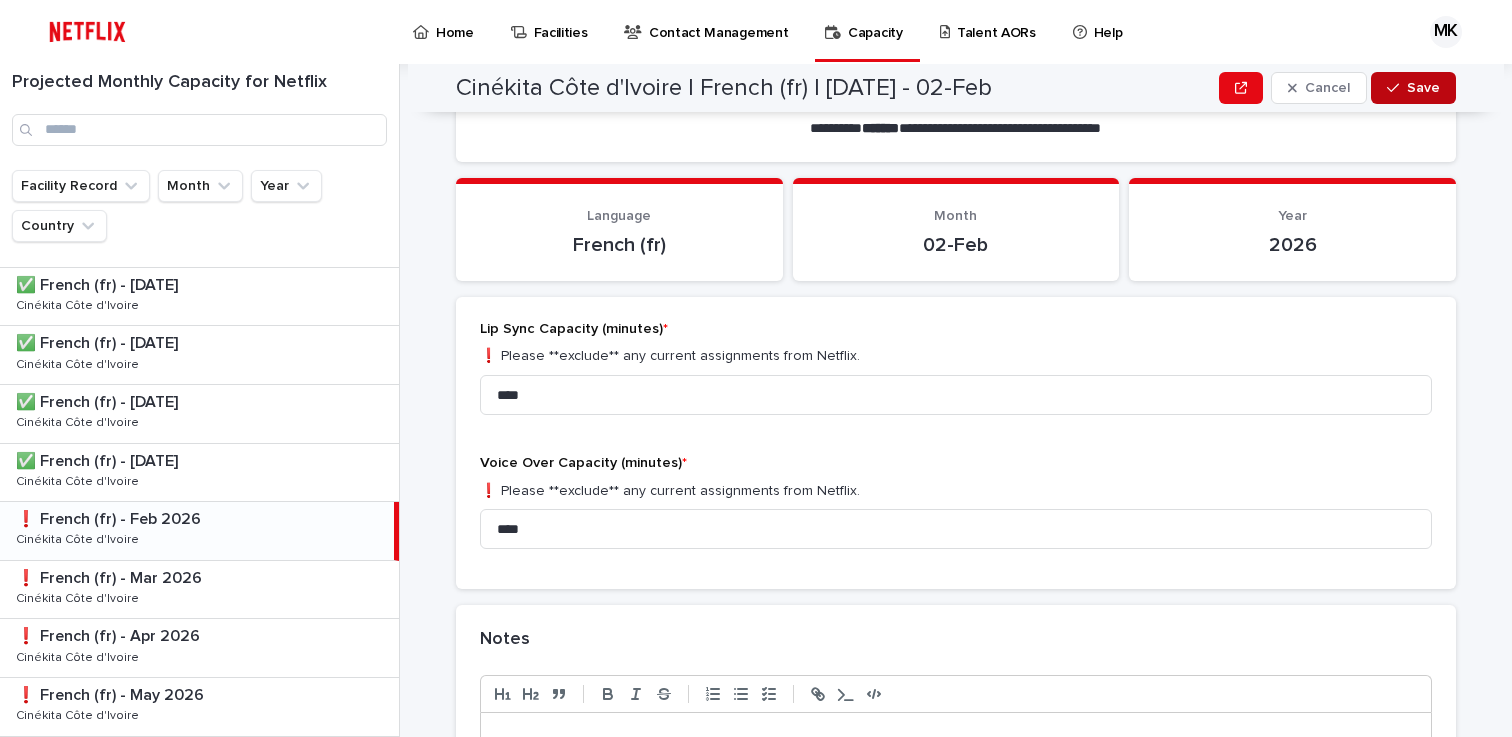 click on "Save" at bounding box center [1423, 88] 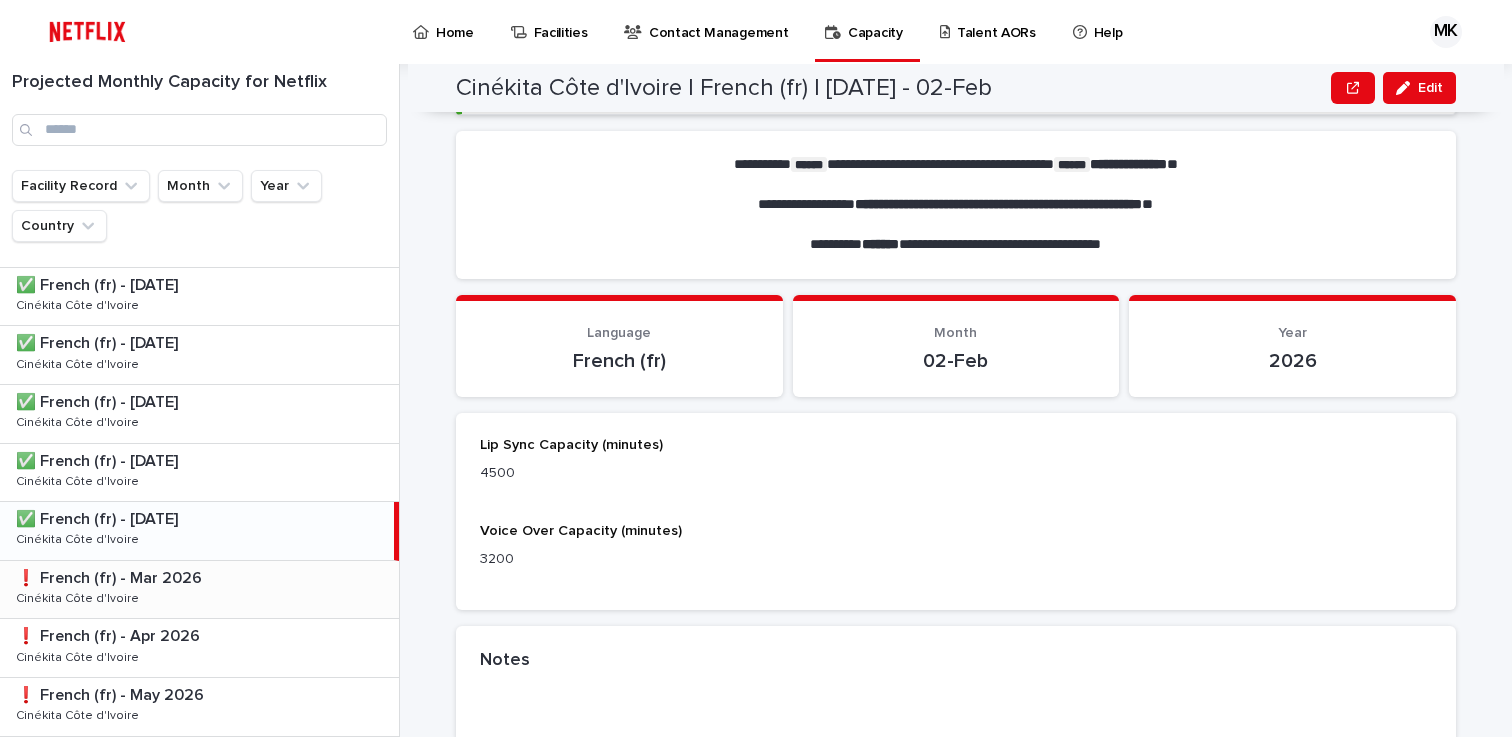 click on "❗️ French (fr) - [DATE] ❗️ French (fr) - [DATE]   Cinékita Côte d'Ivoire Cinékita Côte d'Ivoire" at bounding box center (199, 590) 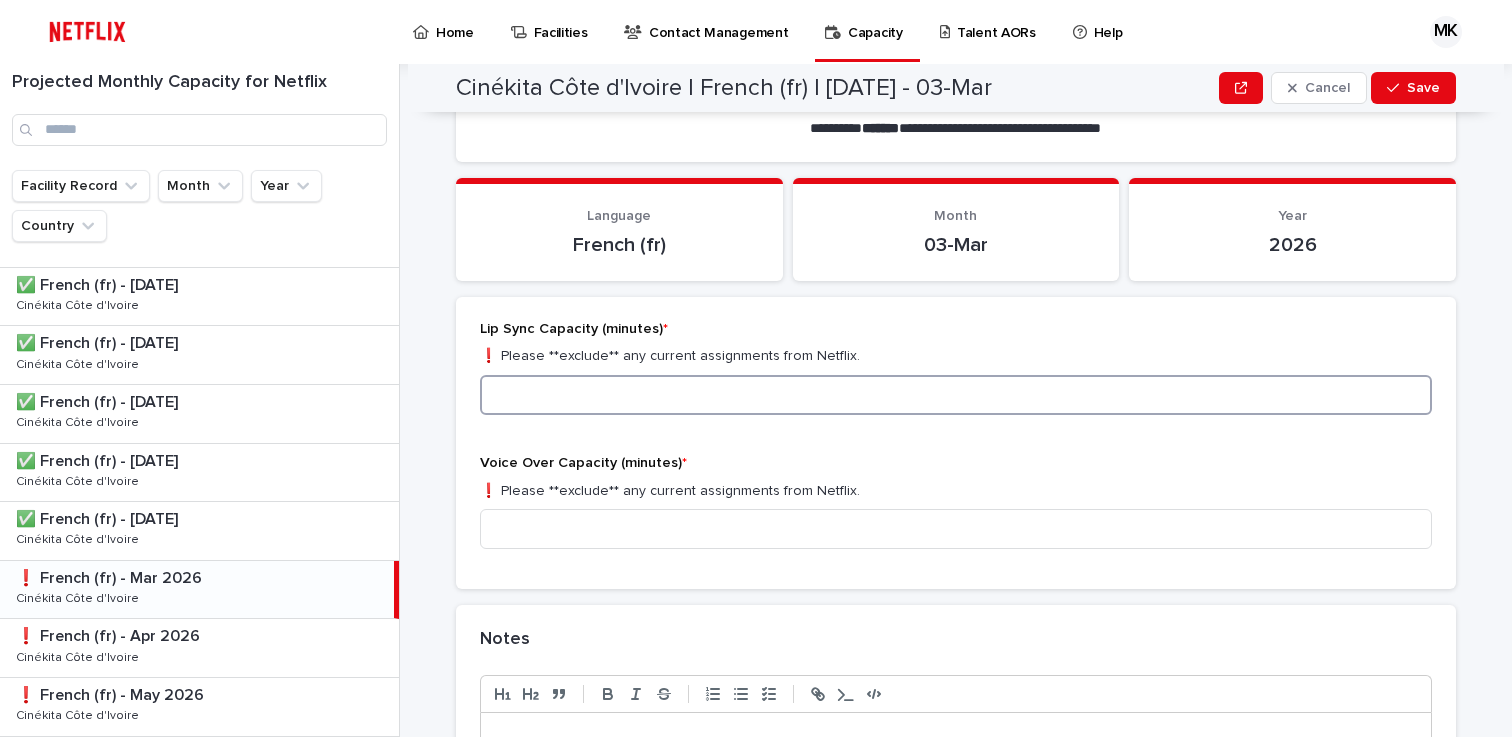 click at bounding box center (956, 395) 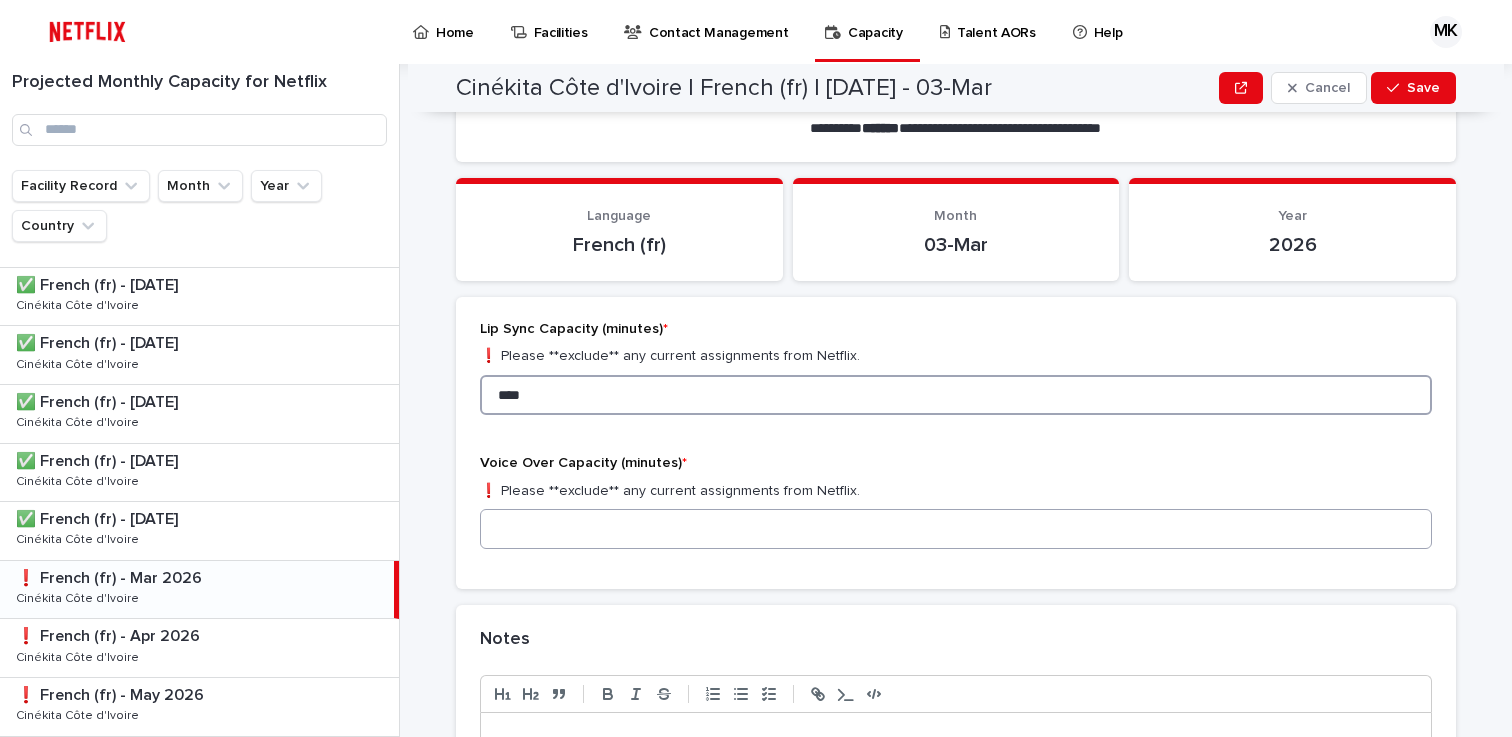 type on "****" 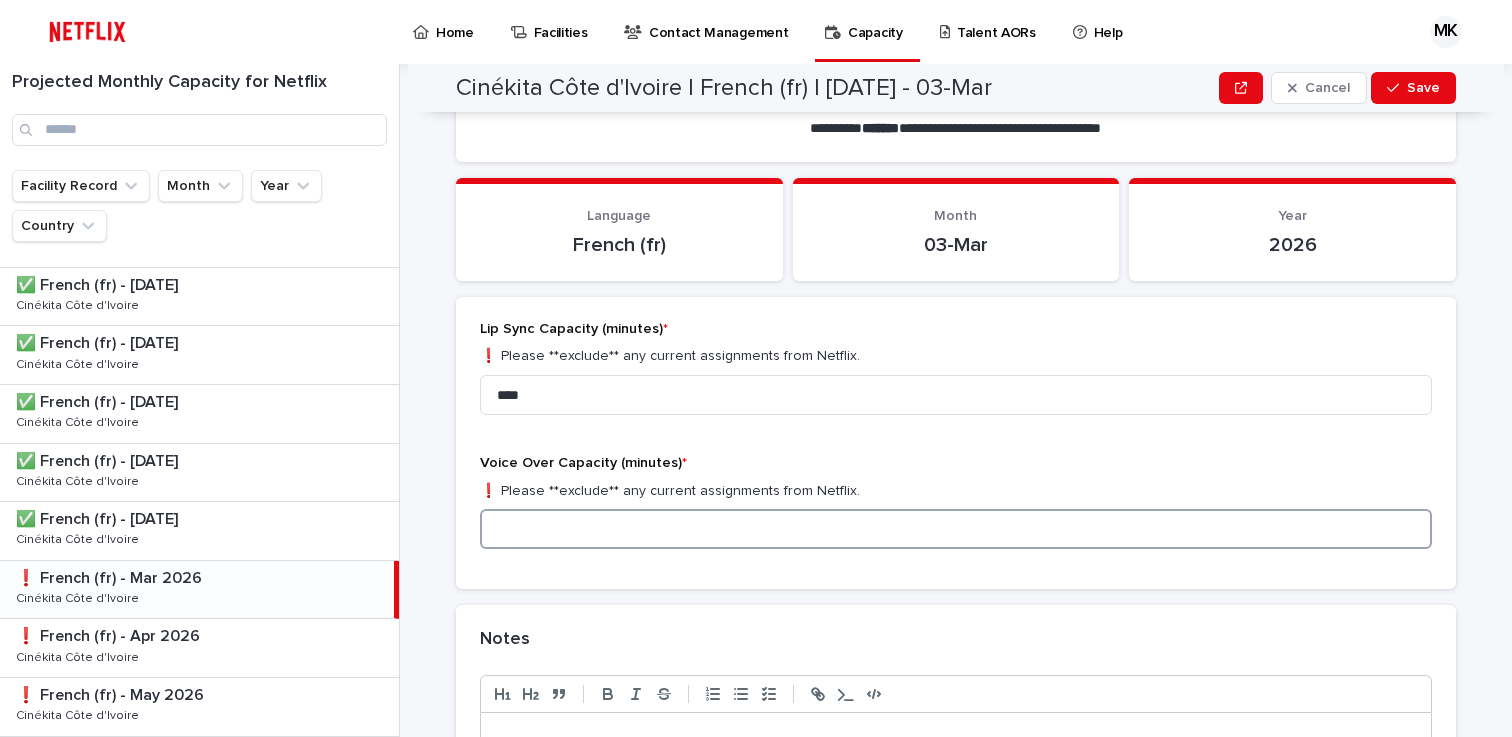 click at bounding box center (956, 529) 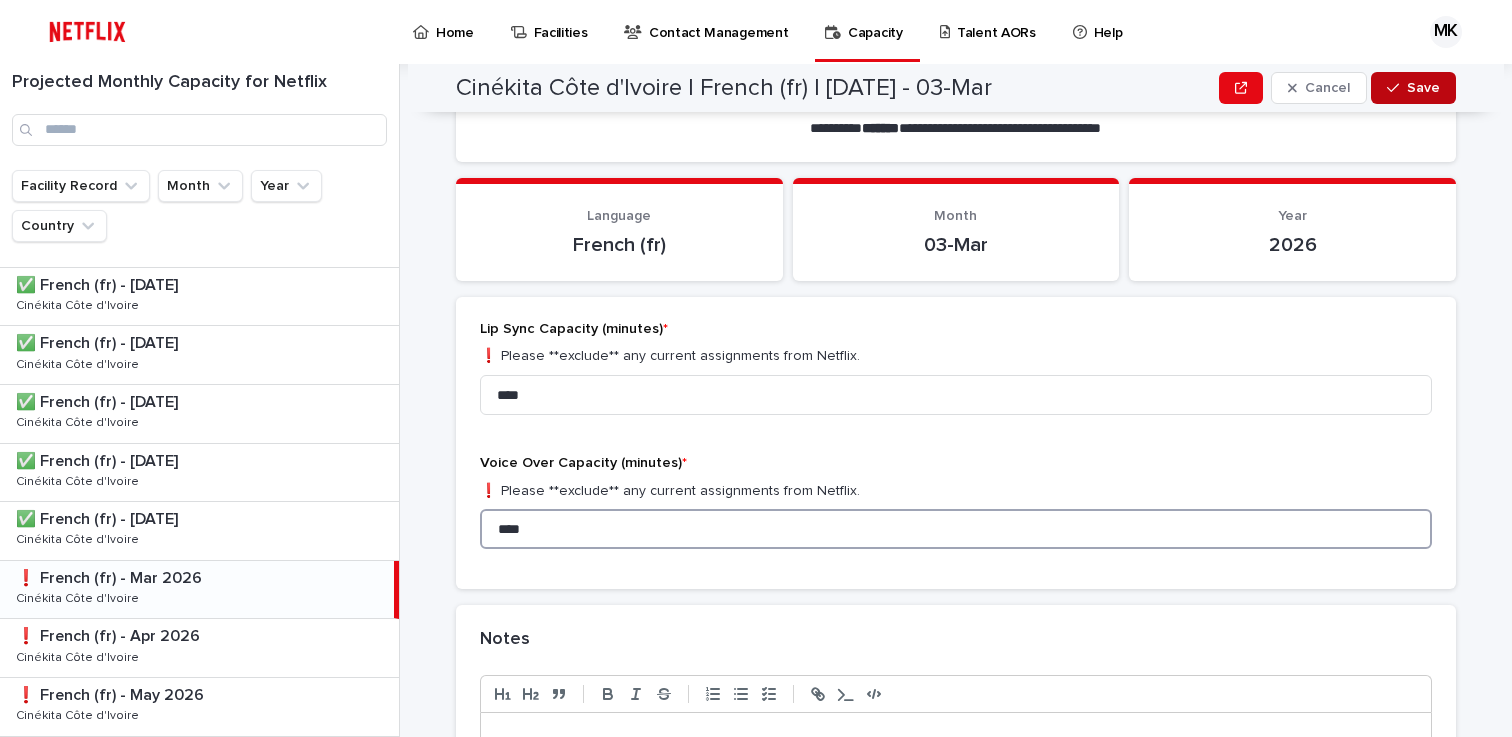 type on "****" 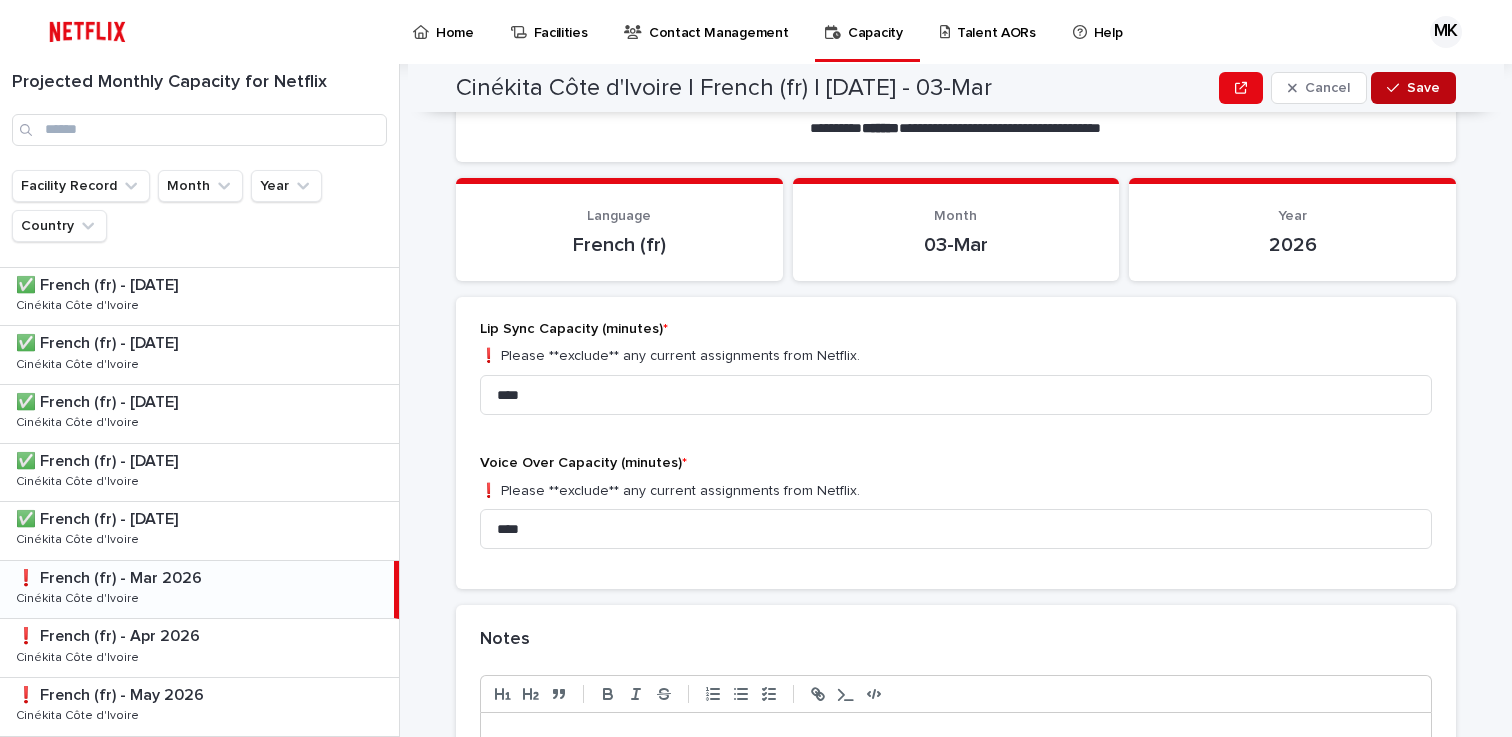 click 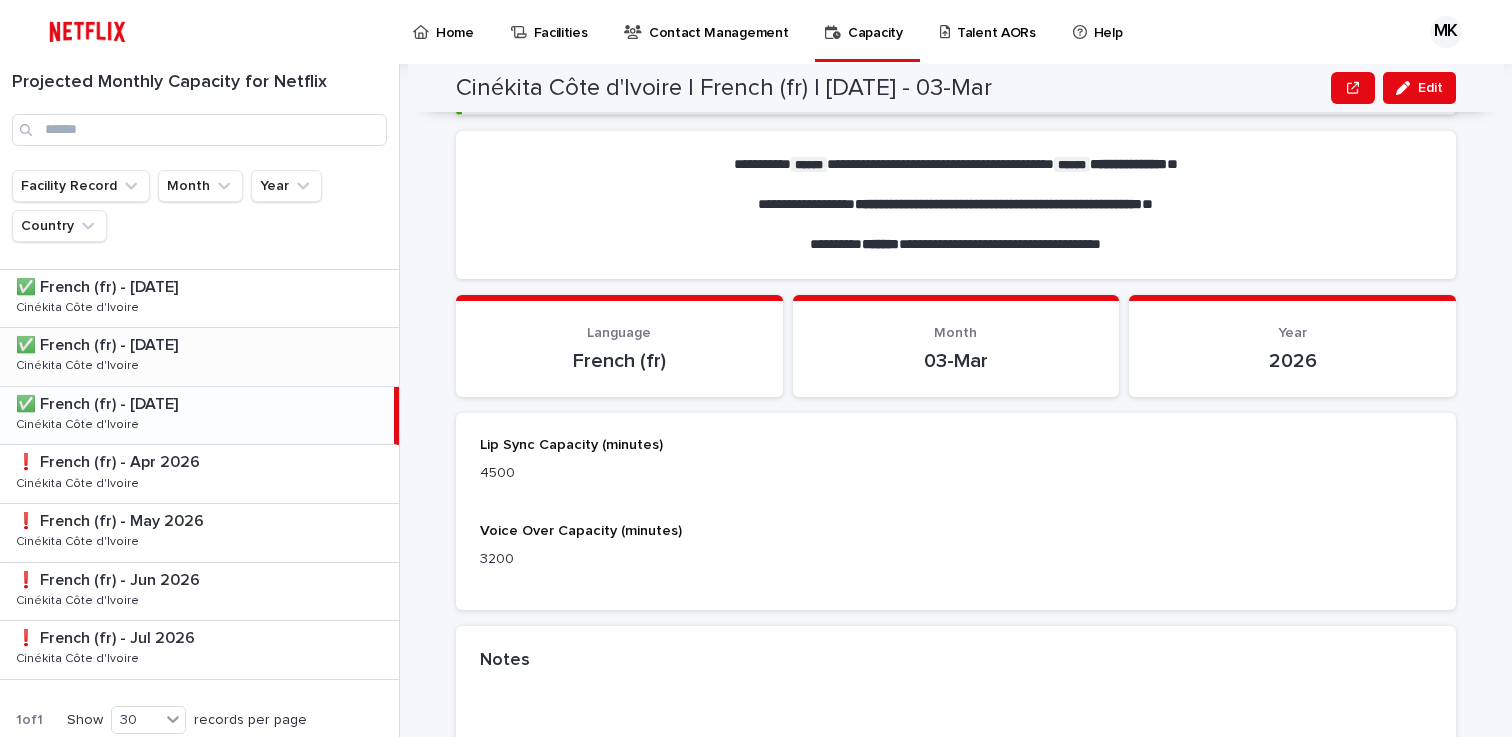 scroll, scrollTop: 293, scrollLeft: 0, axis: vertical 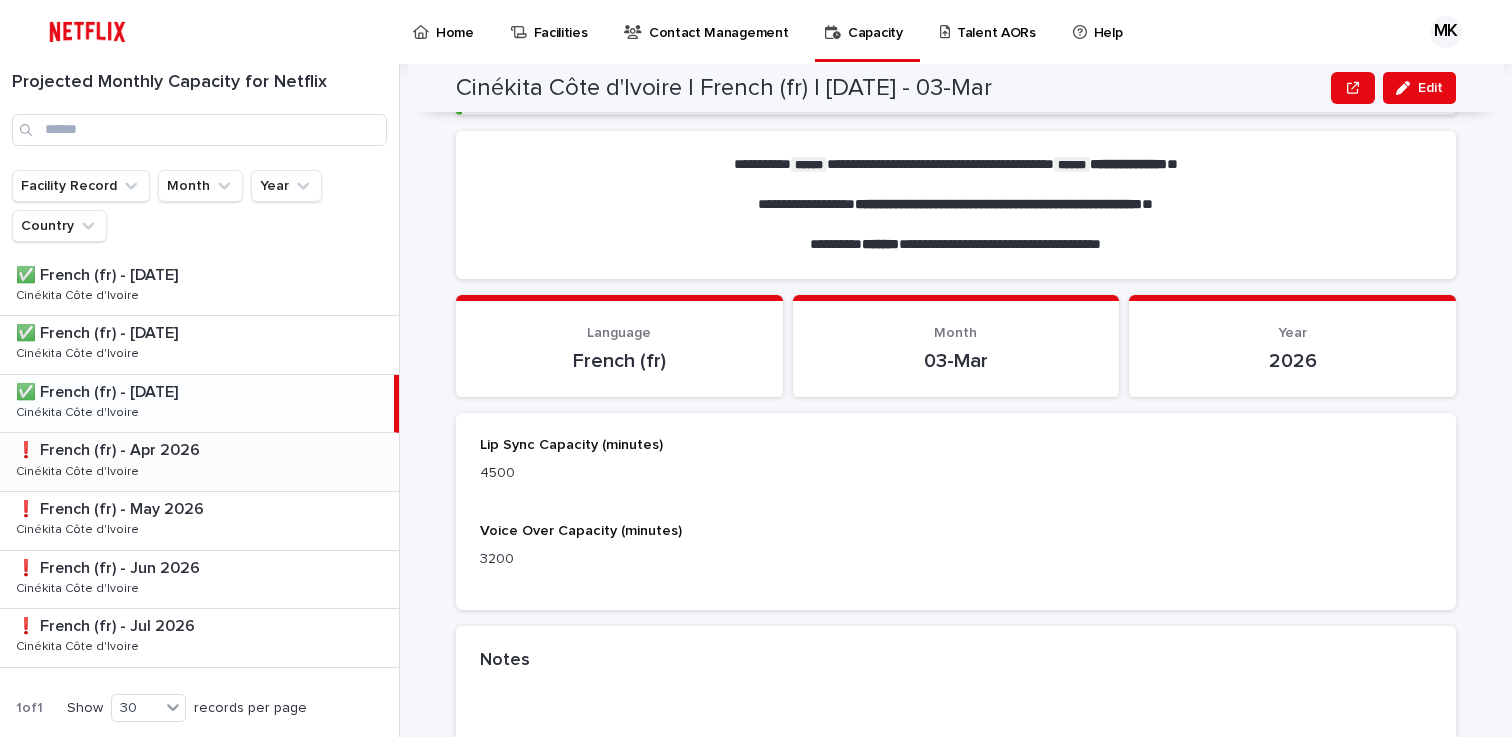 click on "❗️ French (fr) - [DATE] ❗️ French (fr) - [DATE]   Cinékita Côte d'Ivoire Cinékita Côte d'Ivoire" at bounding box center (199, 462) 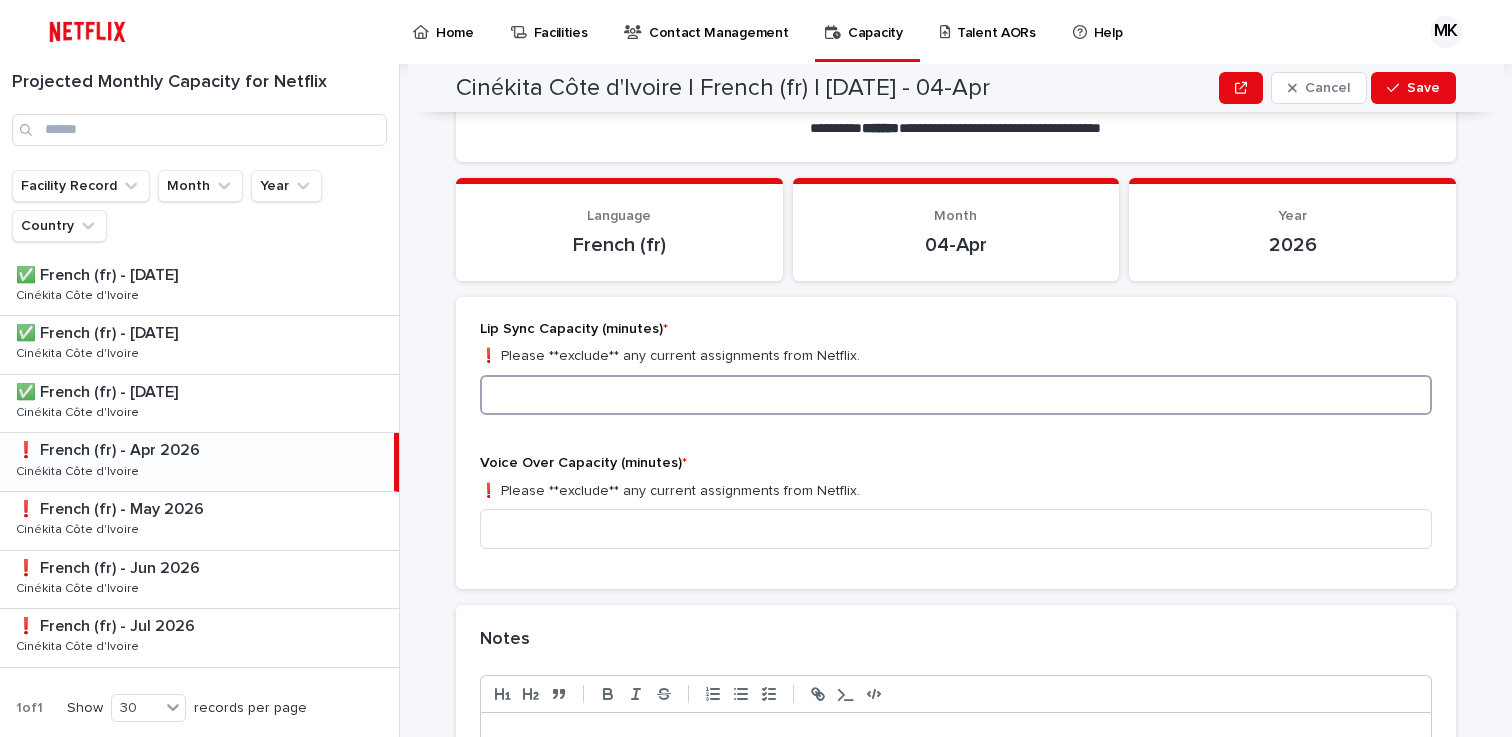 click at bounding box center (956, 395) 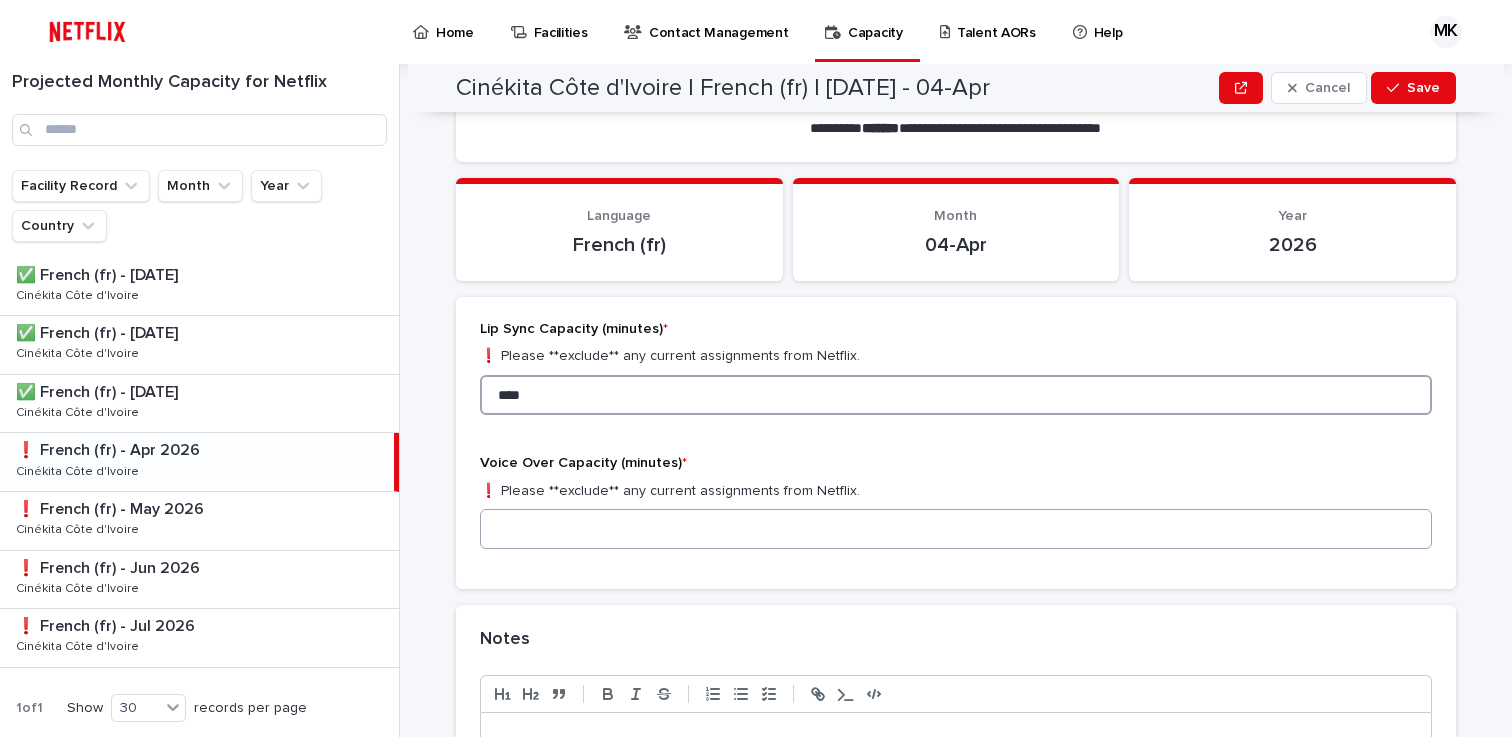 type on "****" 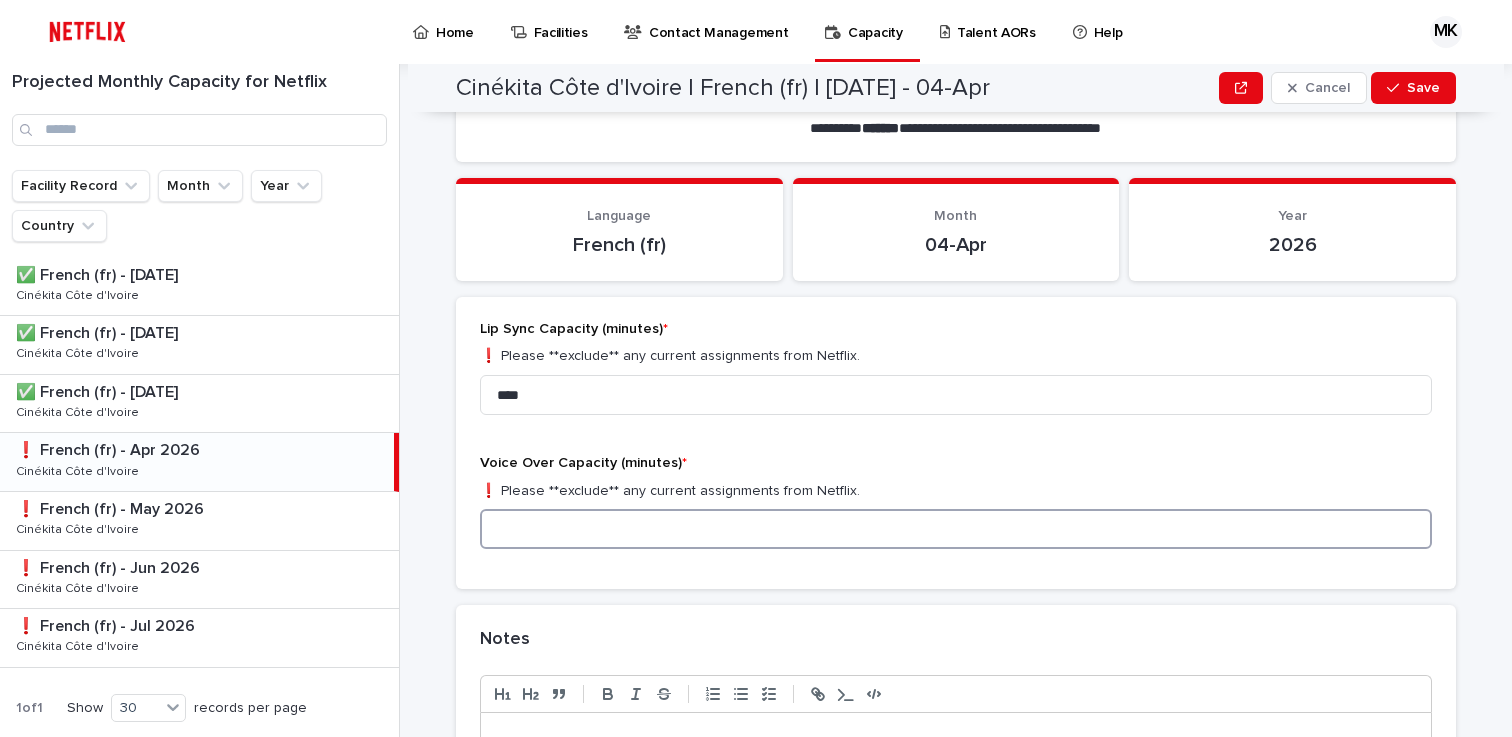 click at bounding box center (956, 529) 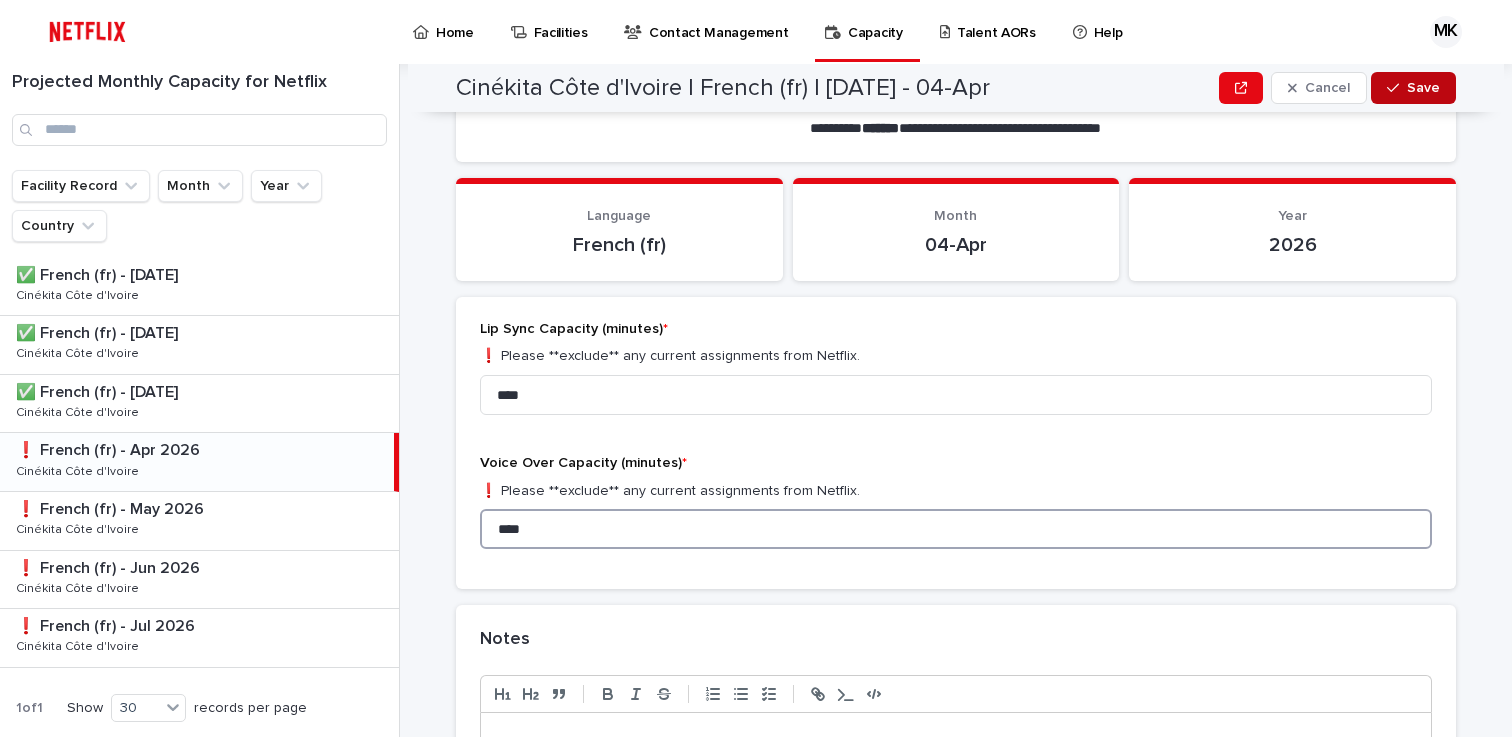 type on "****" 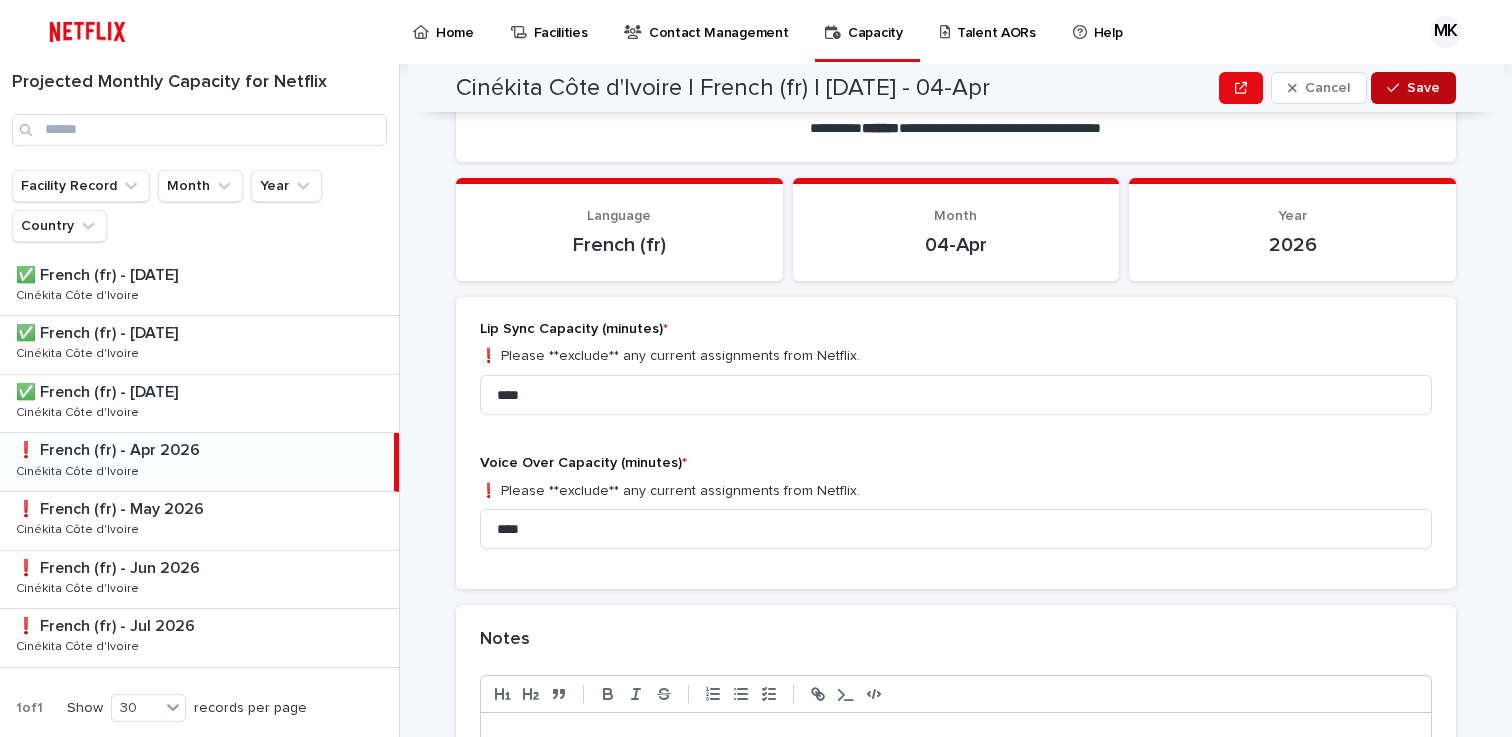 click 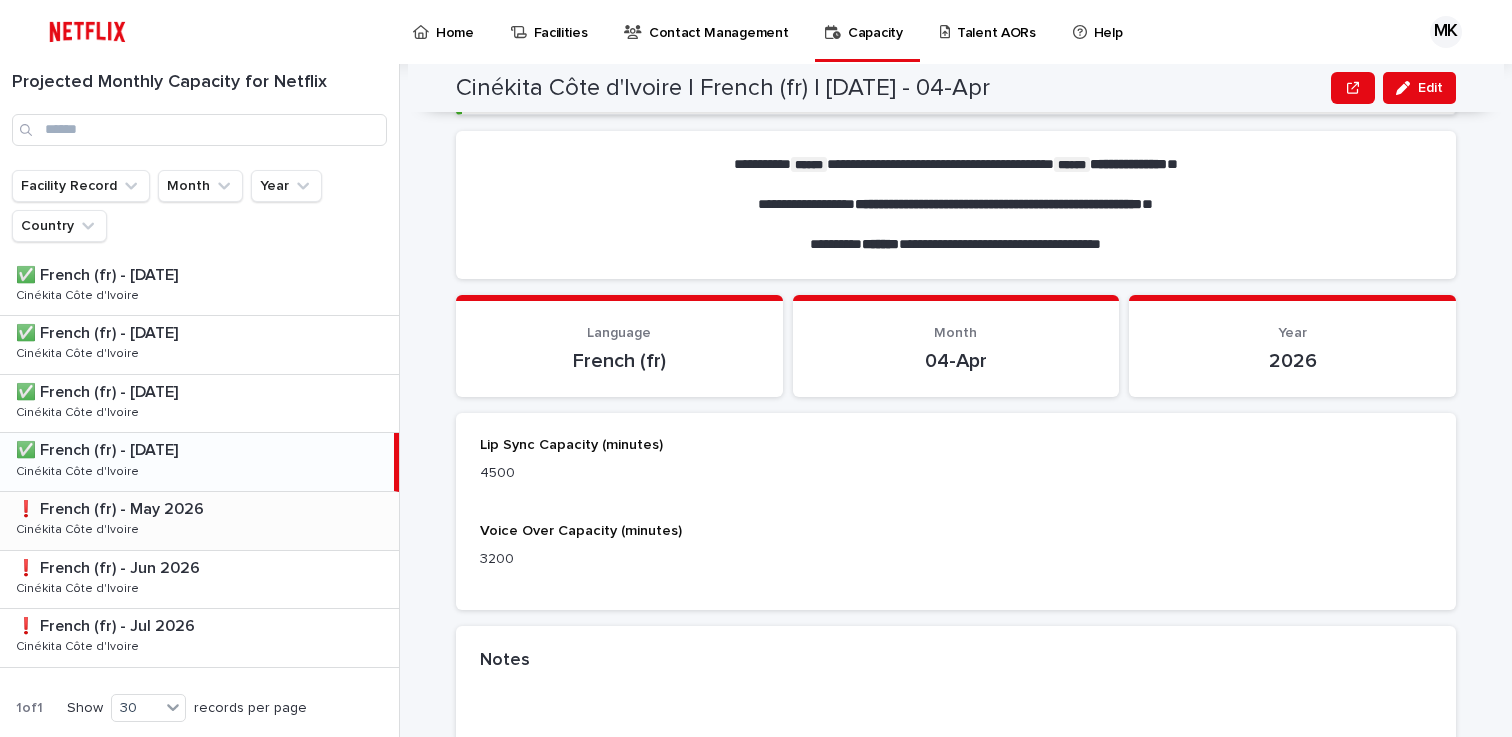 click on "❗️ French (fr) - [DATE] ❗️ French (fr) - [DATE]   Cinékita Côte d'Ivoire Cinékita Côte d'Ivoire" at bounding box center (199, 521) 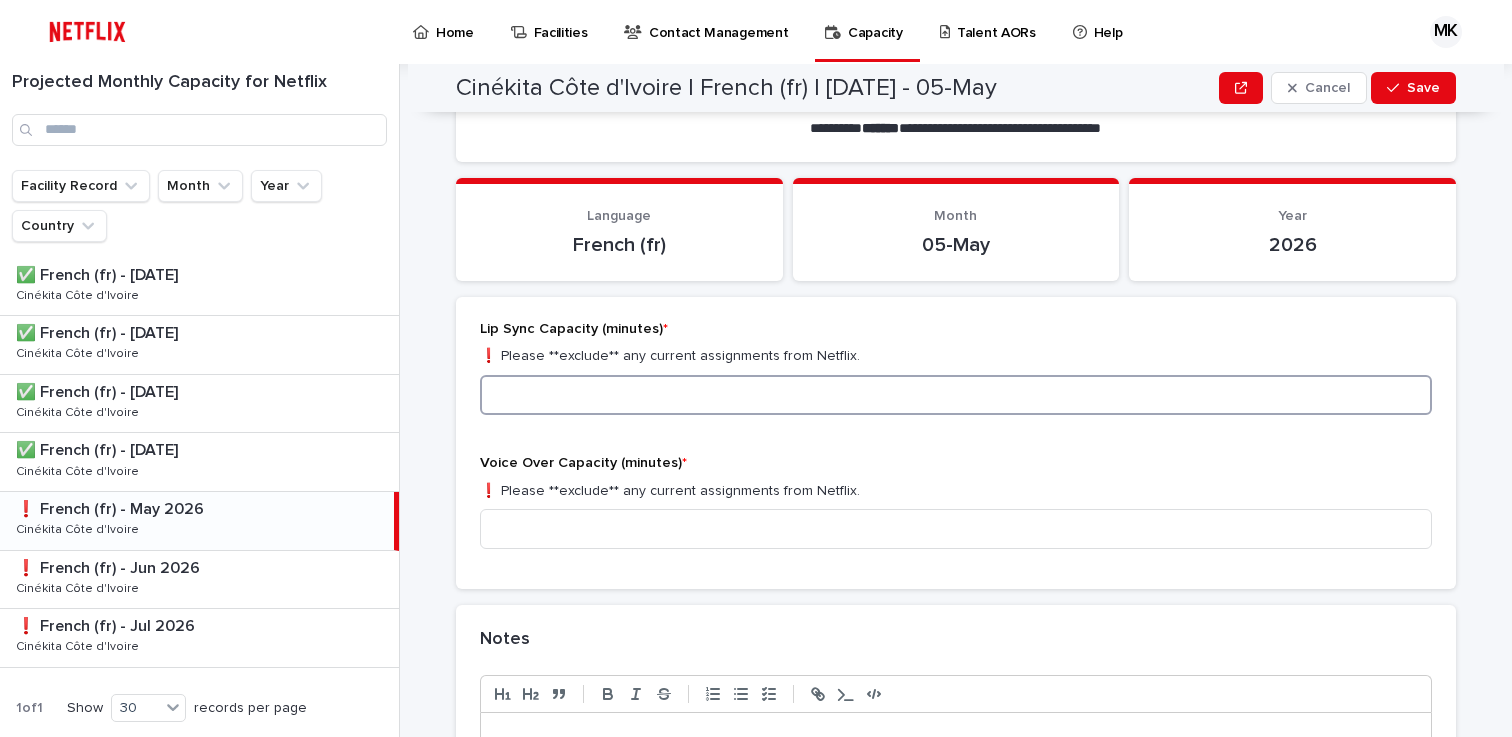 click at bounding box center (956, 395) 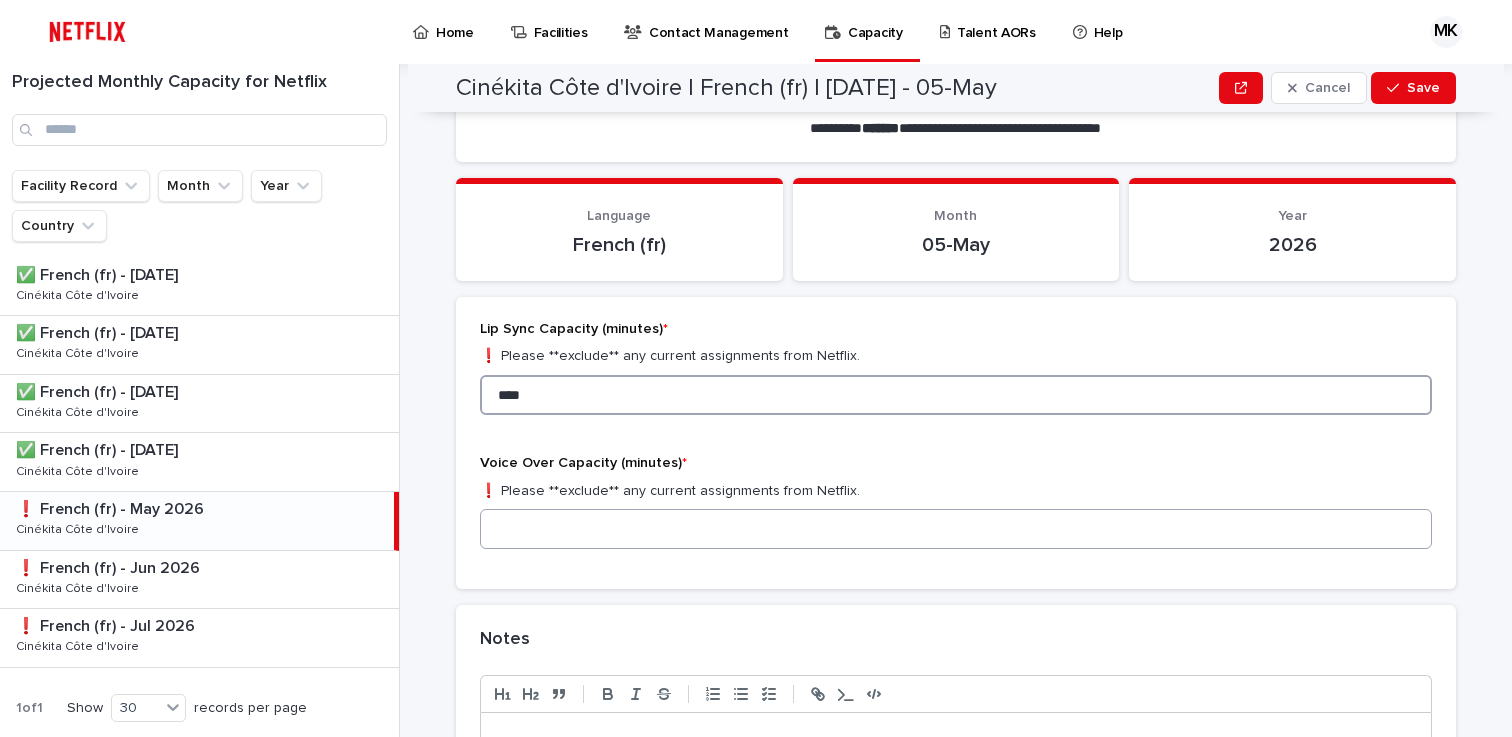 type on "****" 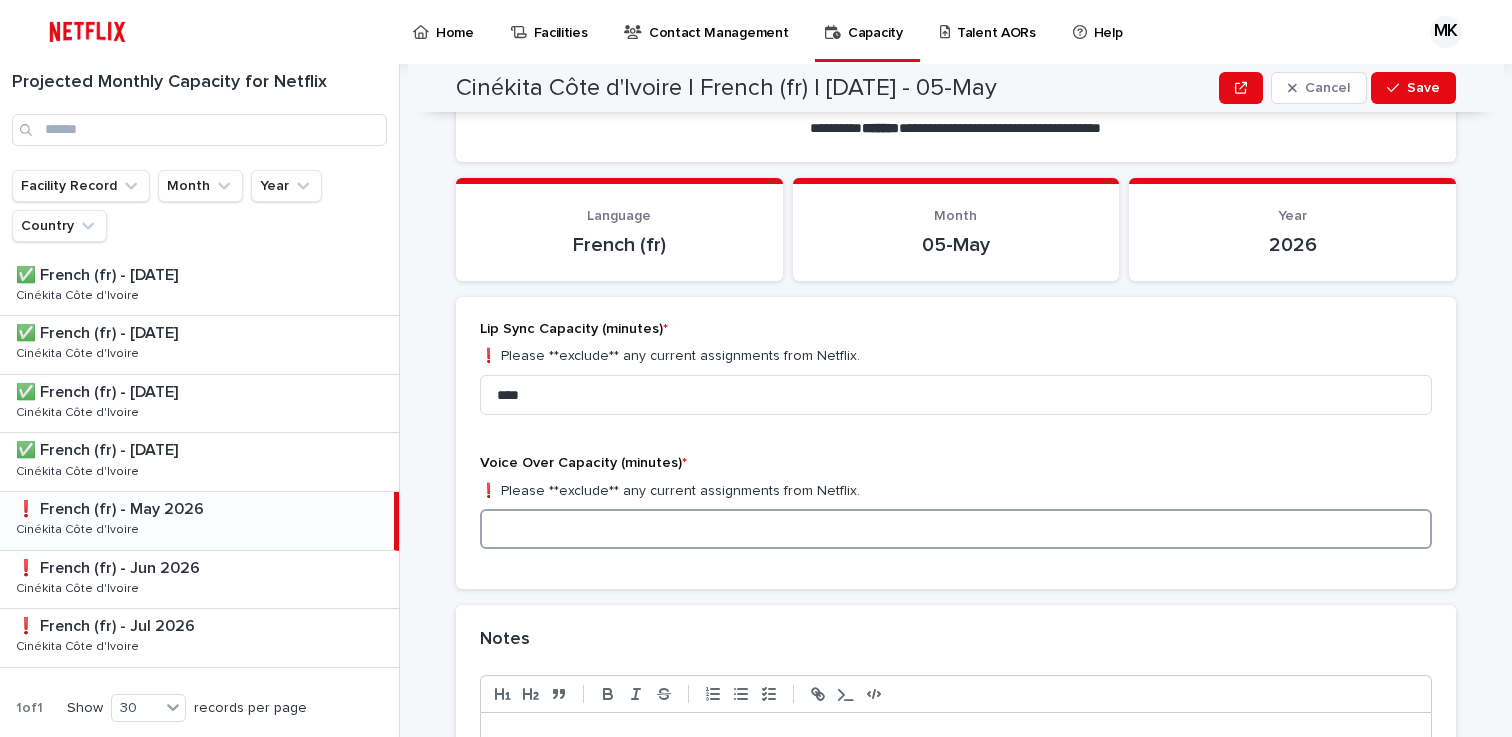 click at bounding box center (956, 529) 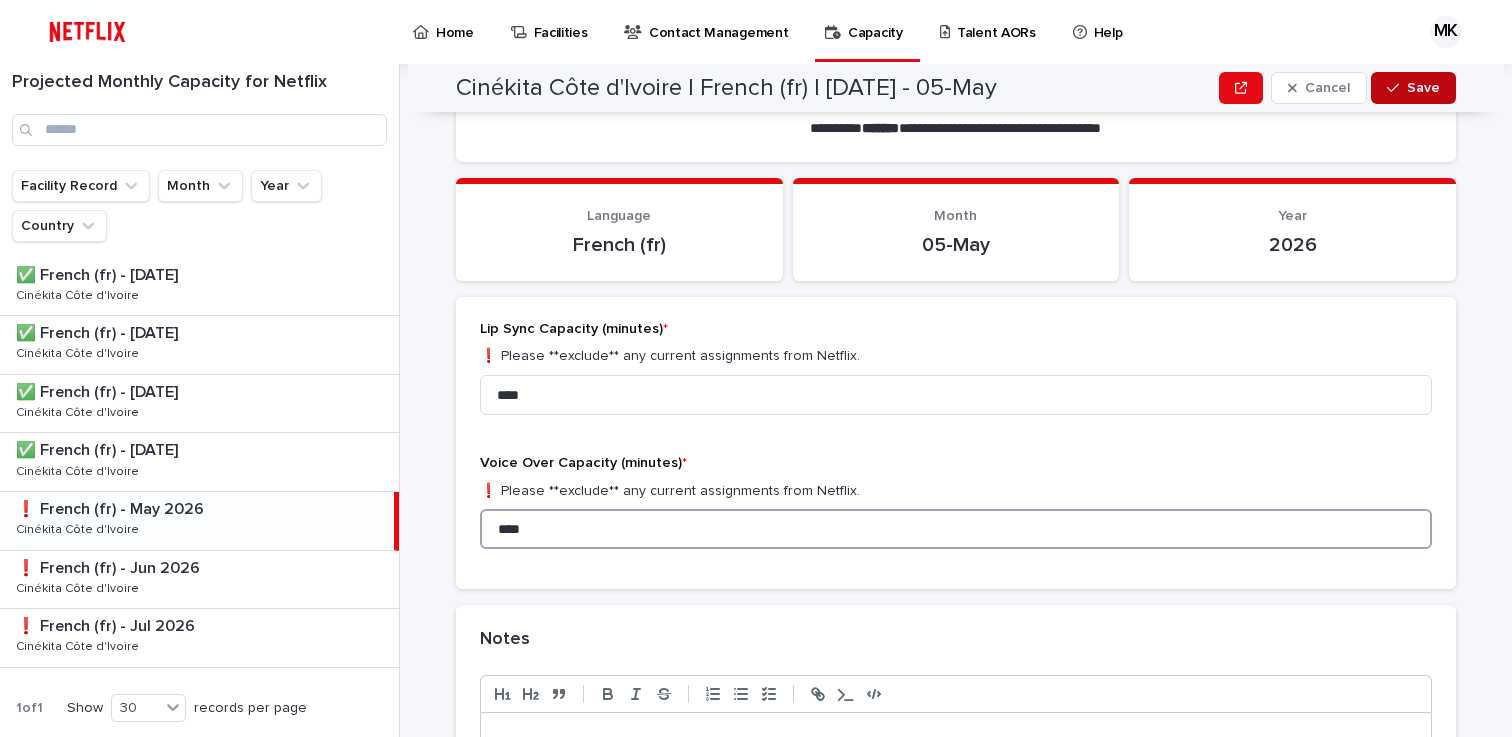 type on "****" 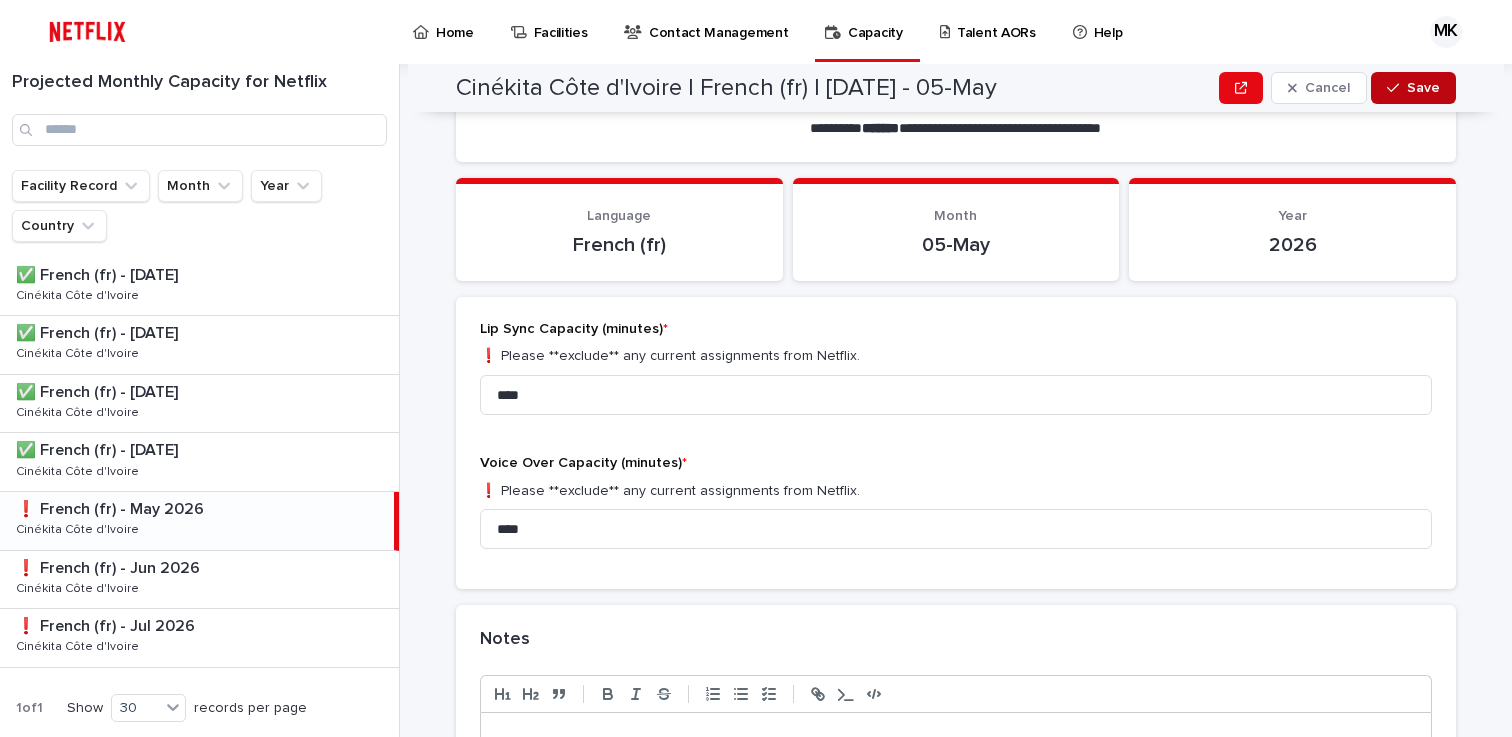 click 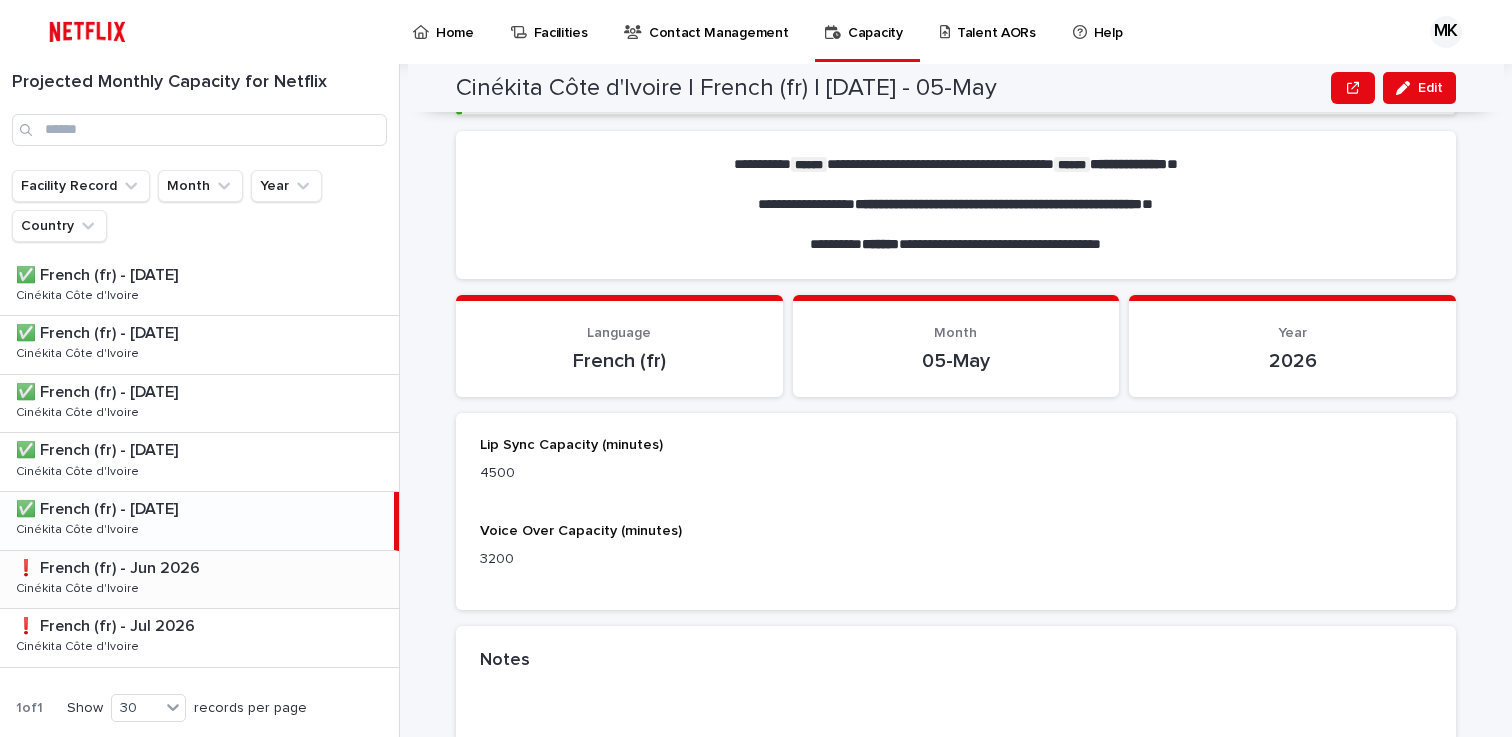 click on "❗️ French (fr) - [DATE] ❗️ French (fr) - [DATE]   Cinékita Côte d'Ivoire Cinékita Côte d'Ivoire" at bounding box center (199, 580) 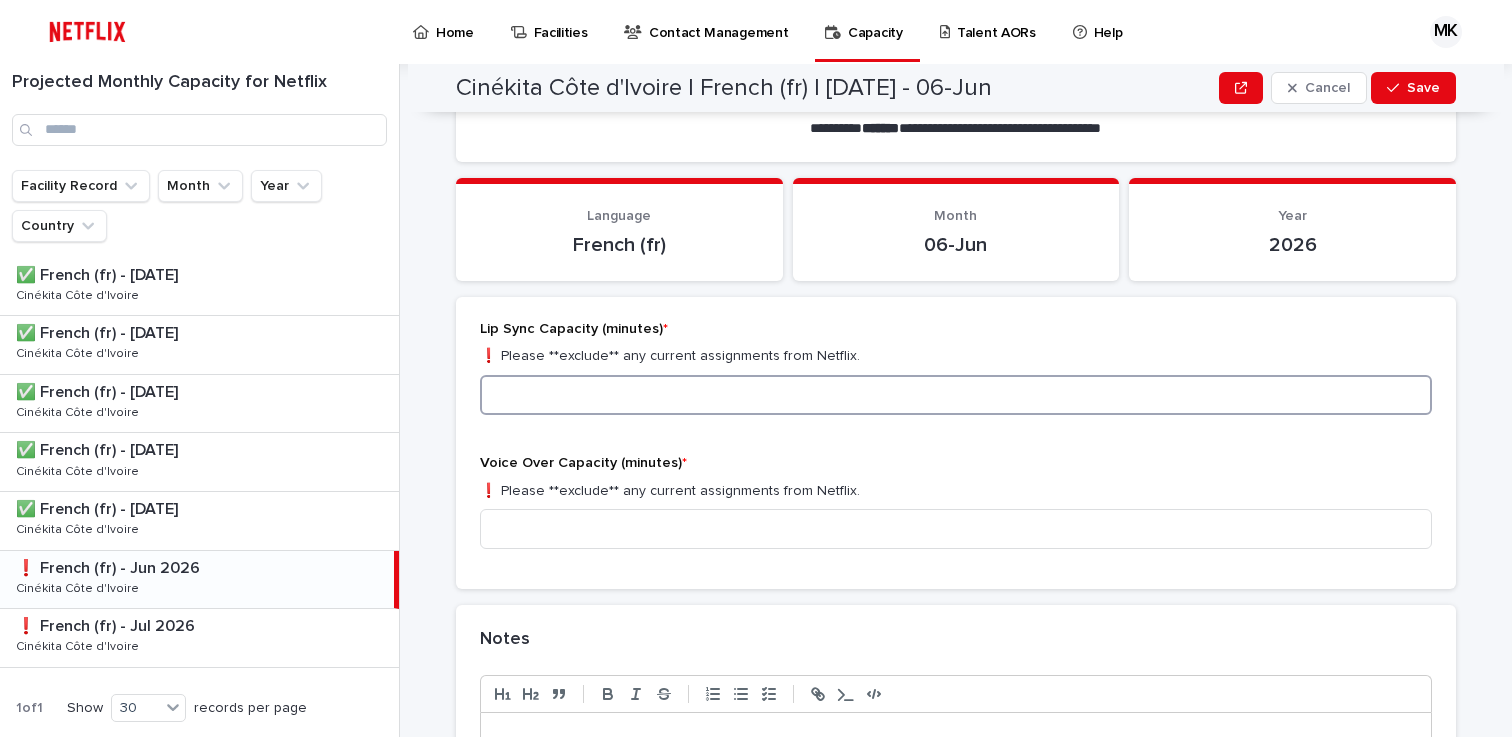 click at bounding box center (956, 395) 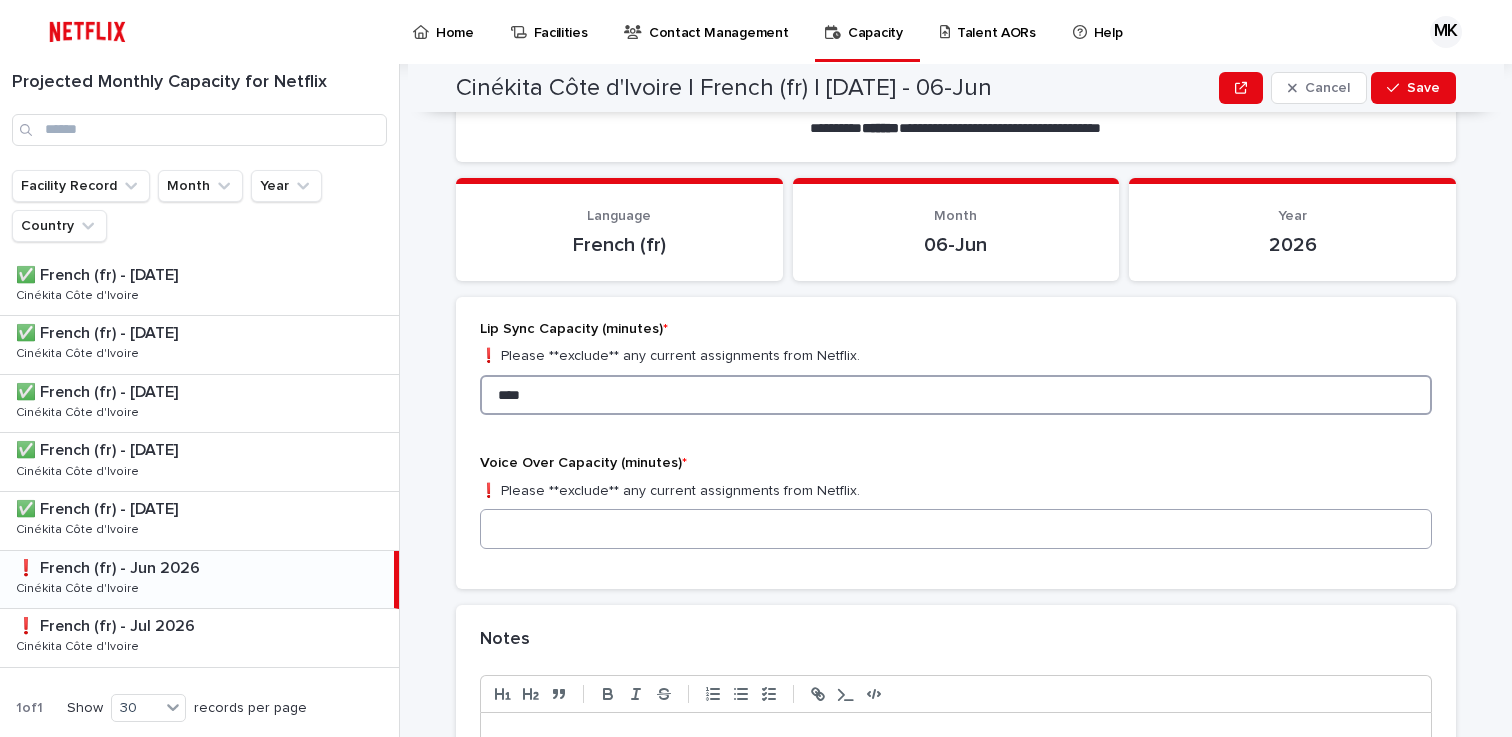 type on "****" 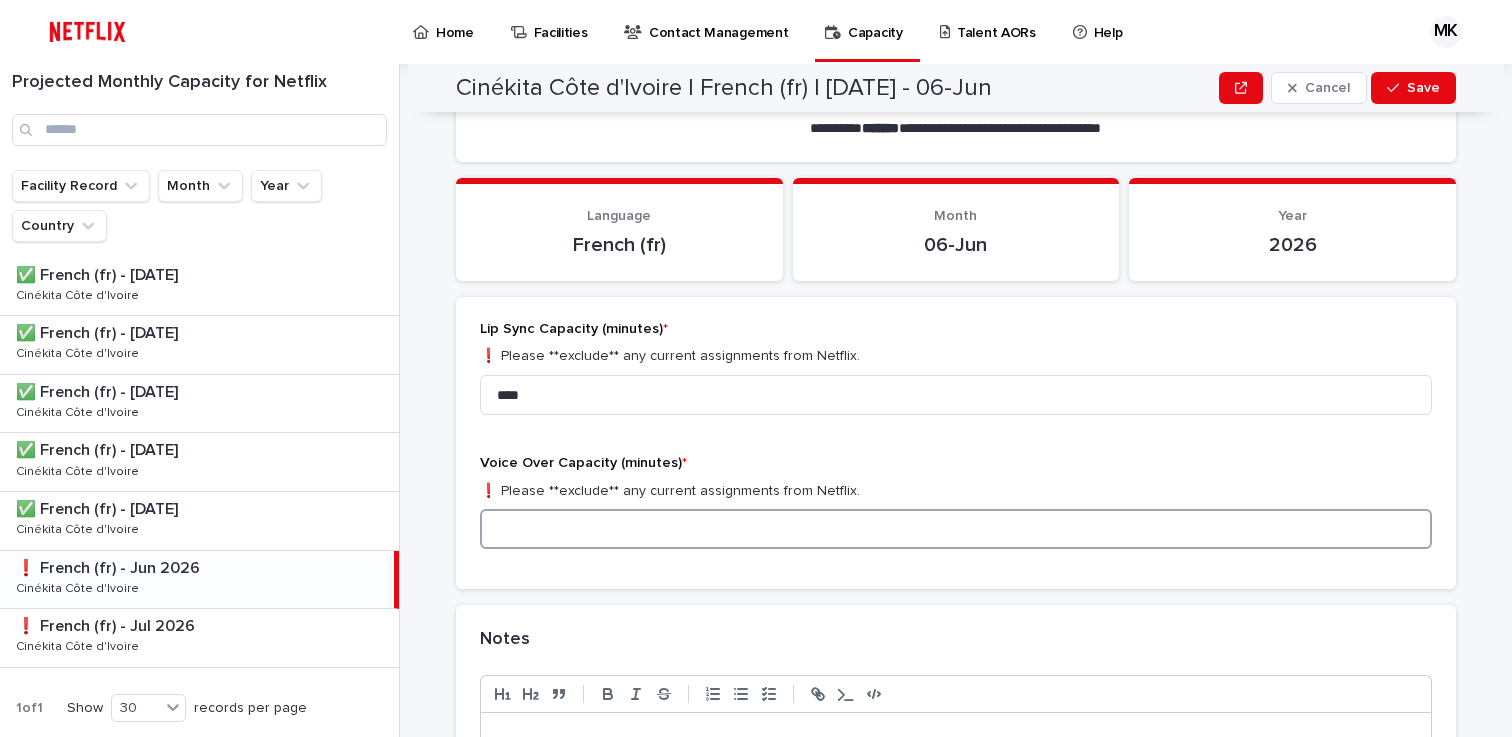 click at bounding box center [956, 529] 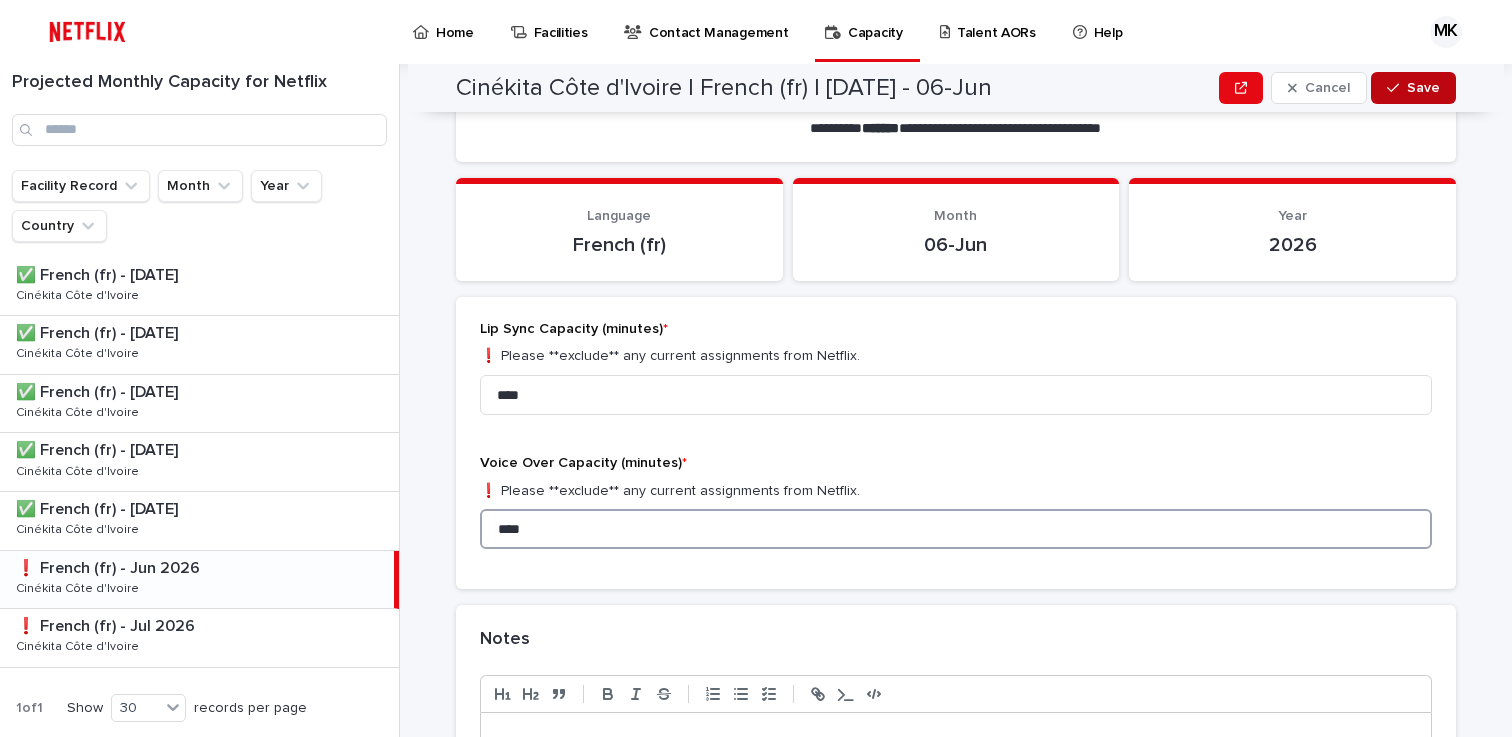 type on "****" 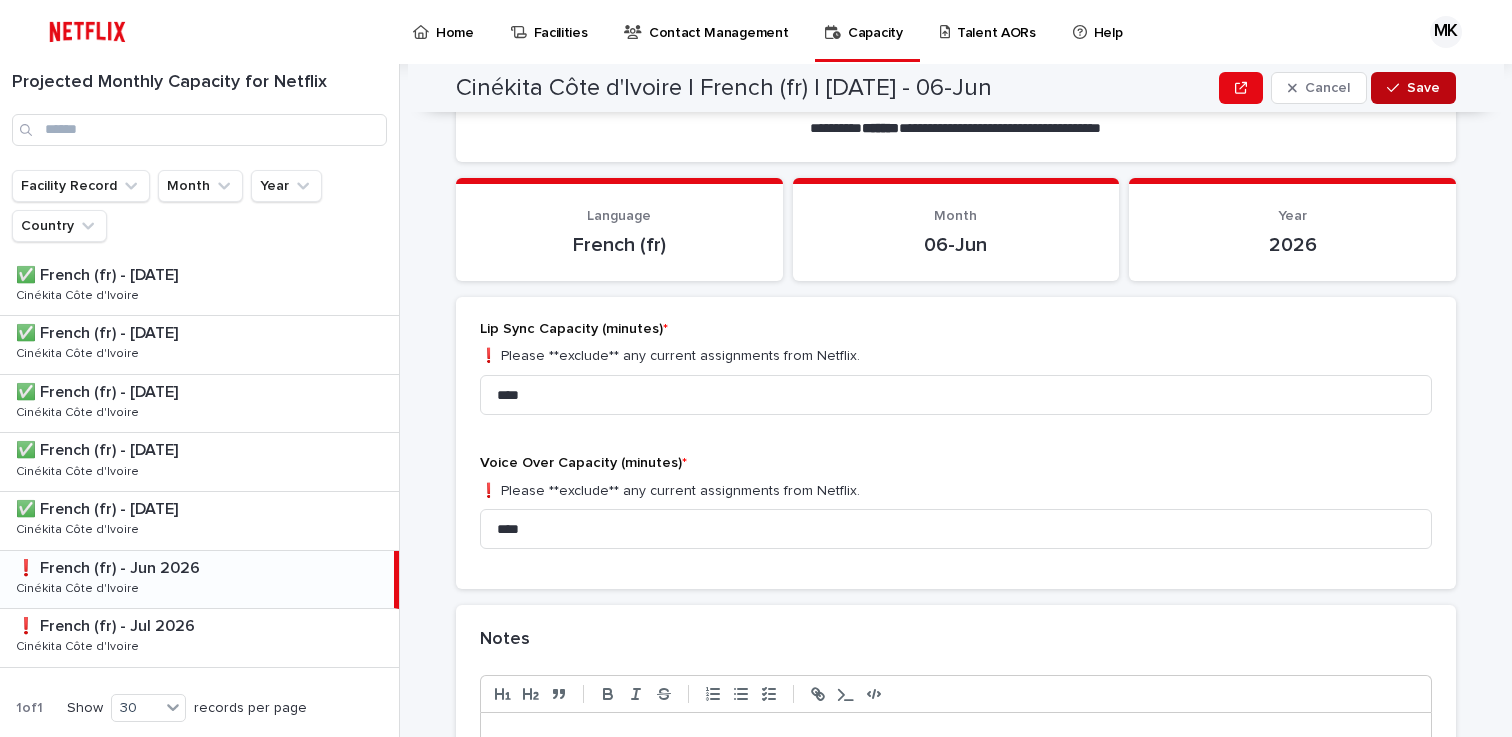 click on "Save" at bounding box center [1423, 88] 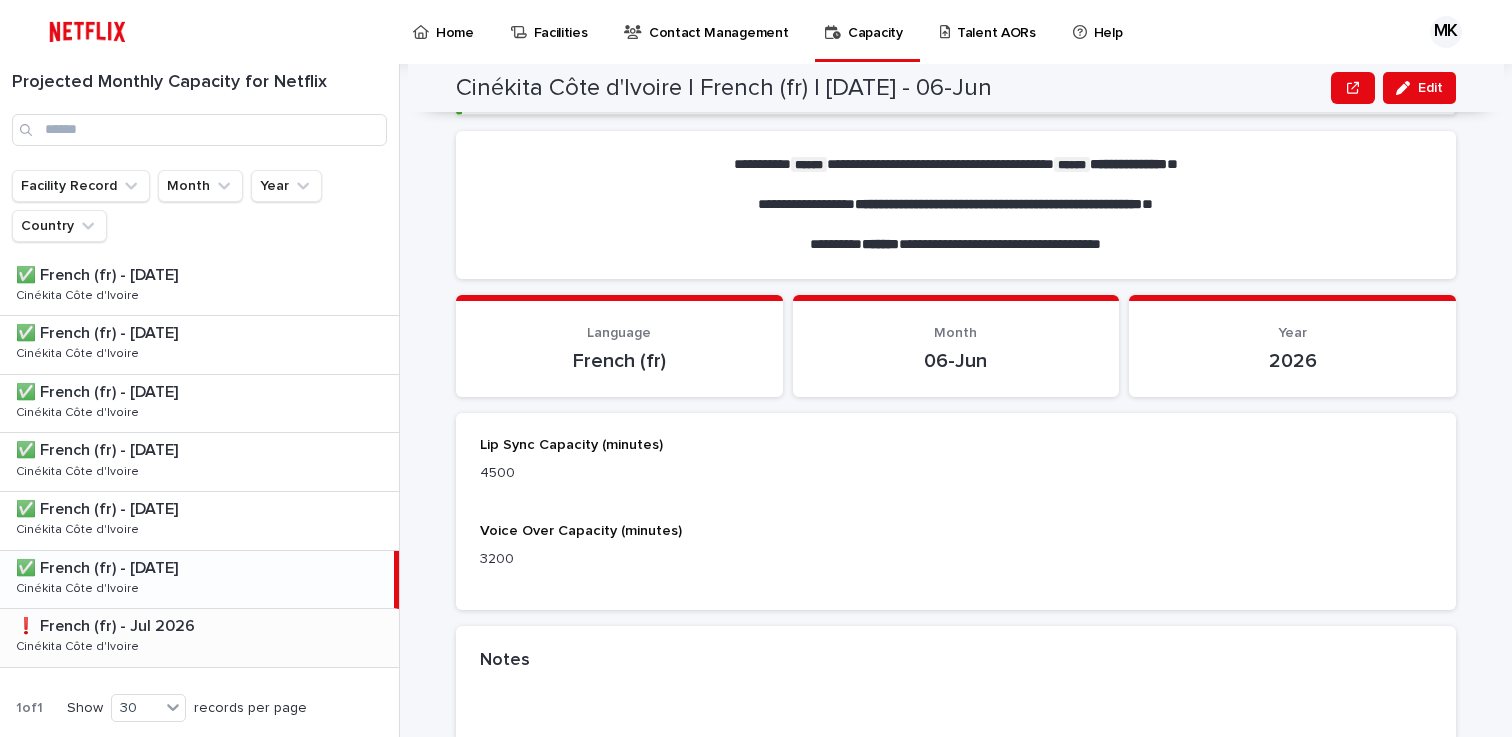 click on "❗️ French (fr) - [DATE] ❗️ French (fr) - [DATE]   Cinékita Côte d'Ivoire Cinékita Côte d'Ivoire" at bounding box center [199, 638] 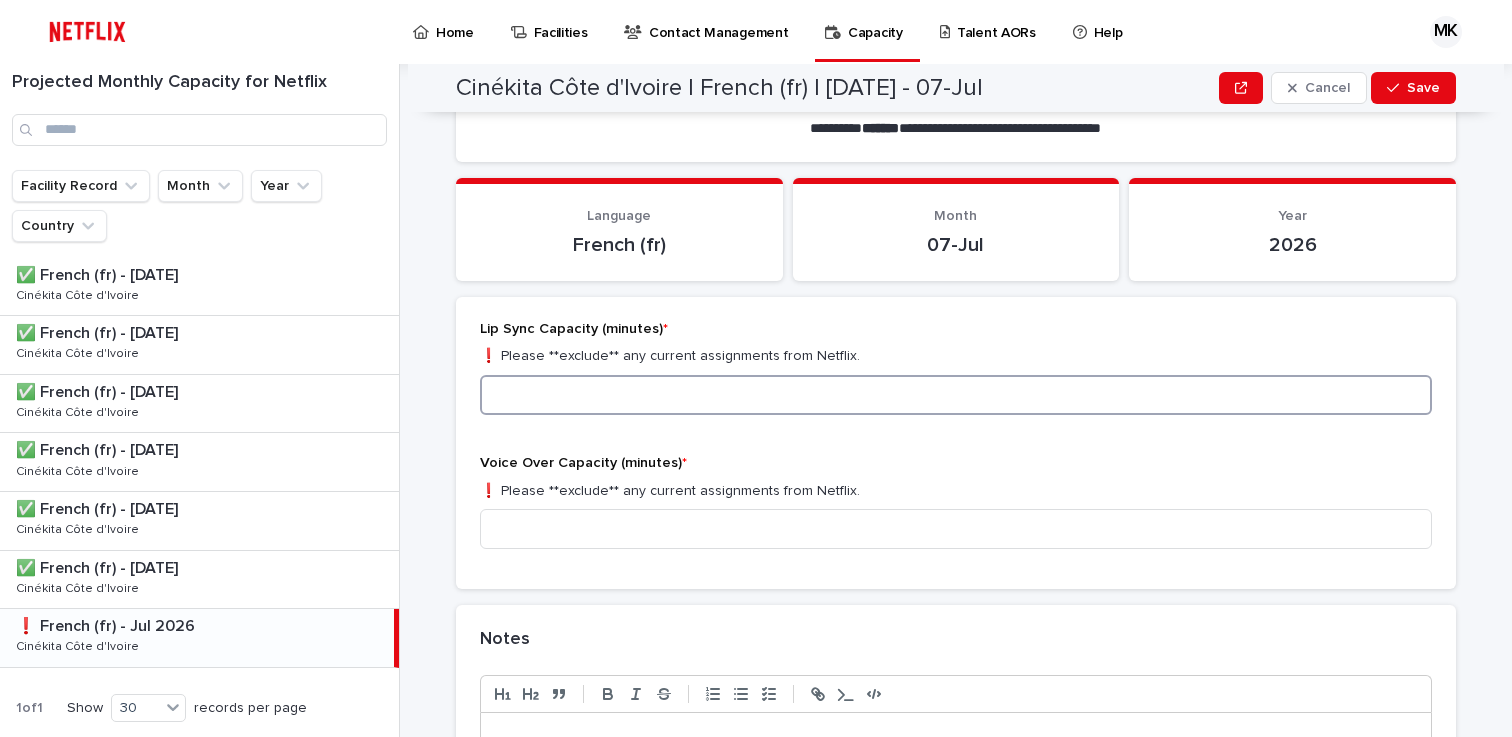 click at bounding box center [956, 395] 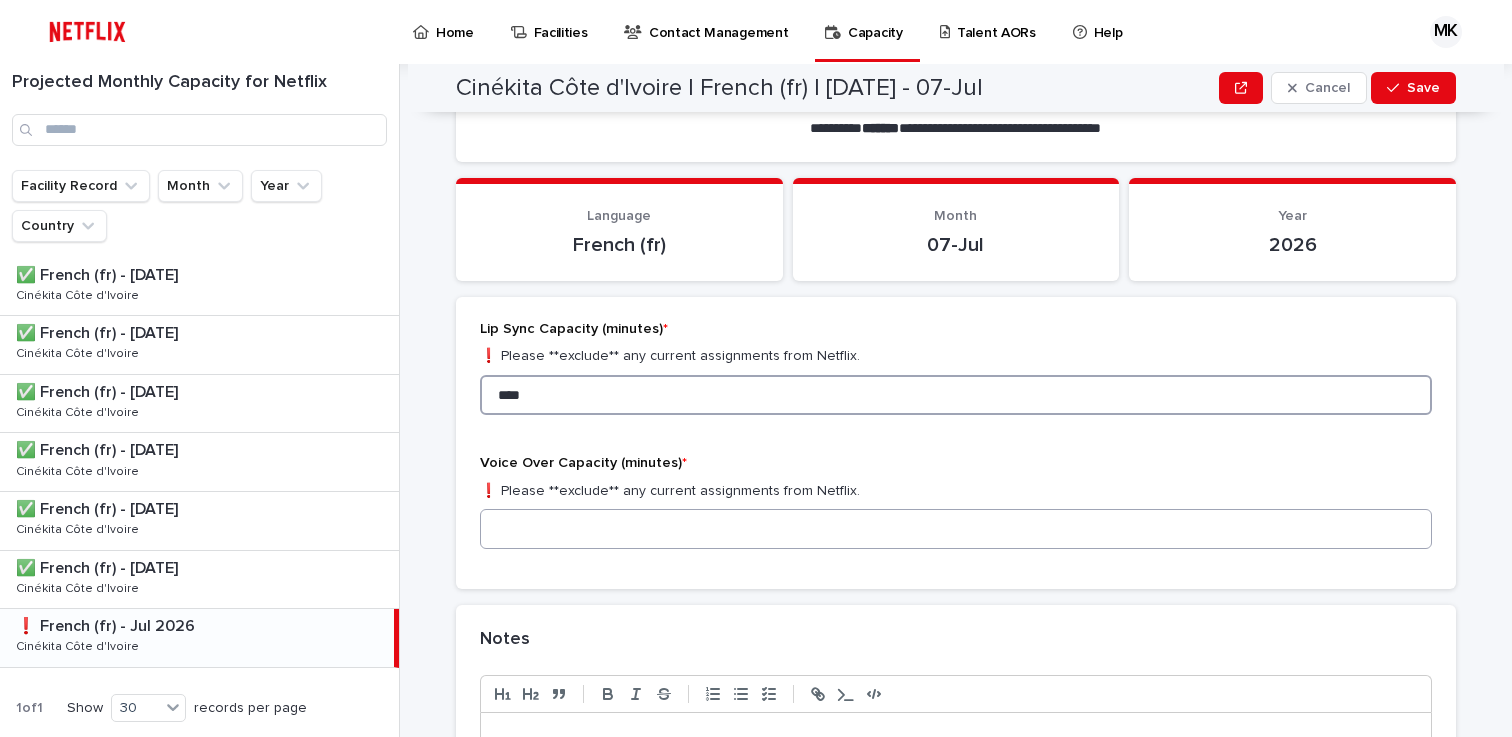 type on "****" 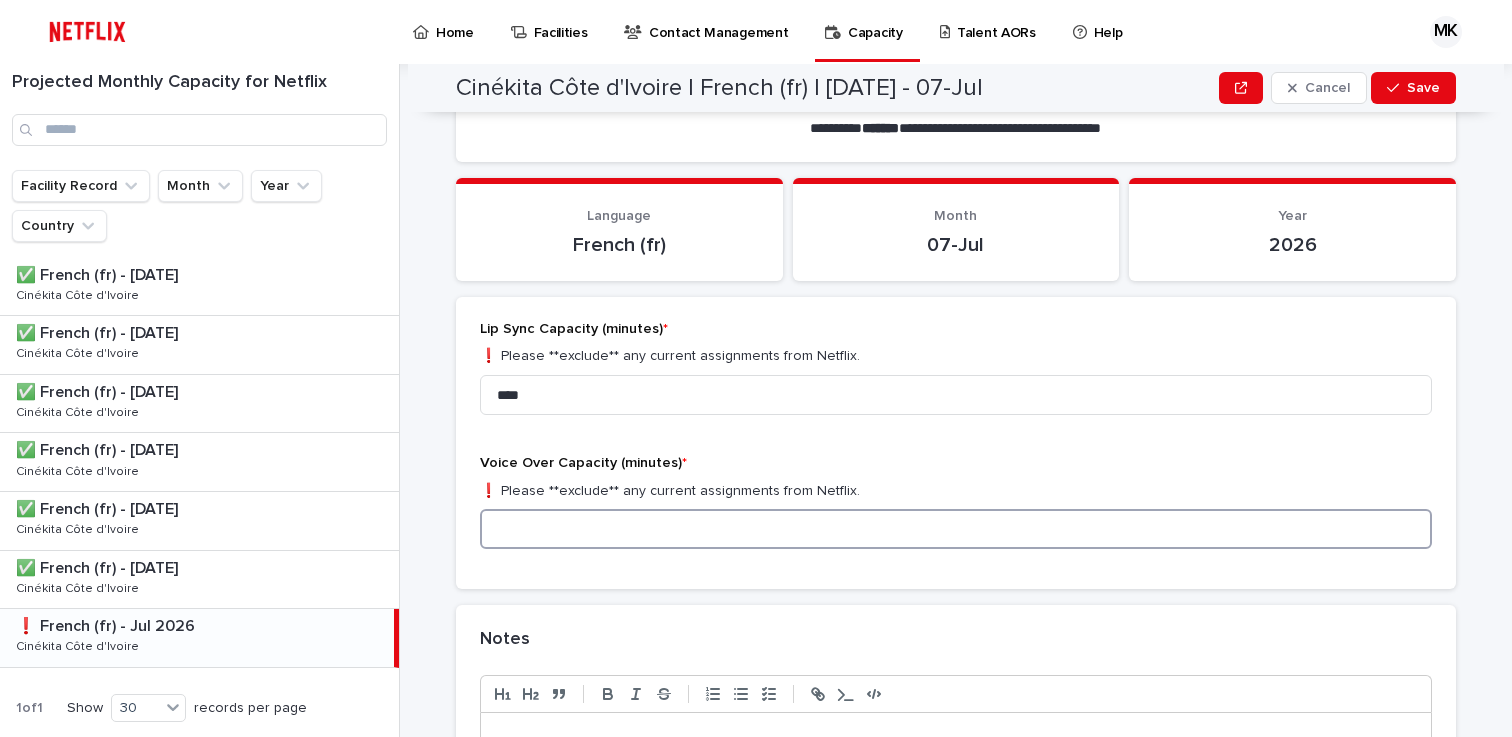 click at bounding box center [956, 529] 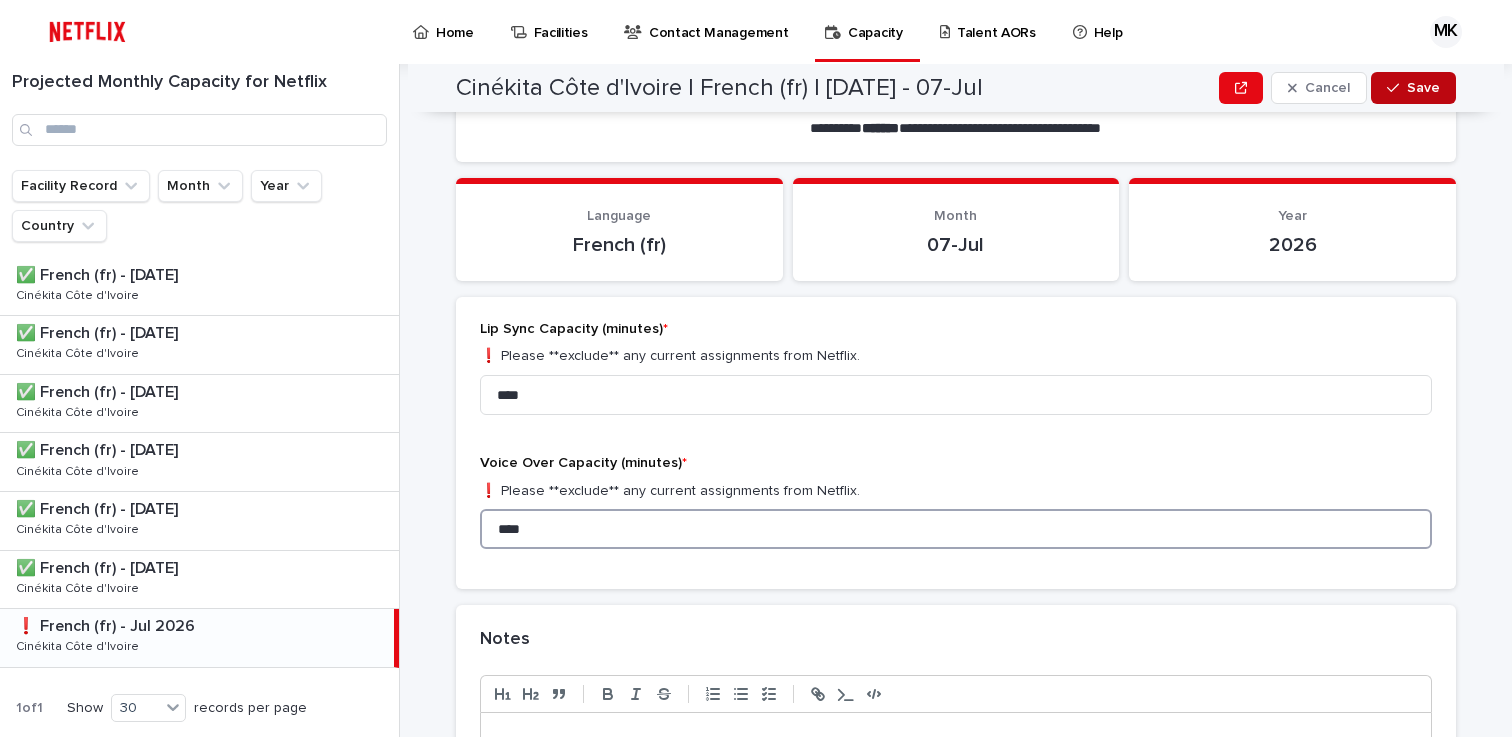 type on "****" 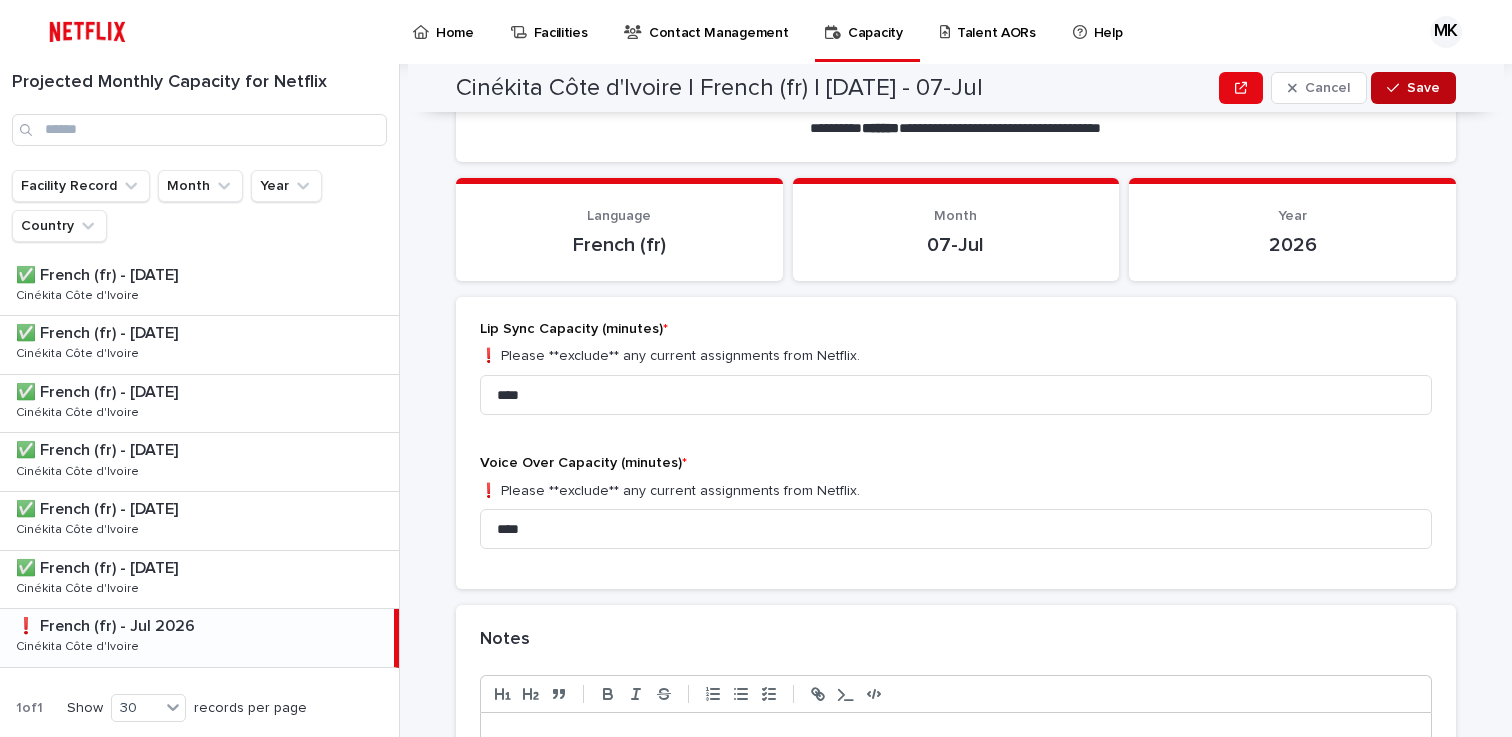 click on "Save" at bounding box center [1423, 88] 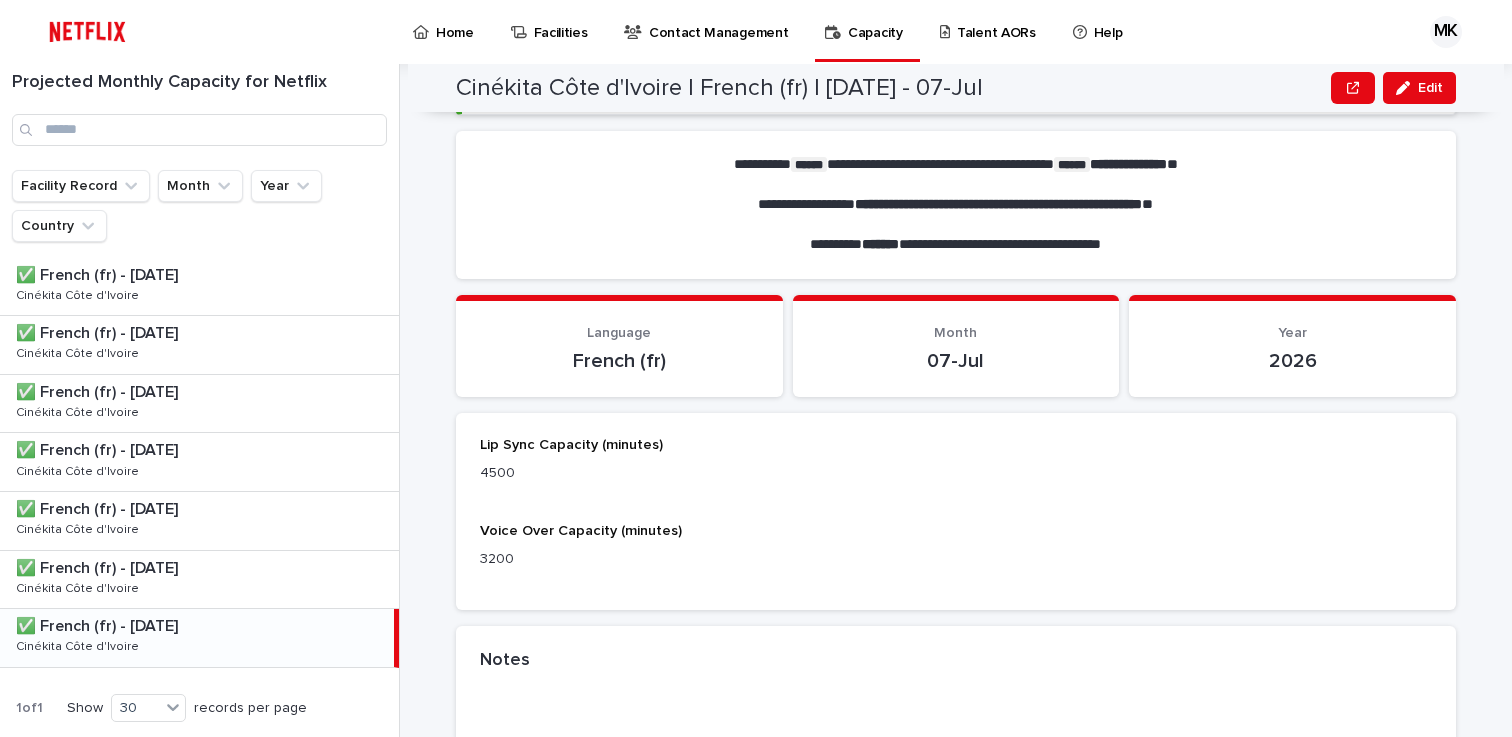 click on "Home" at bounding box center [455, 21] 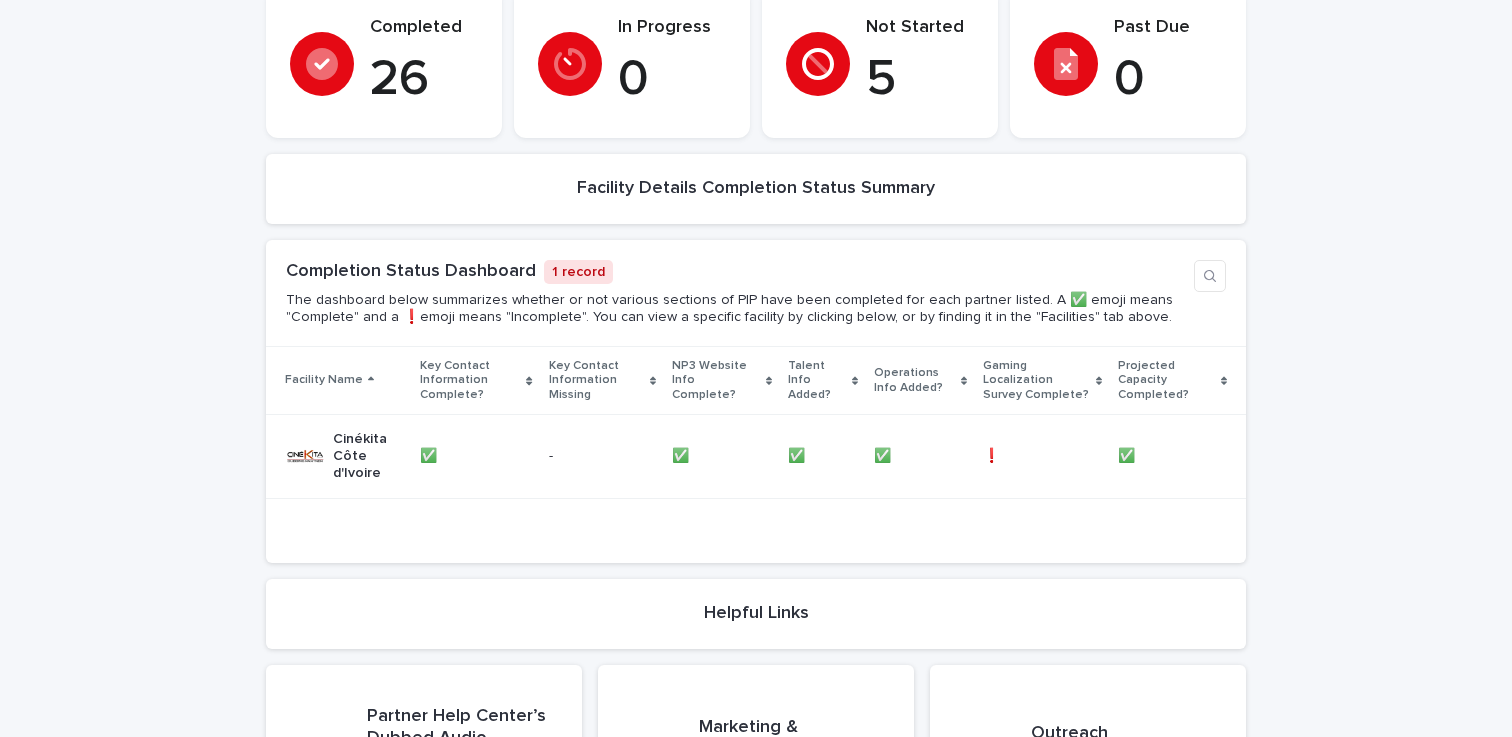 scroll, scrollTop: 455, scrollLeft: 0, axis: vertical 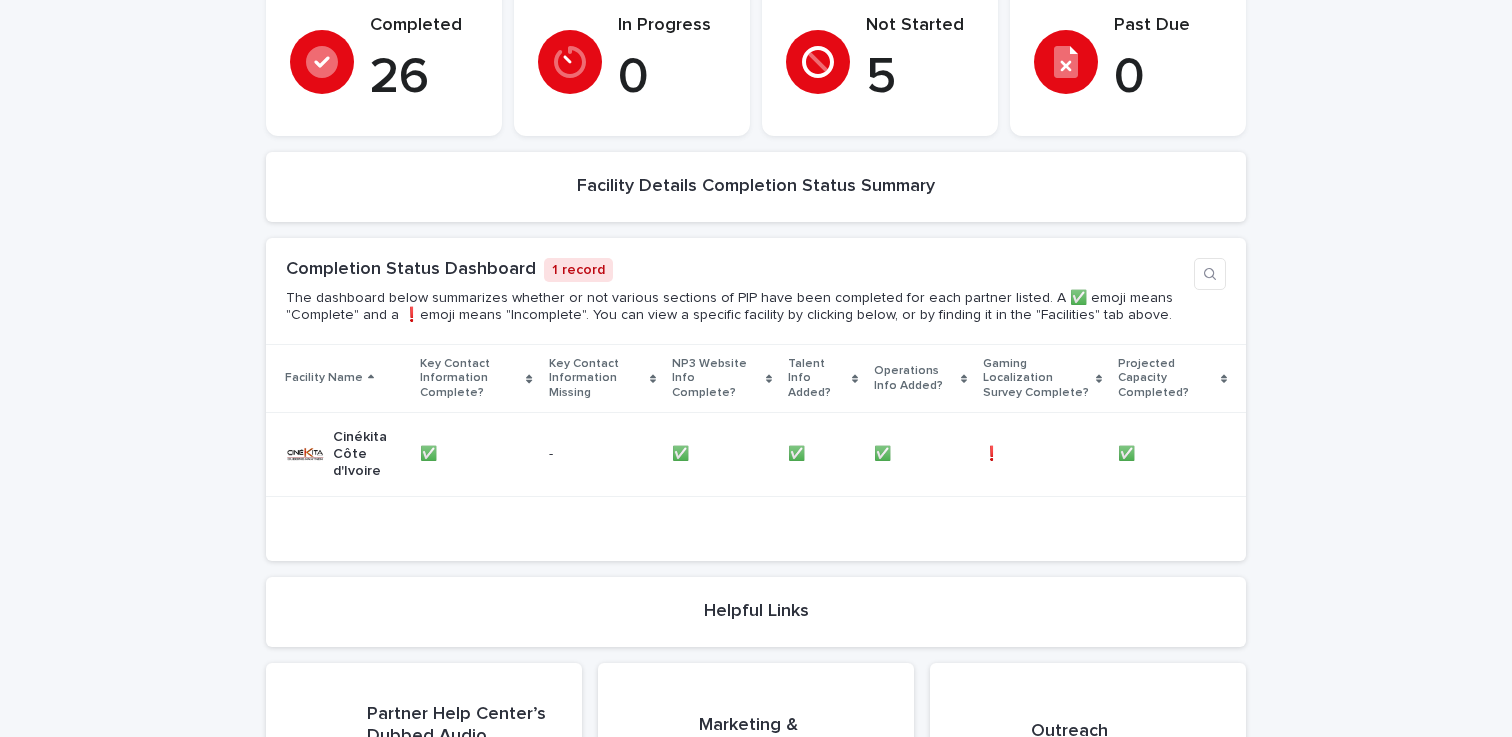 click on "Gaming Localization Survey Complete?" at bounding box center (1036, 378) 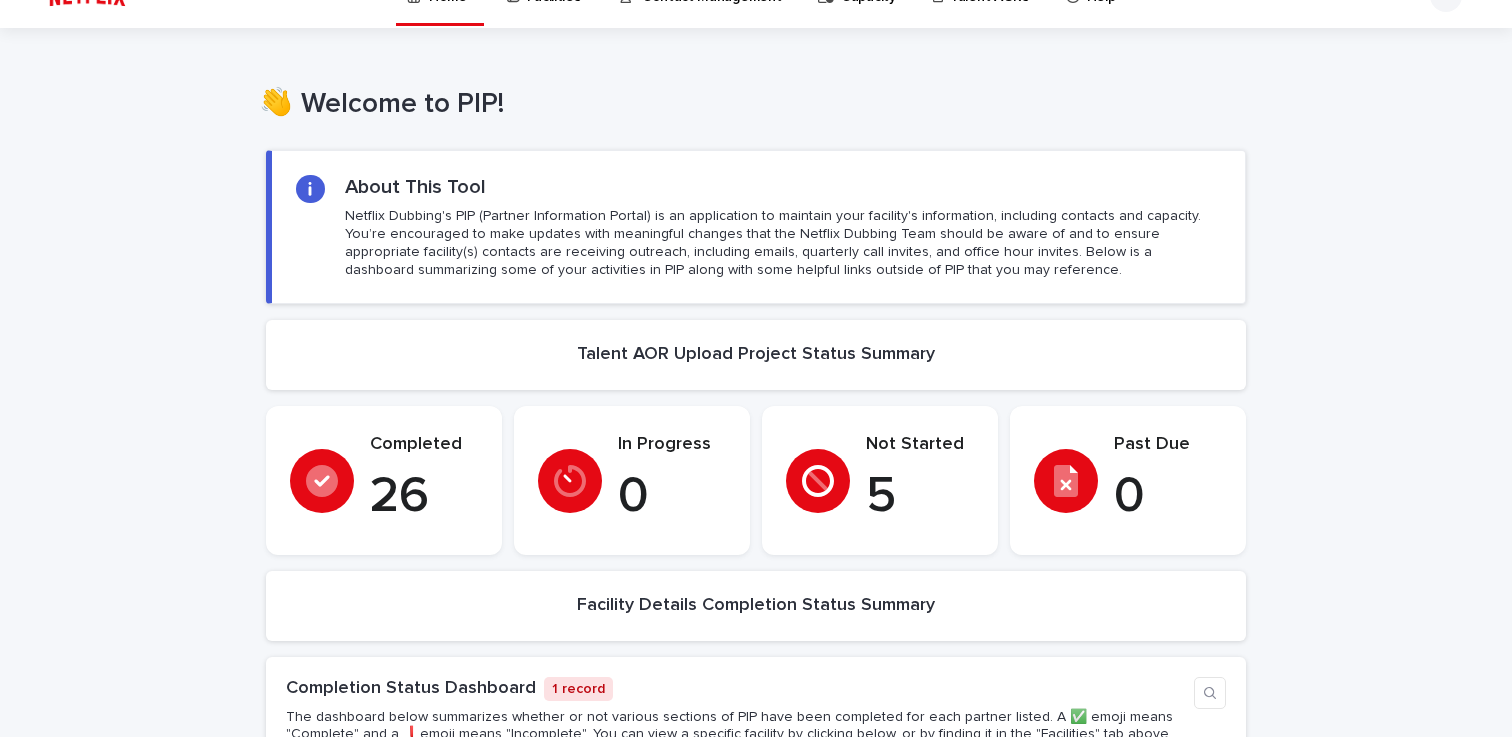 scroll, scrollTop: 0, scrollLeft: 0, axis: both 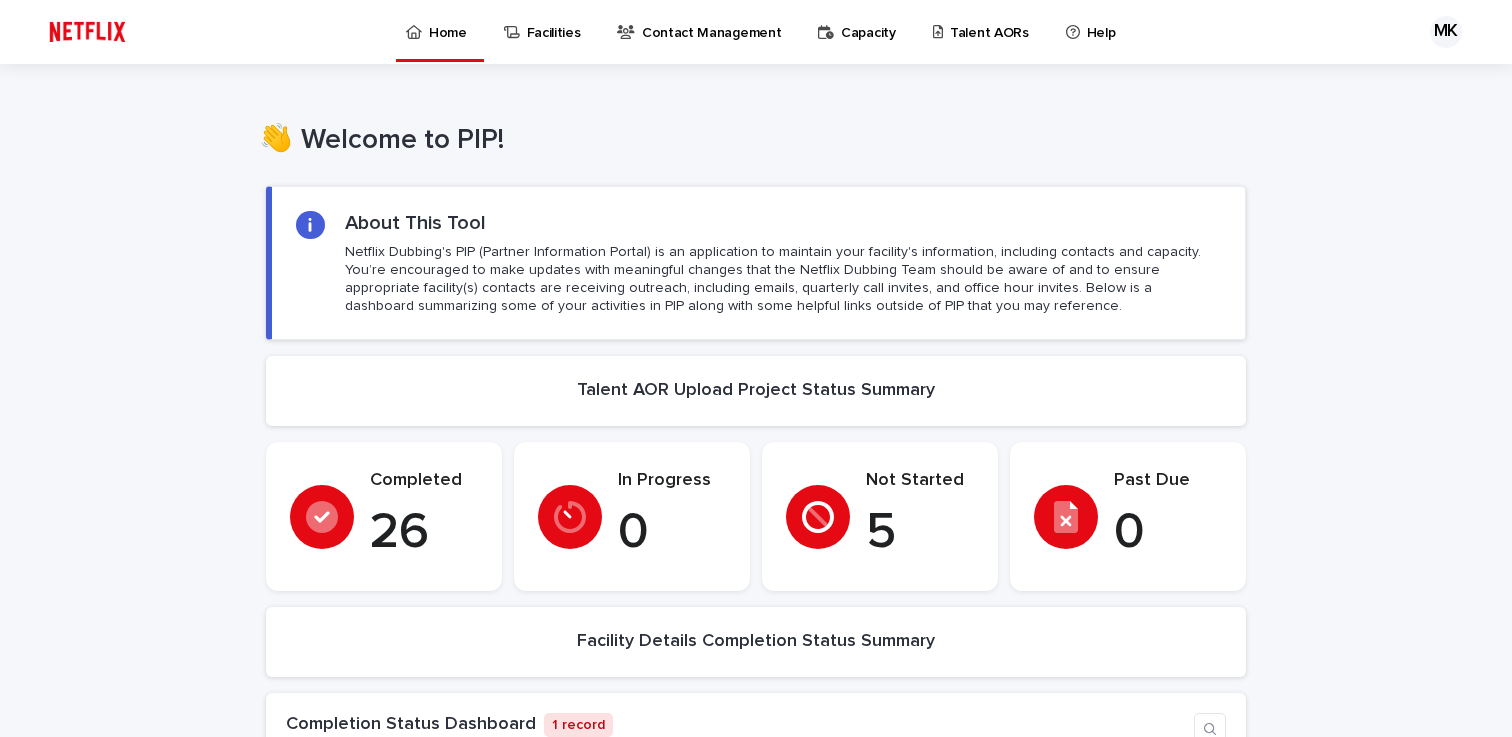 click on "Facilities" at bounding box center [554, 21] 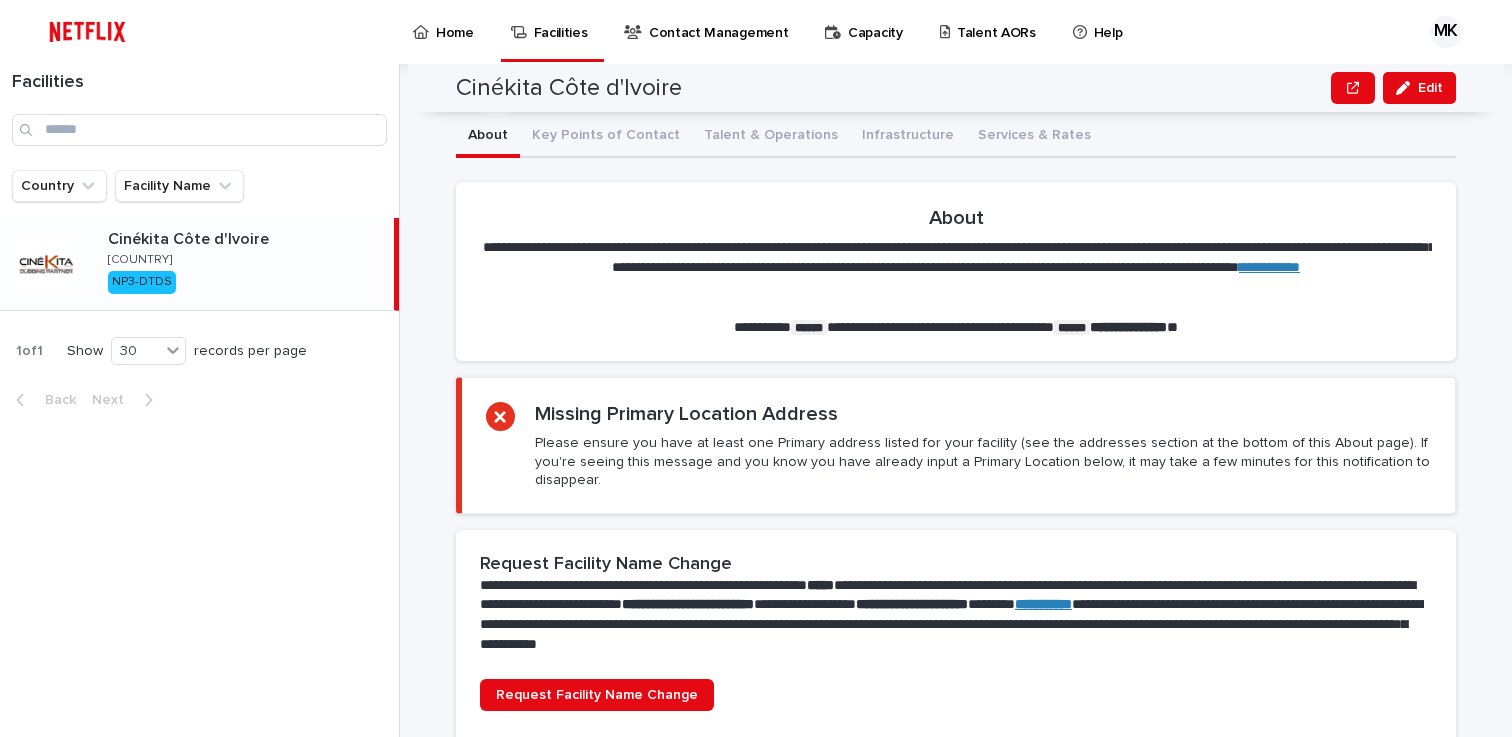 scroll, scrollTop: 0, scrollLeft: 0, axis: both 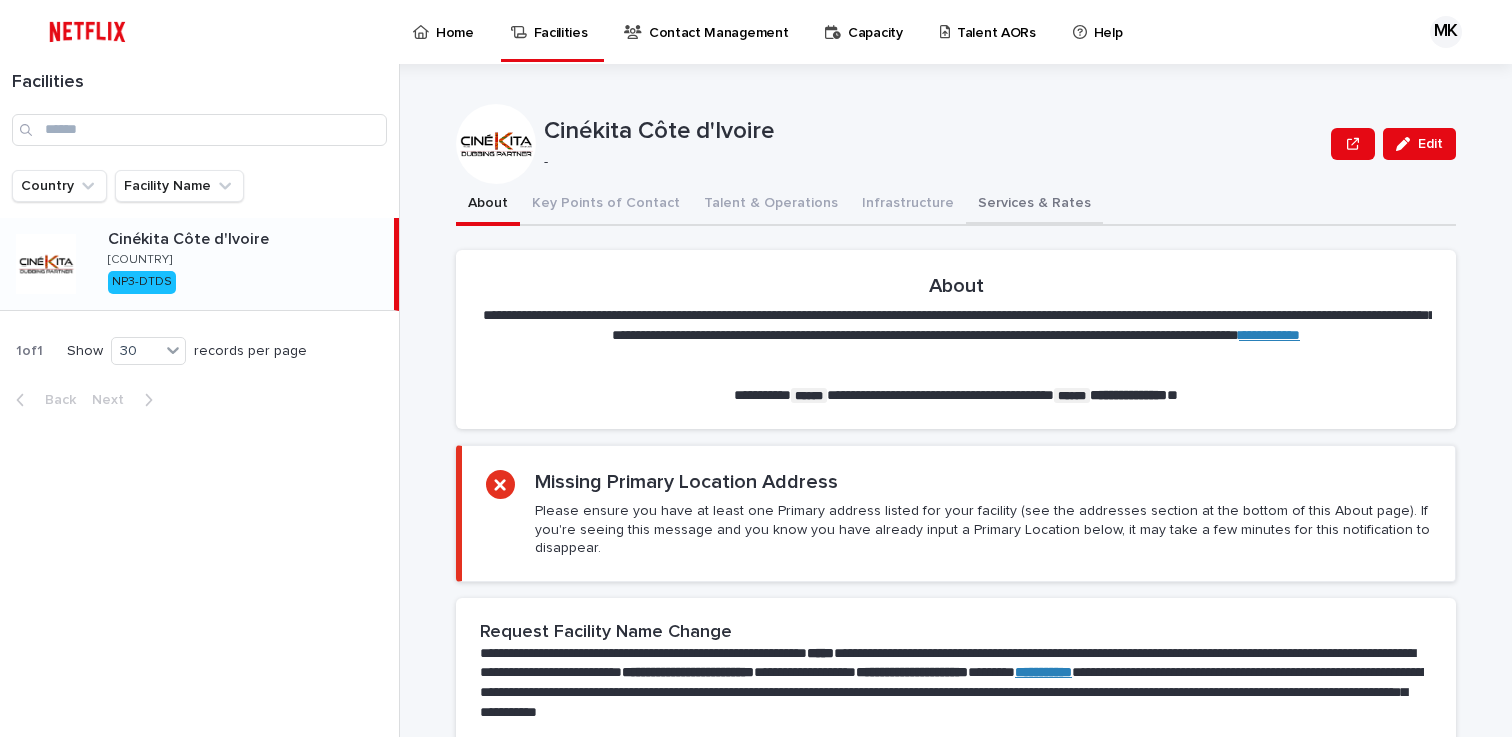 click on "Services & Rates" at bounding box center [1034, 205] 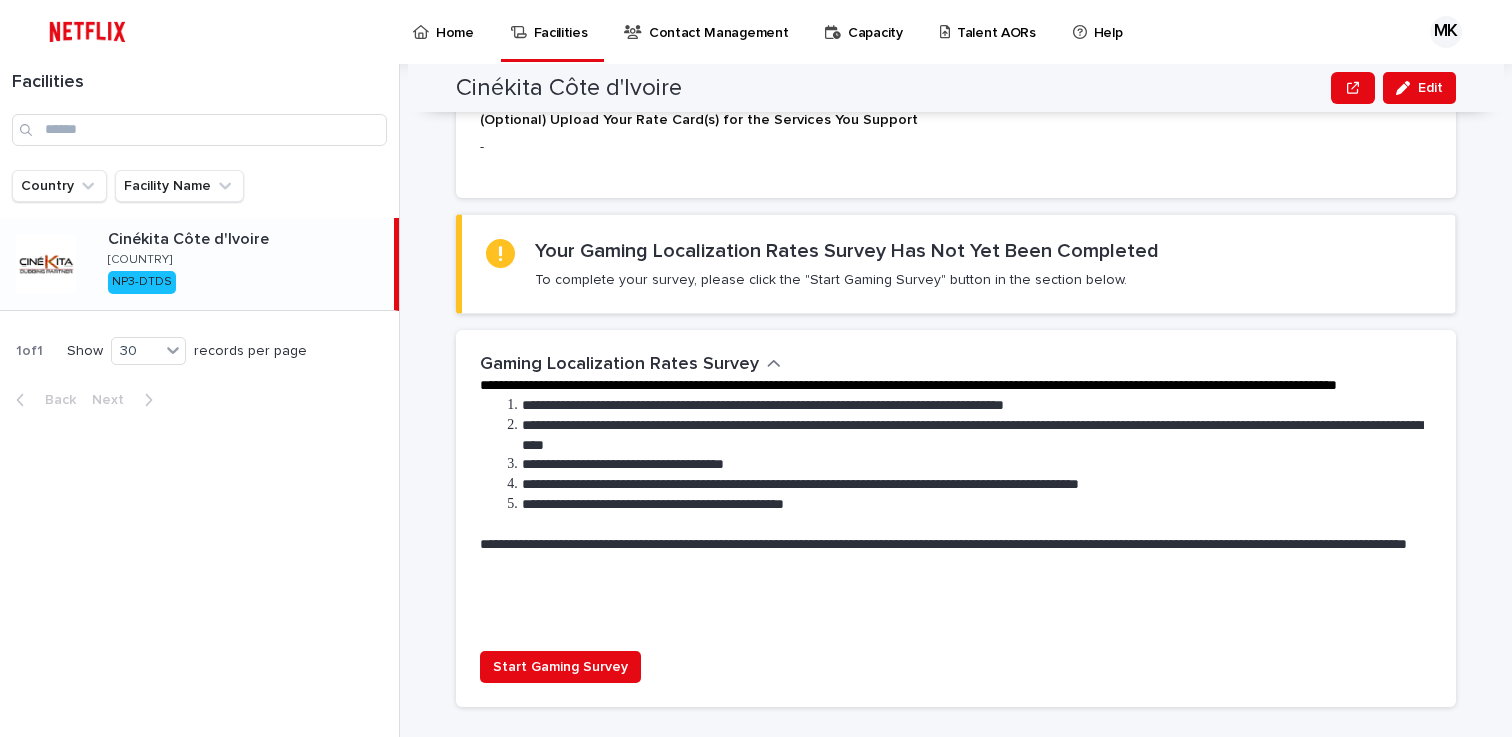 scroll, scrollTop: 550, scrollLeft: 0, axis: vertical 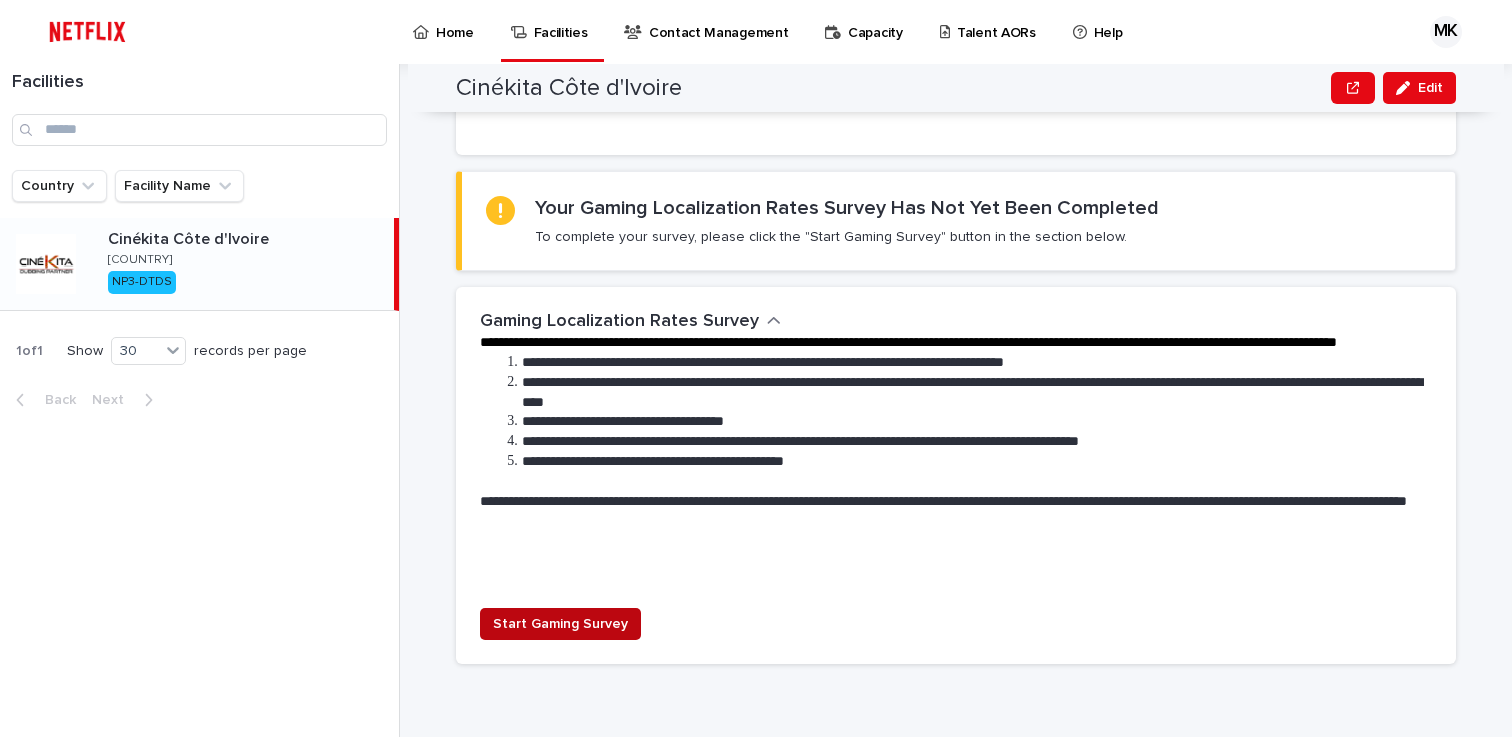 click on "Start Gaming Survey" at bounding box center (560, 624) 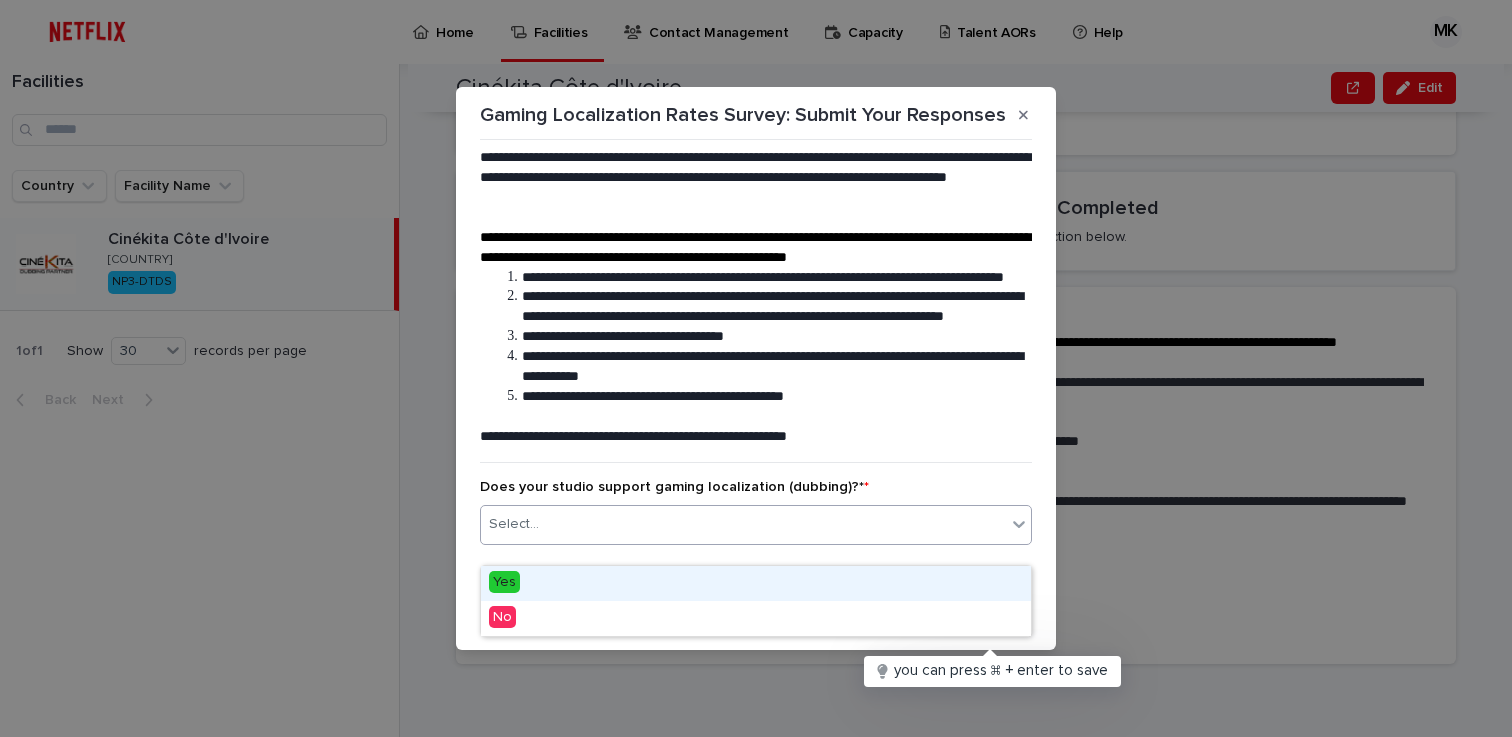 click on "Select..." at bounding box center (743, 524) 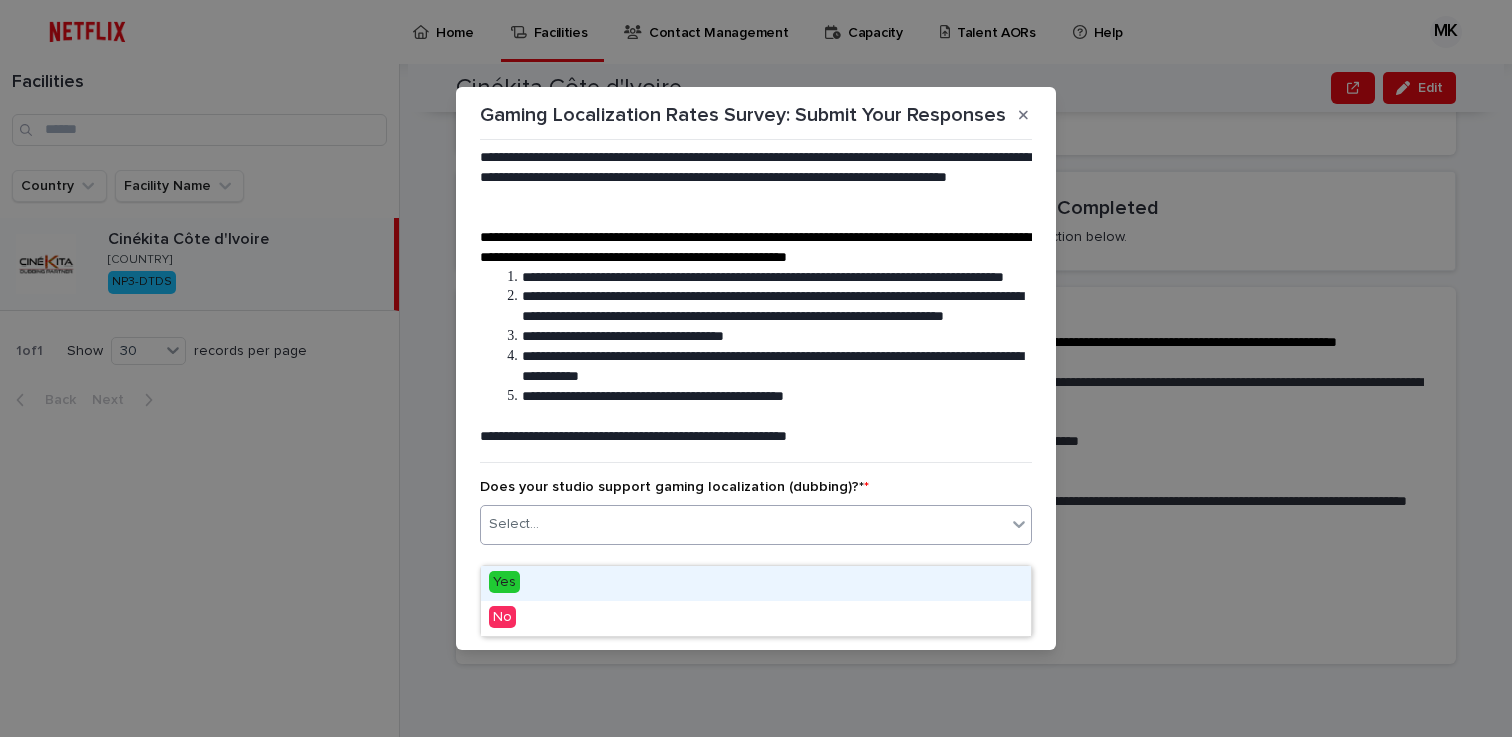 click on "Yes" at bounding box center (756, 583) 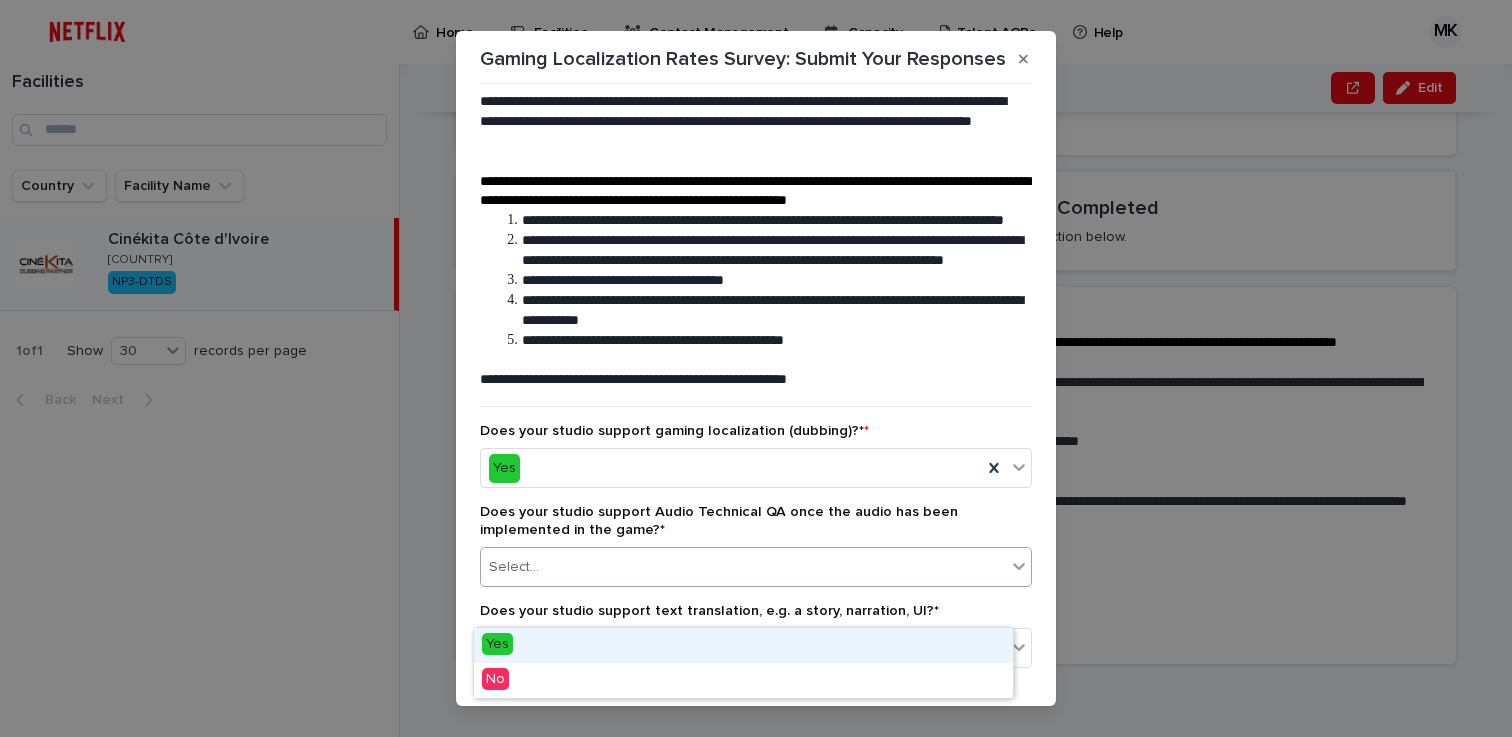 click on "Select..." at bounding box center (743, 567) 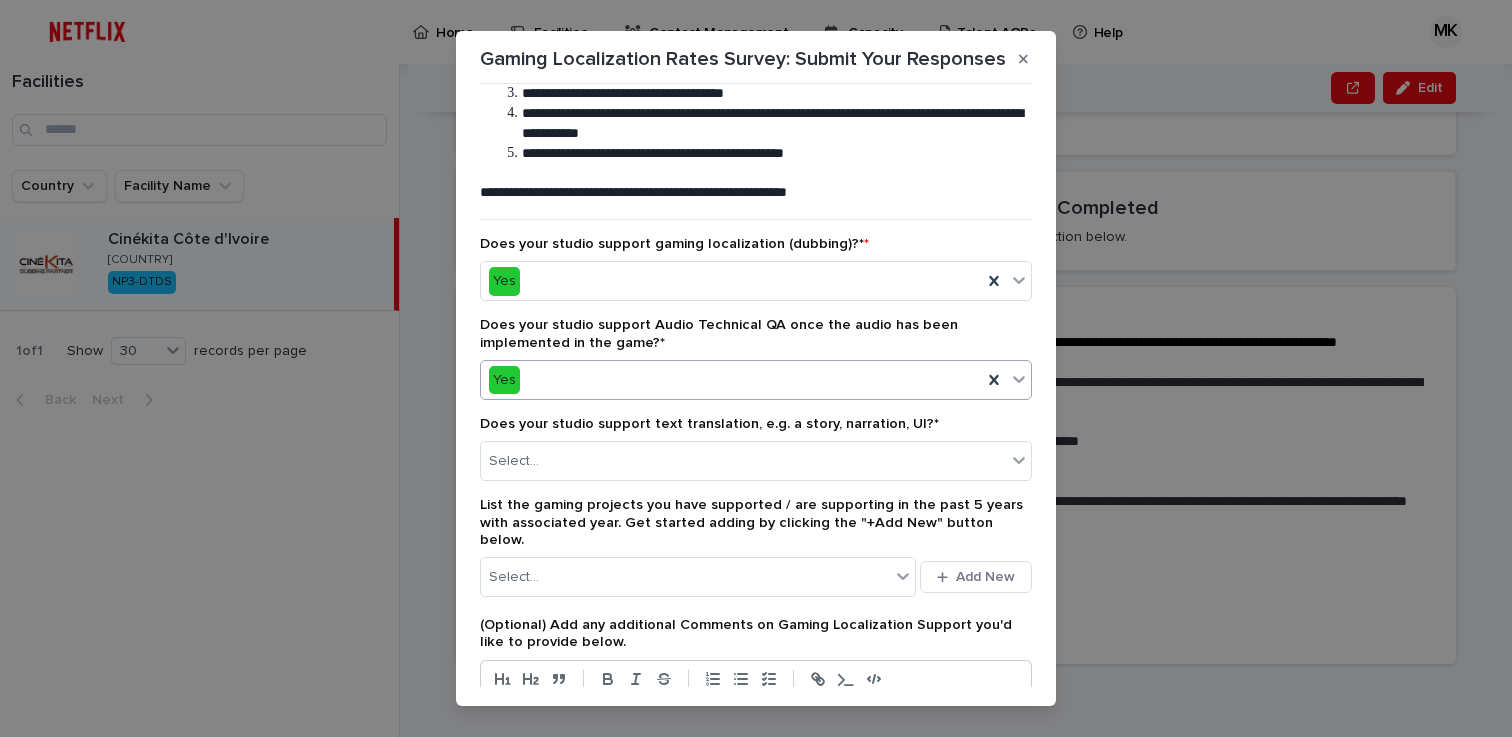scroll, scrollTop: 202, scrollLeft: 0, axis: vertical 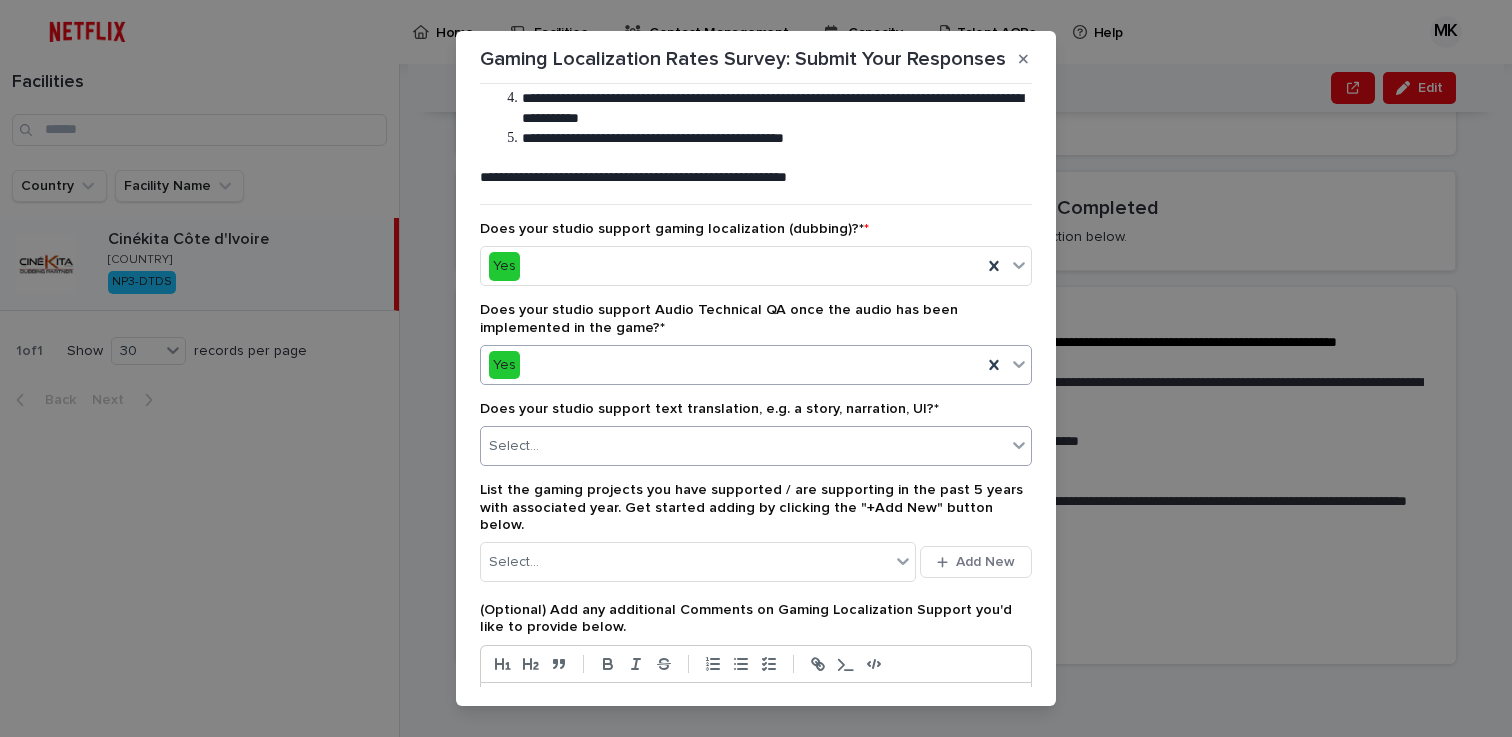 click on "Select..." at bounding box center (743, 446) 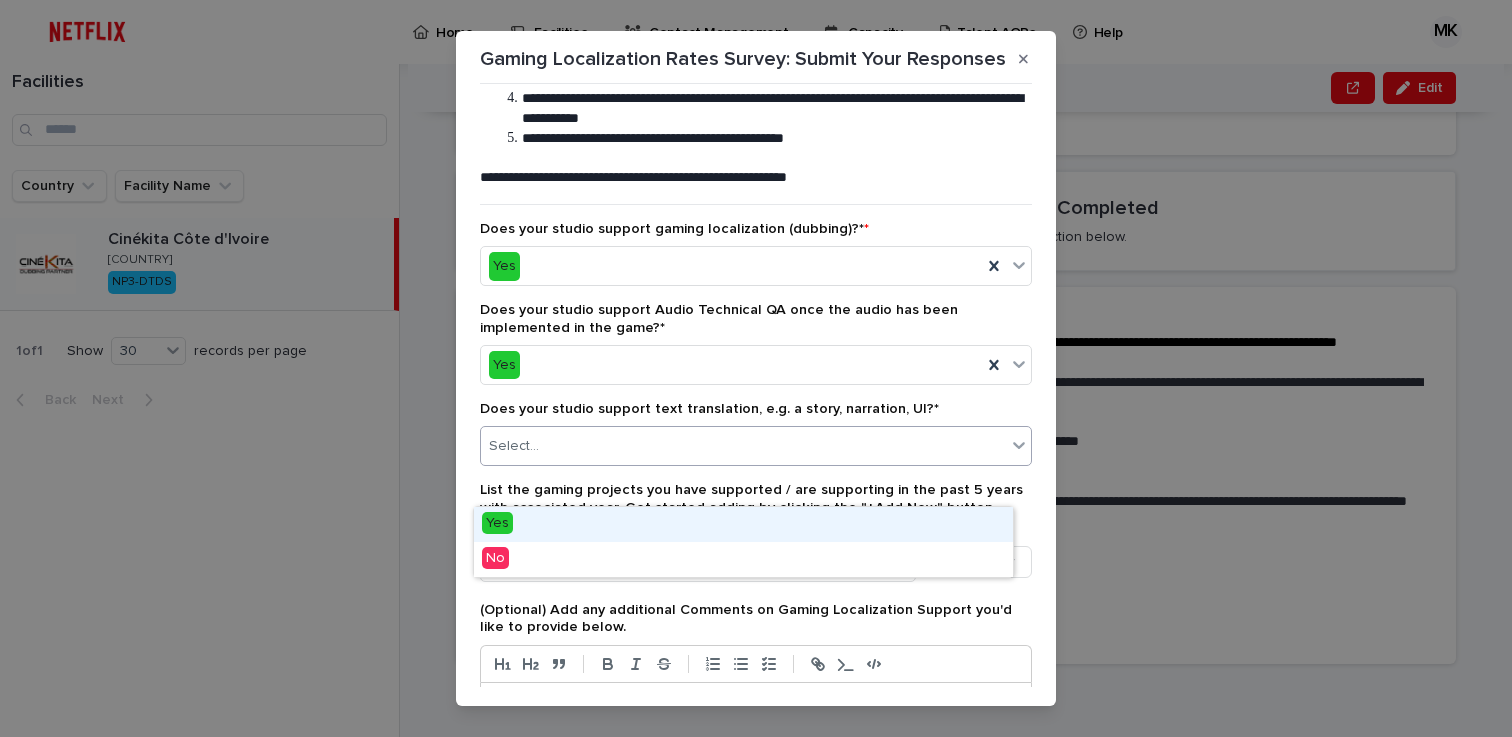 click on "Yes" at bounding box center [743, 524] 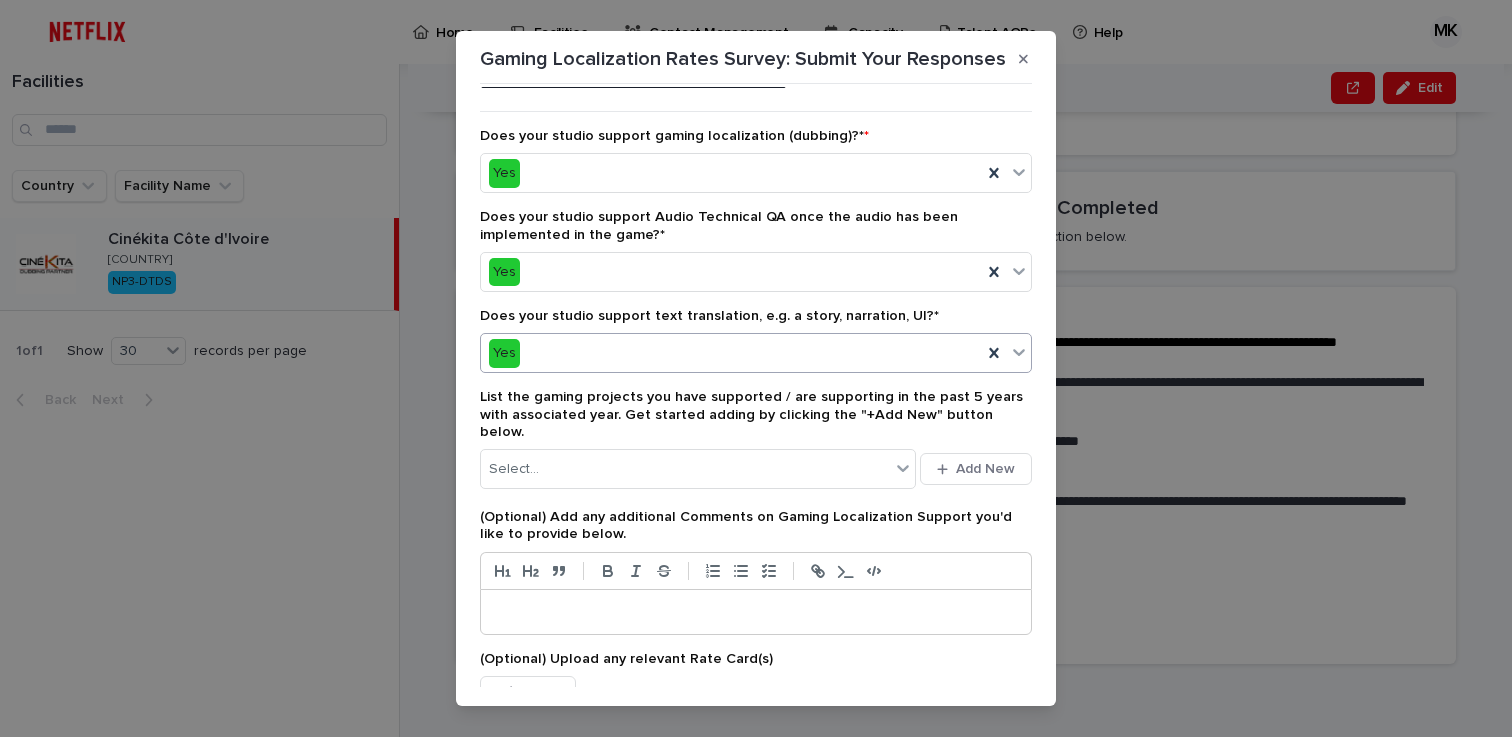 scroll, scrollTop: 299, scrollLeft: 0, axis: vertical 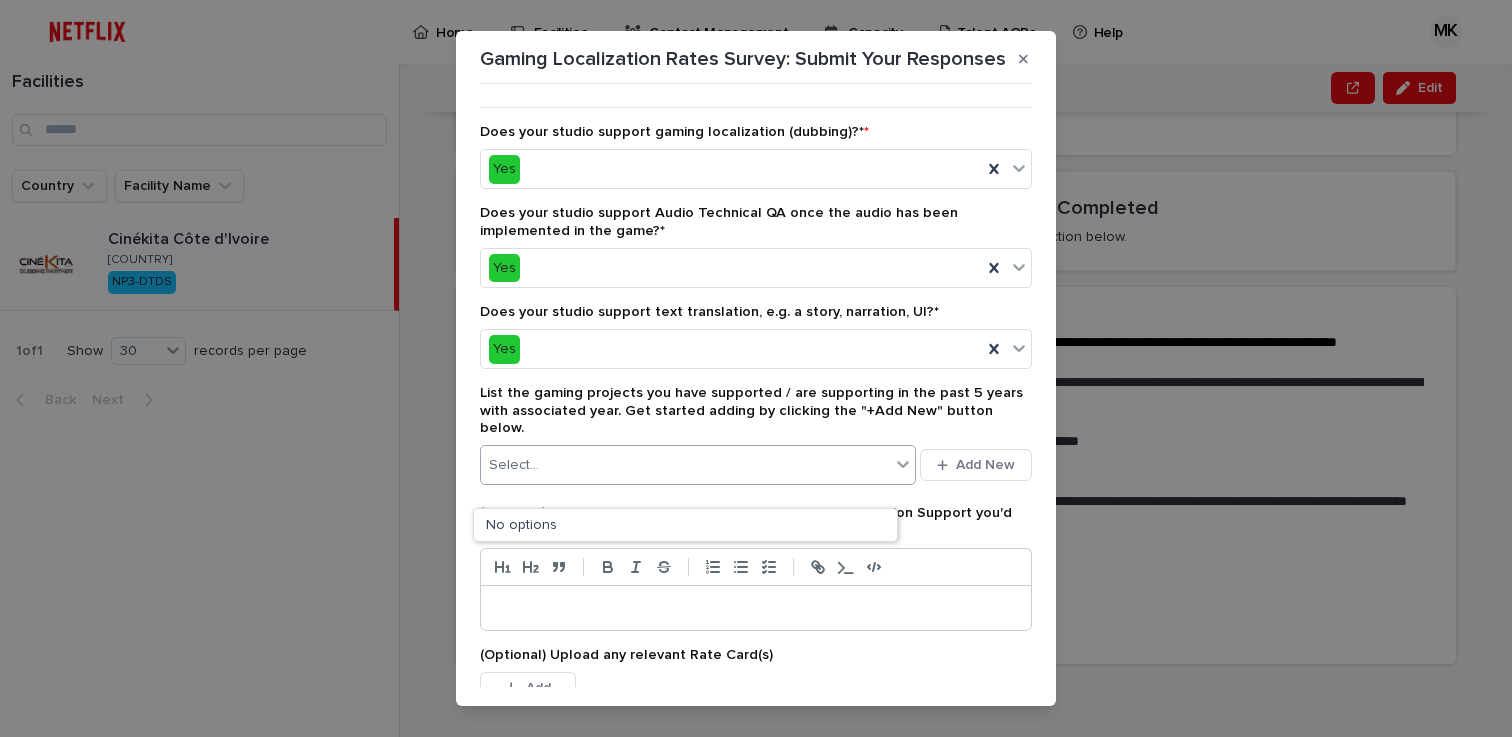 click on "Select..." at bounding box center [685, 465] 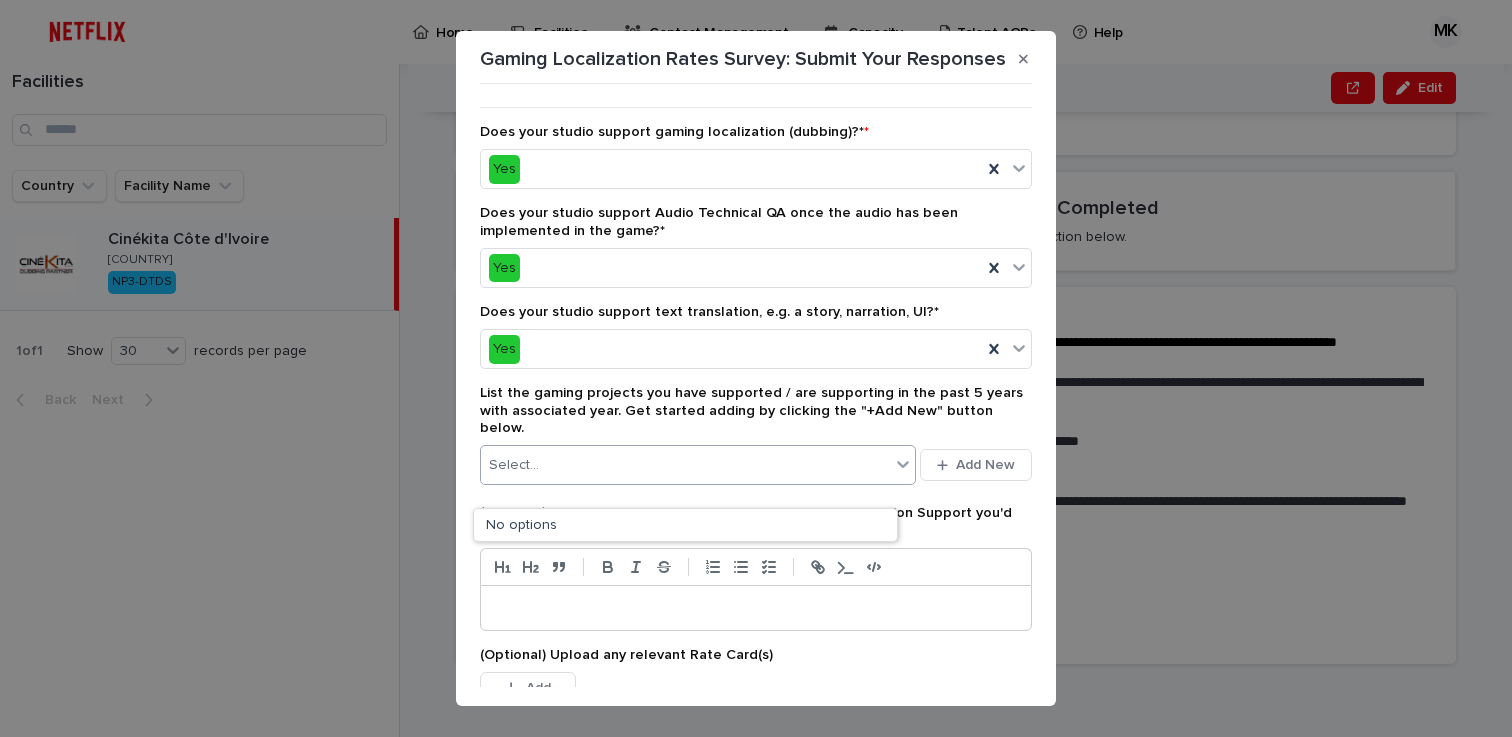 click on "List the gaming projects you have supported / are supporting in the past 5 years with associated year. Get started adding by clicking the "+Add New" button below." at bounding box center [751, 410] 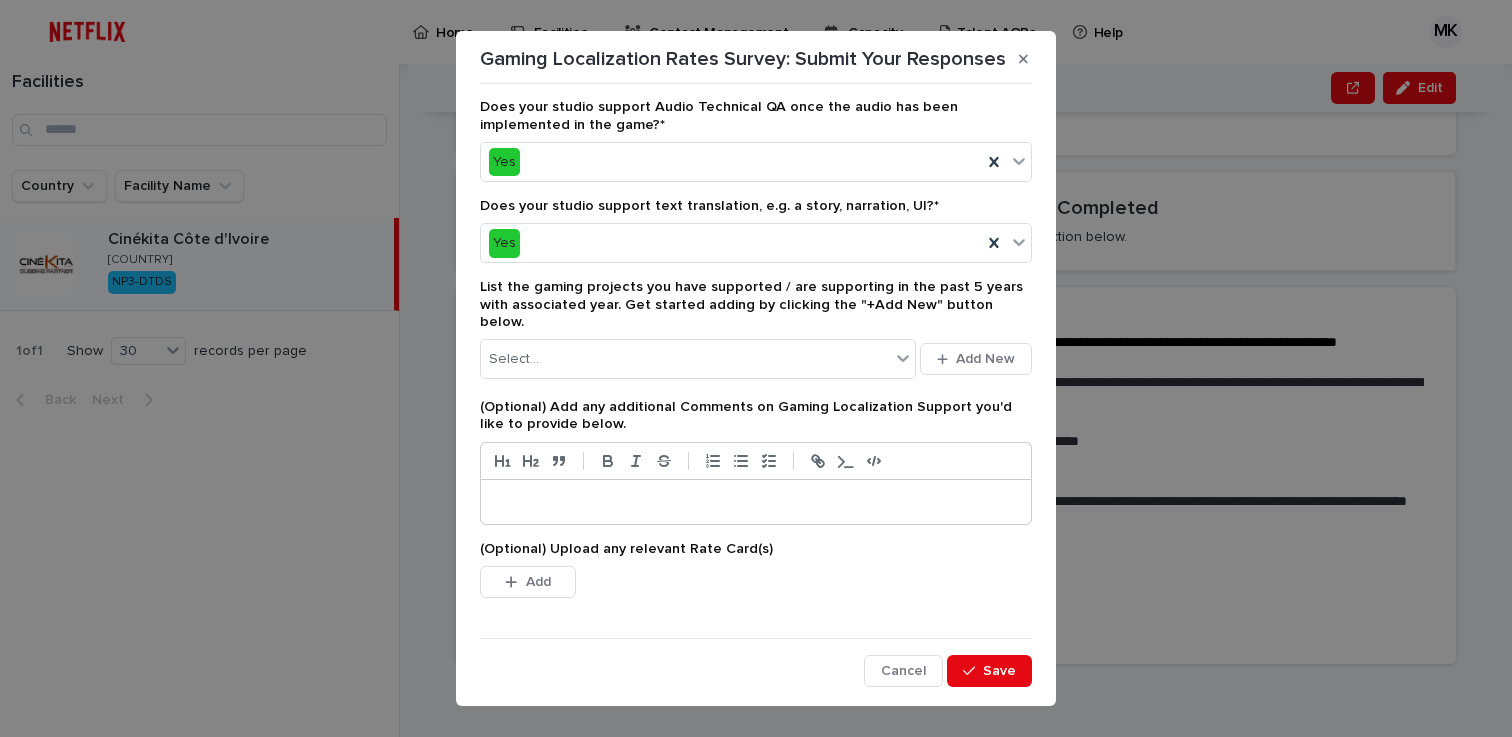 scroll, scrollTop: 427, scrollLeft: 0, axis: vertical 